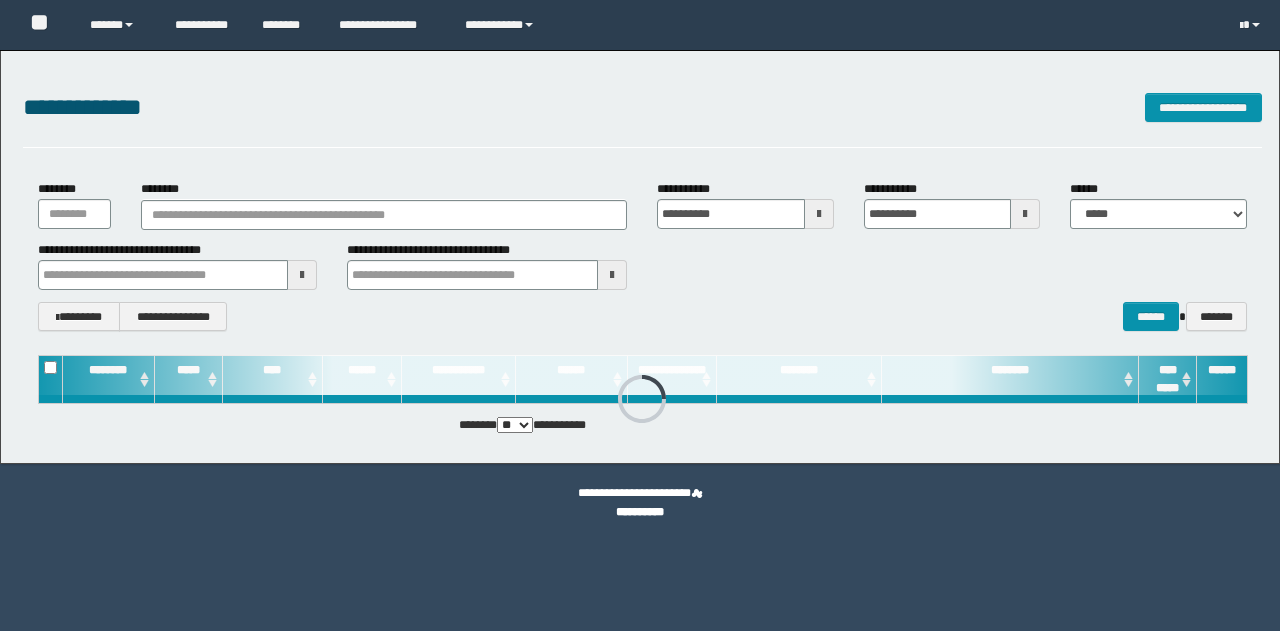 scroll, scrollTop: 0, scrollLeft: 0, axis: both 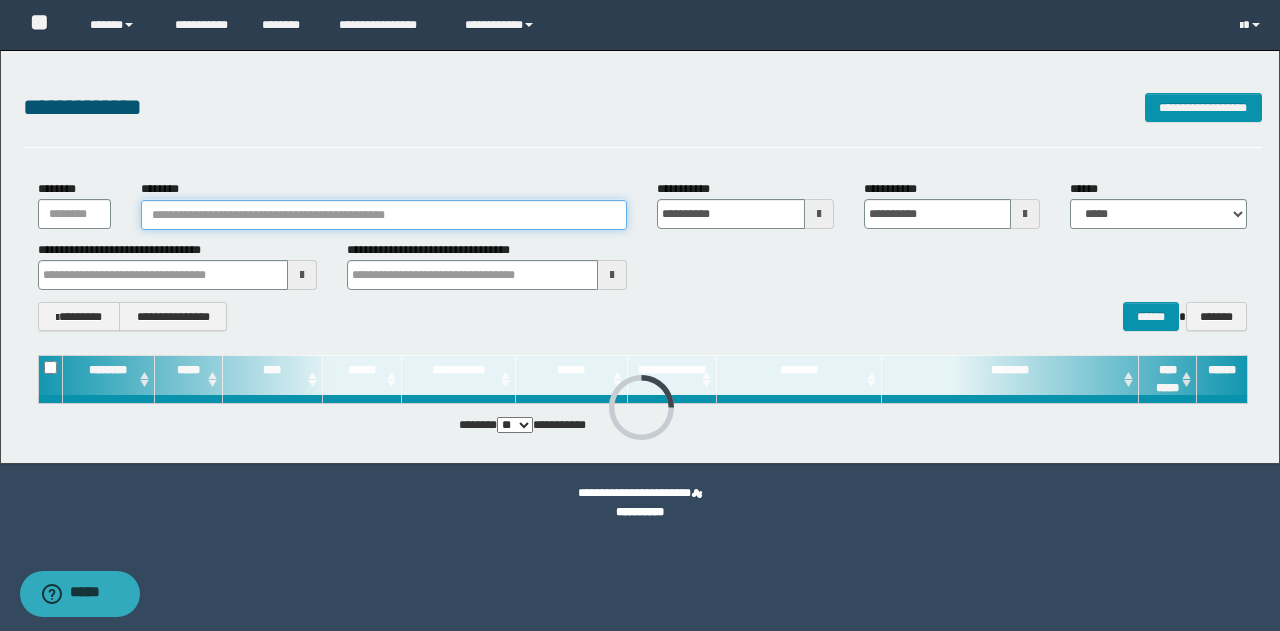 click on "********" at bounding box center [384, 215] 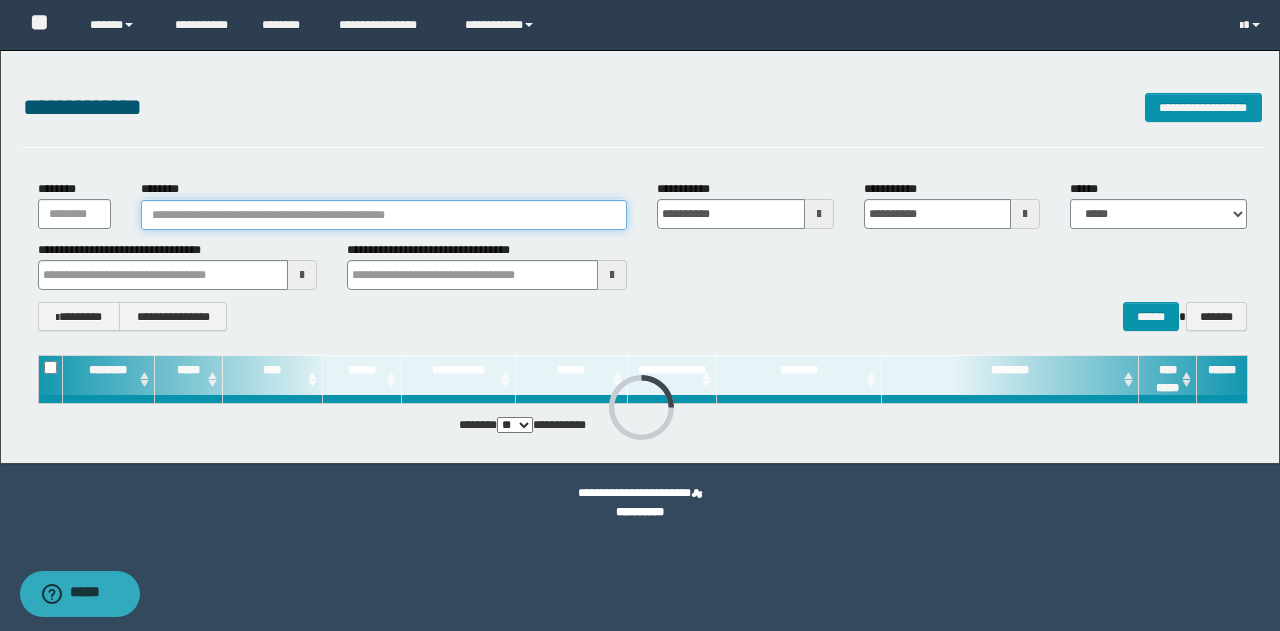 paste on "********" 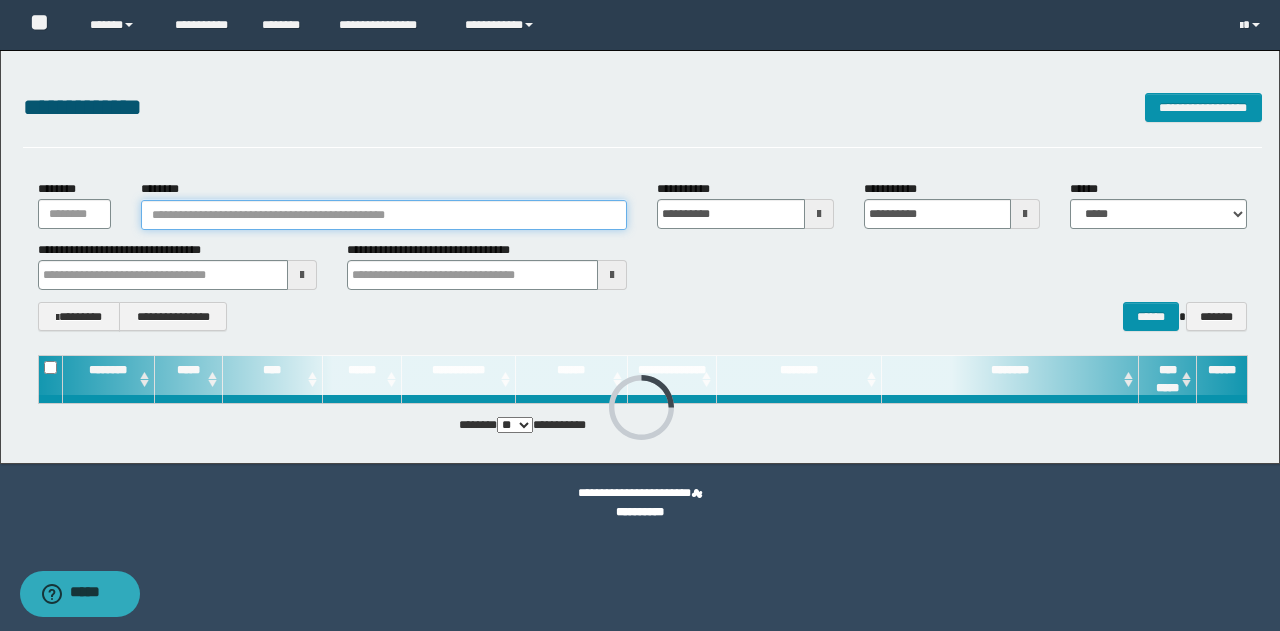 type on "********" 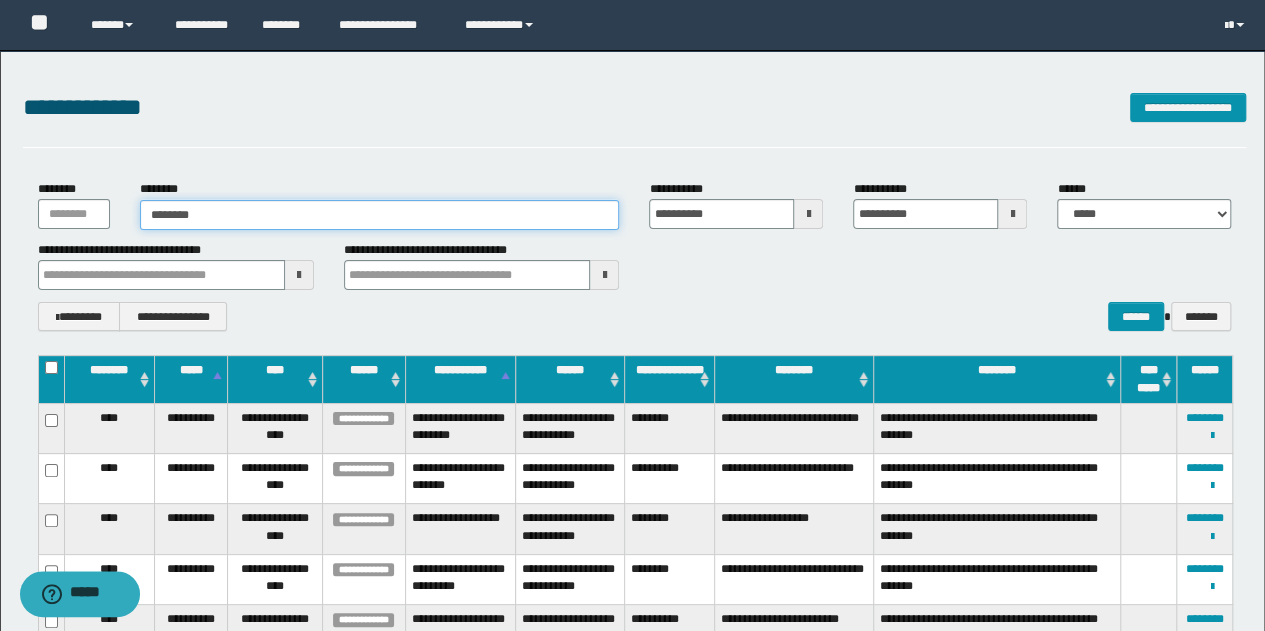 type on "********" 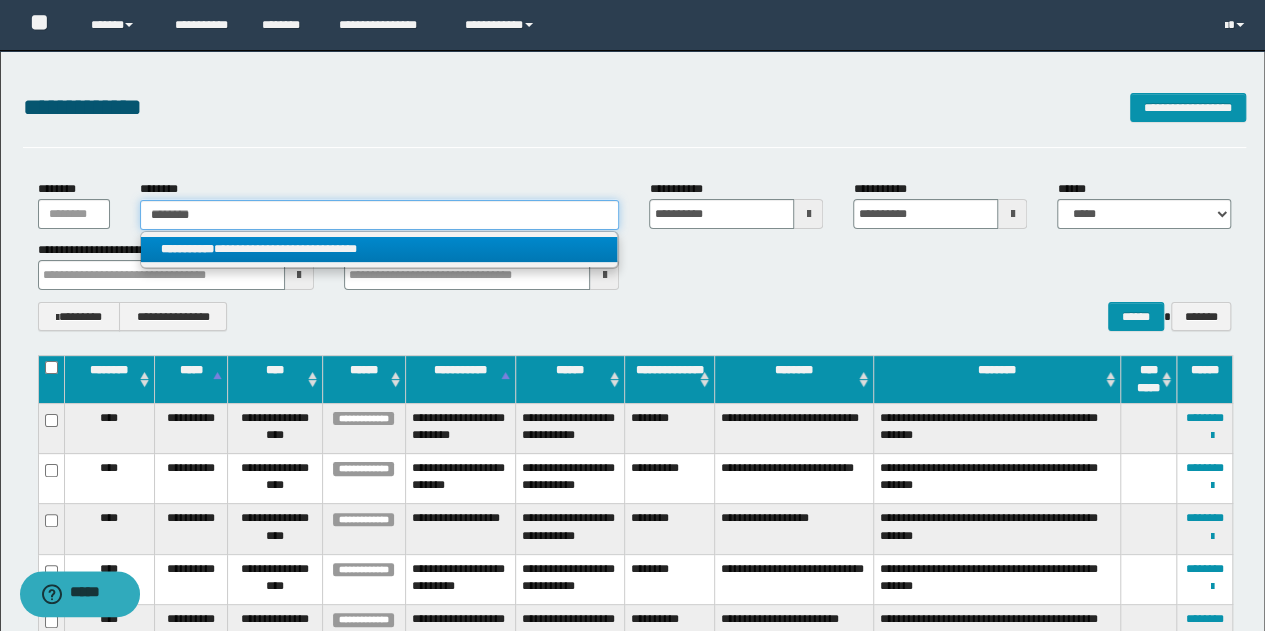 type on "********" 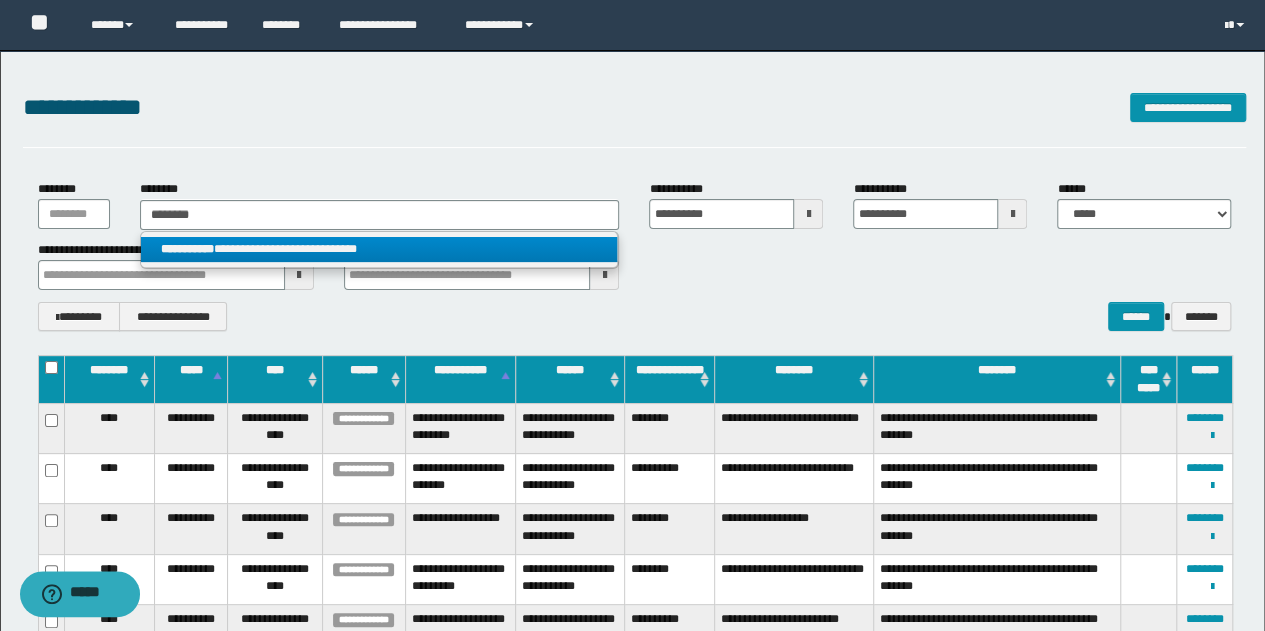click on "**********" at bounding box center [379, 249] 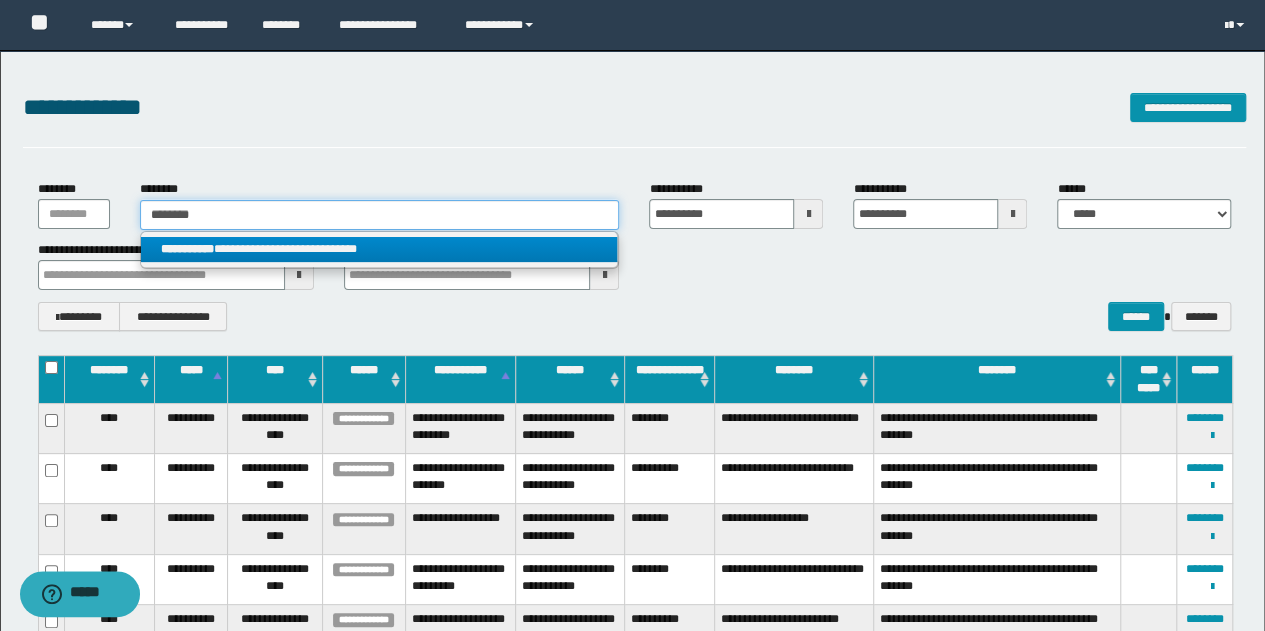 type 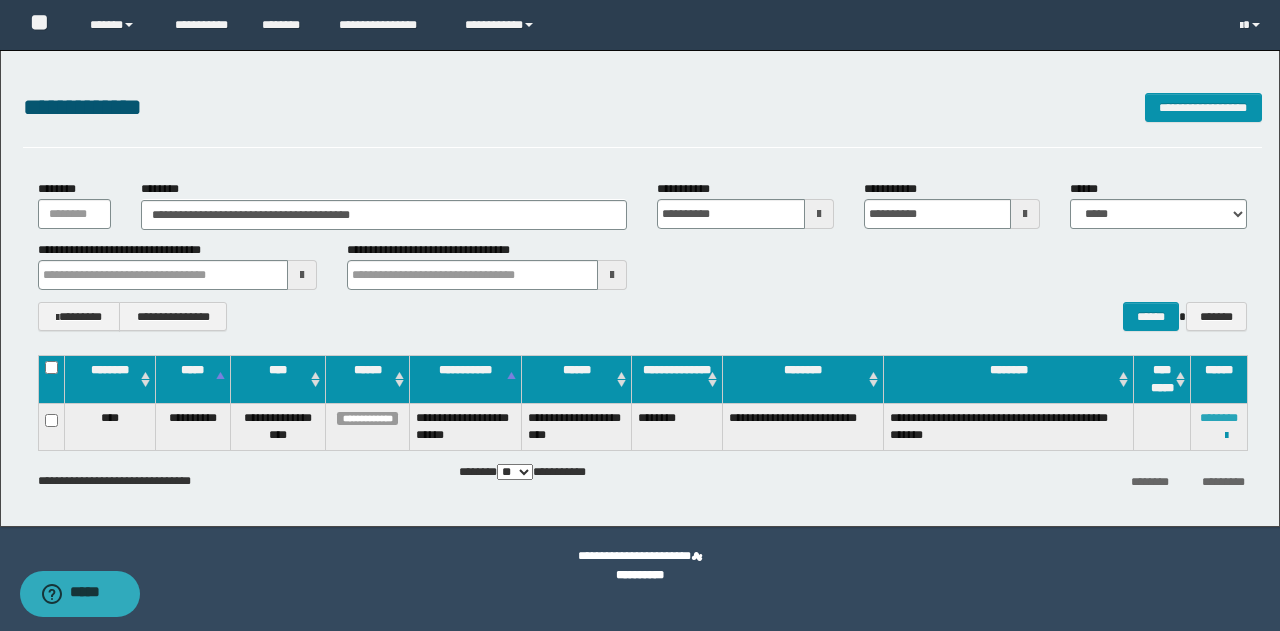 click on "********" at bounding box center [1219, 418] 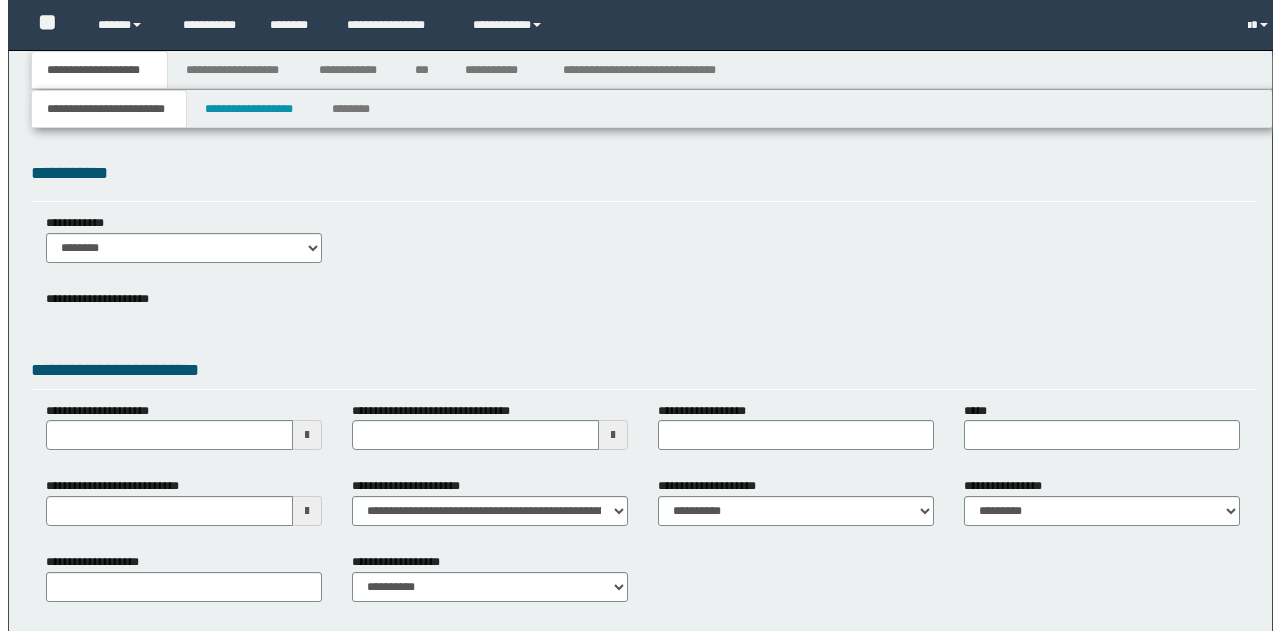 scroll, scrollTop: 0, scrollLeft: 0, axis: both 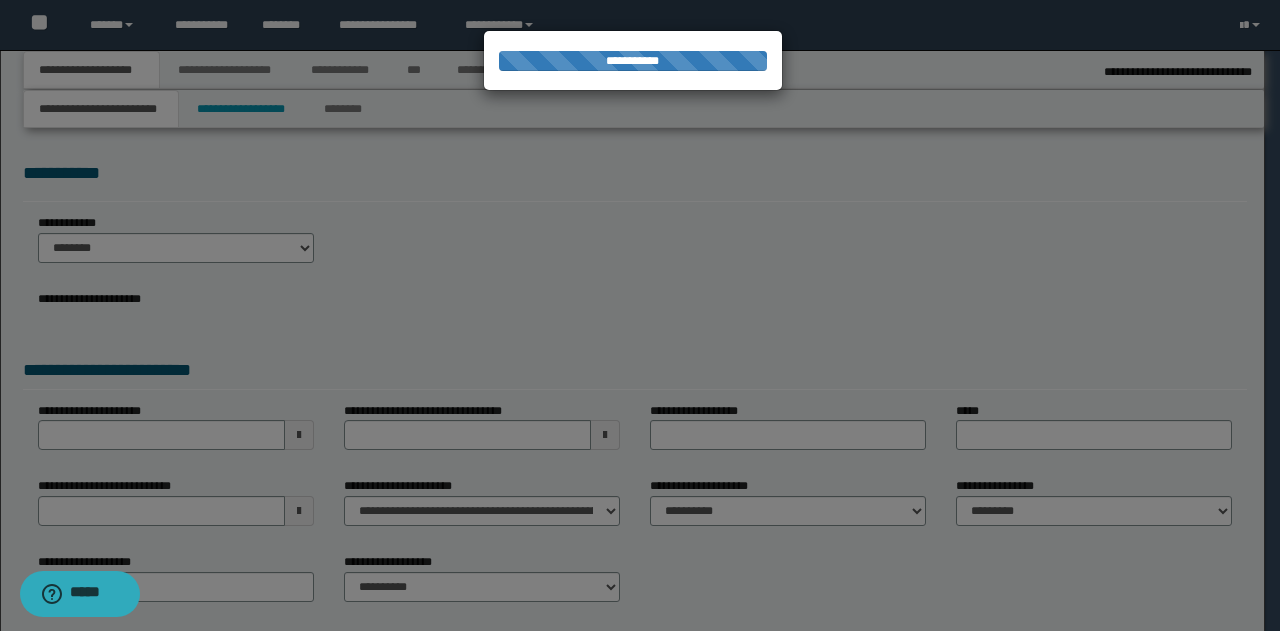 type on "**********" 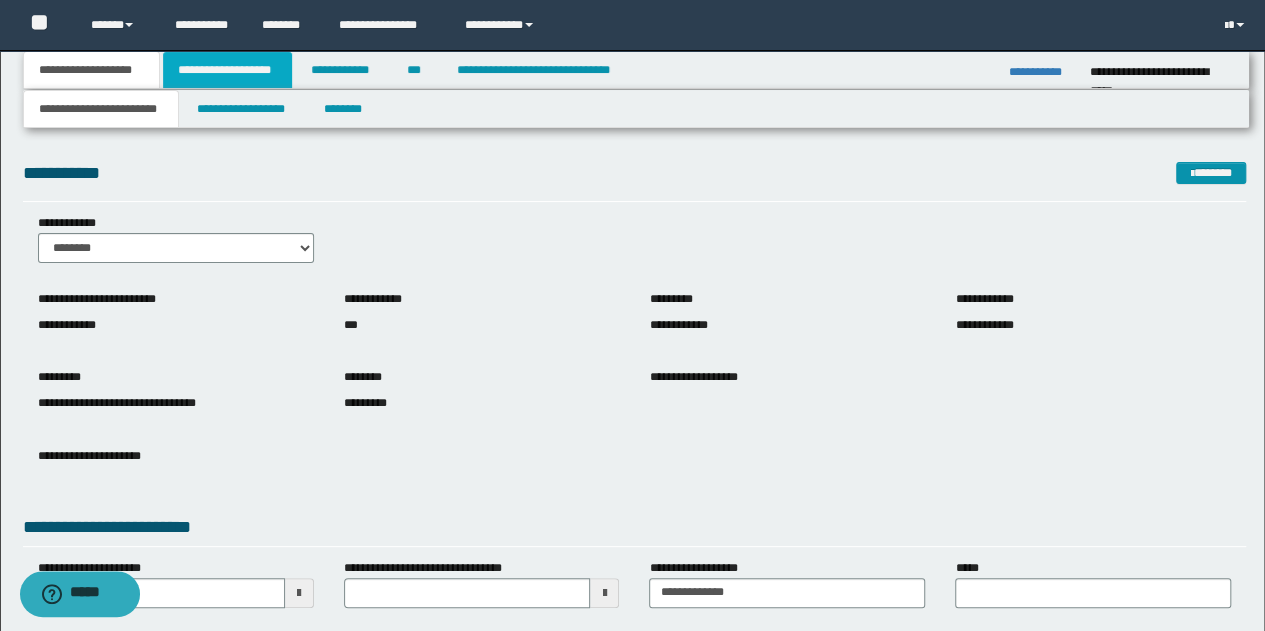click on "**********" at bounding box center (227, 70) 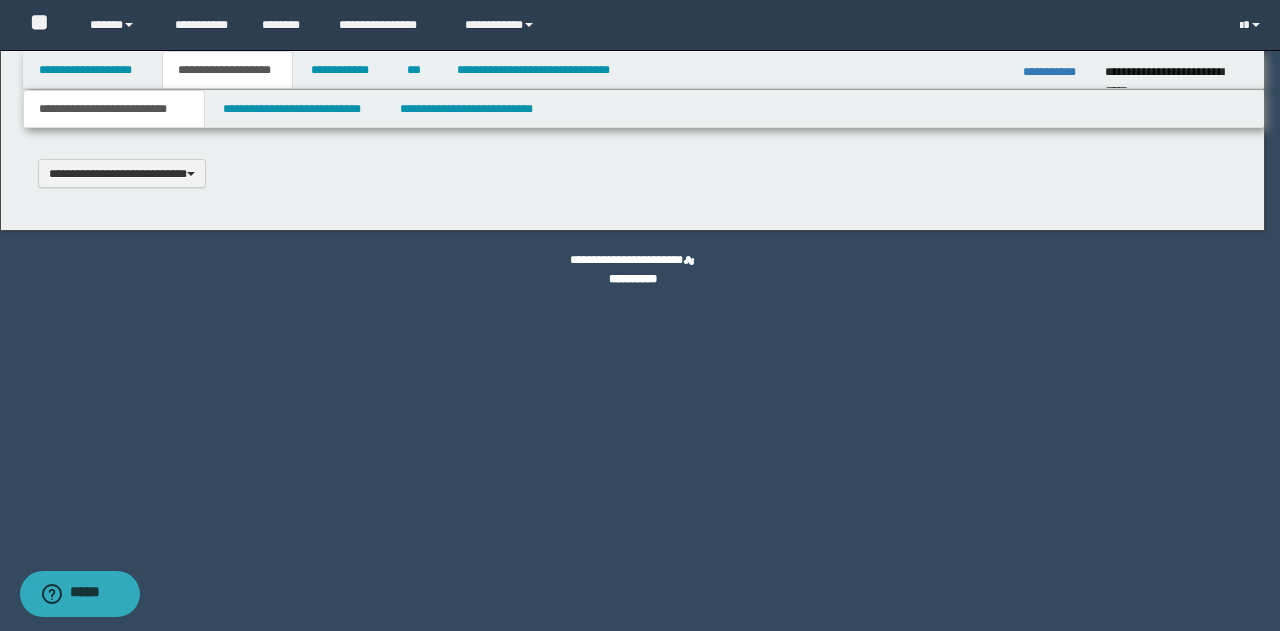 scroll, scrollTop: 0, scrollLeft: 0, axis: both 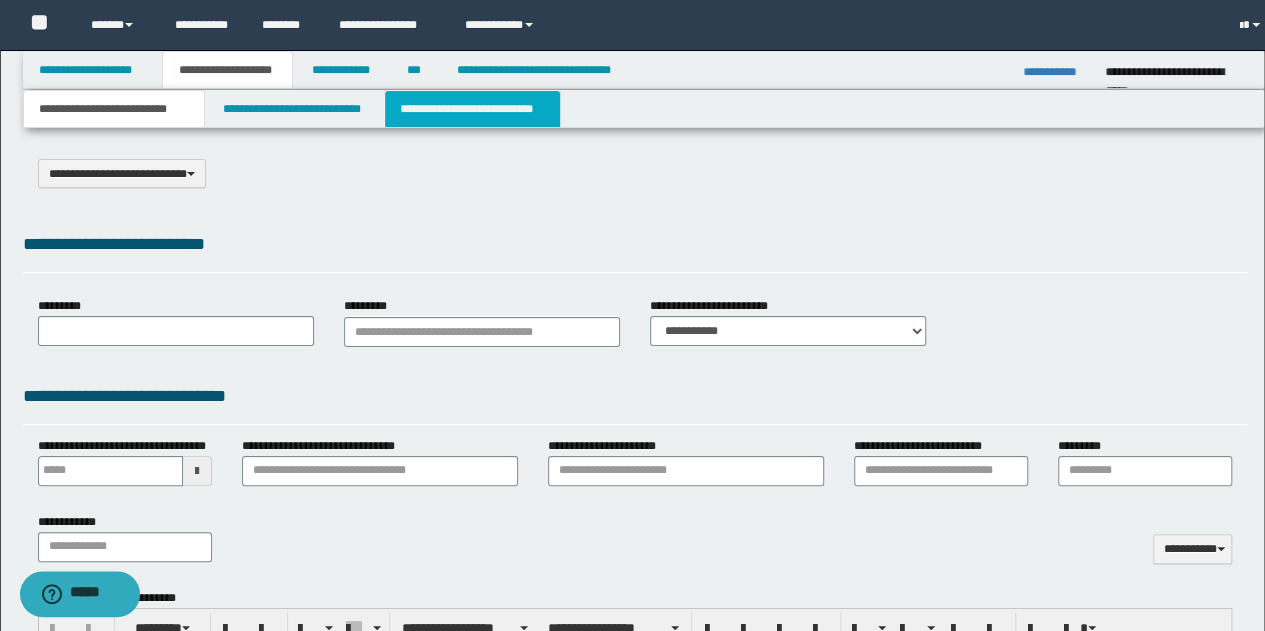 select on "*" 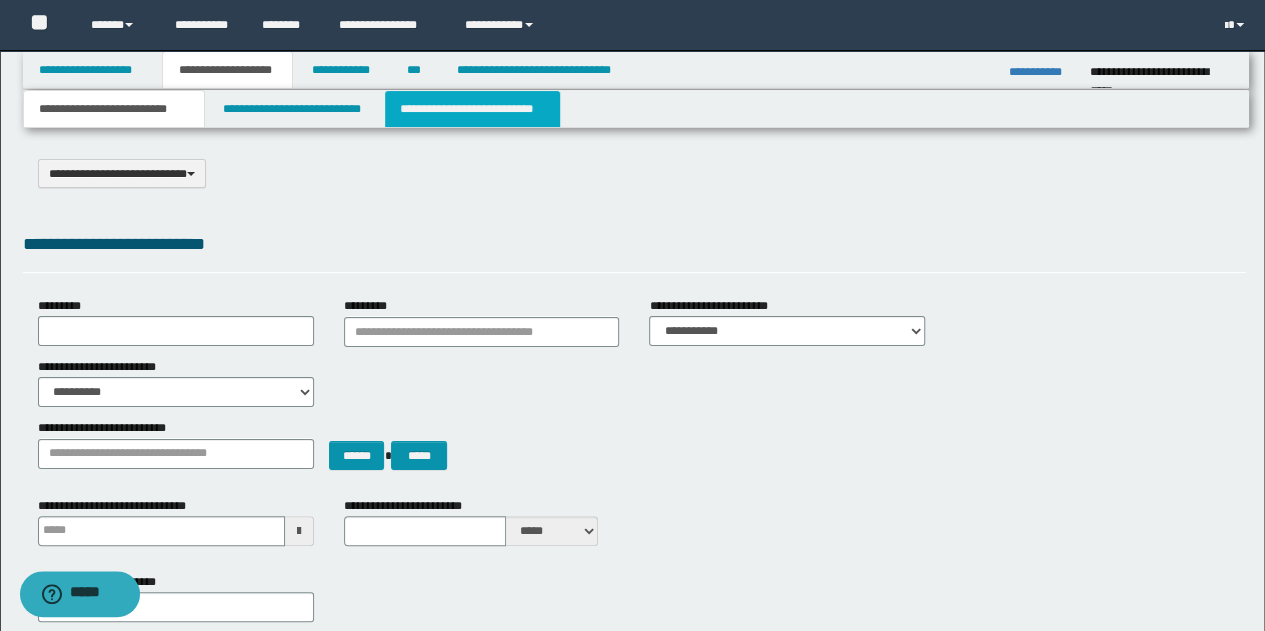 click on "**********" at bounding box center [472, 109] 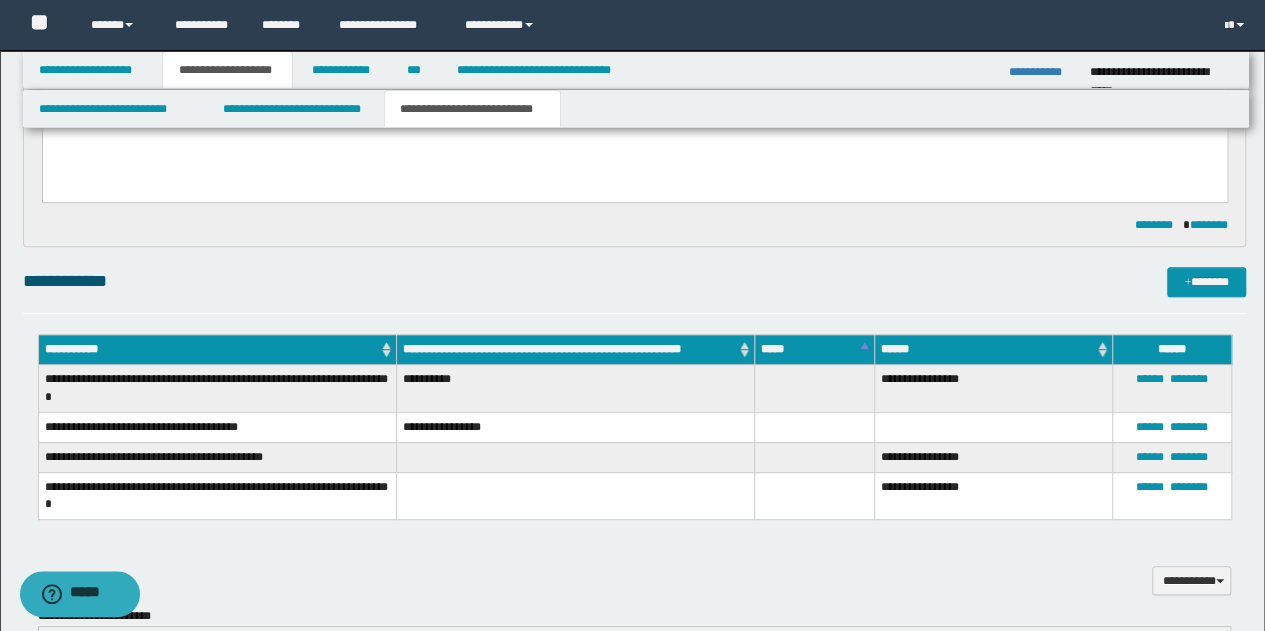 scroll, scrollTop: 100, scrollLeft: 0, axis: vertical 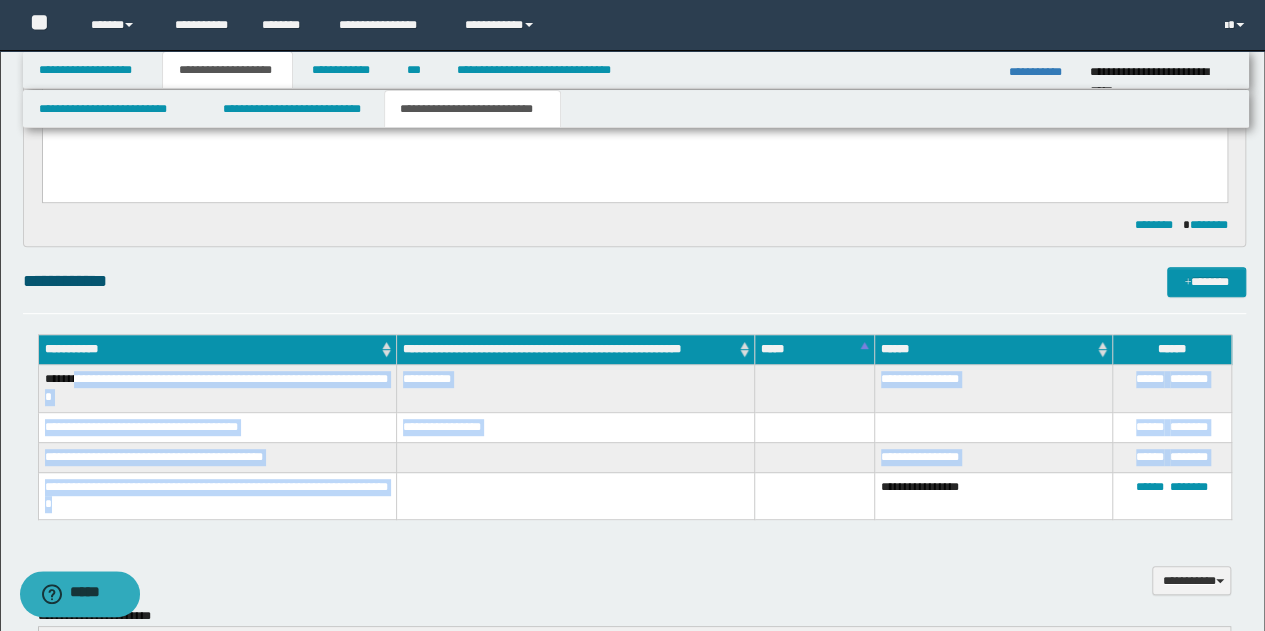 drag, startPoint x: 75, startPoint y: 380, endPoint x: 237, endPoint y: 504, distance: 204.0098 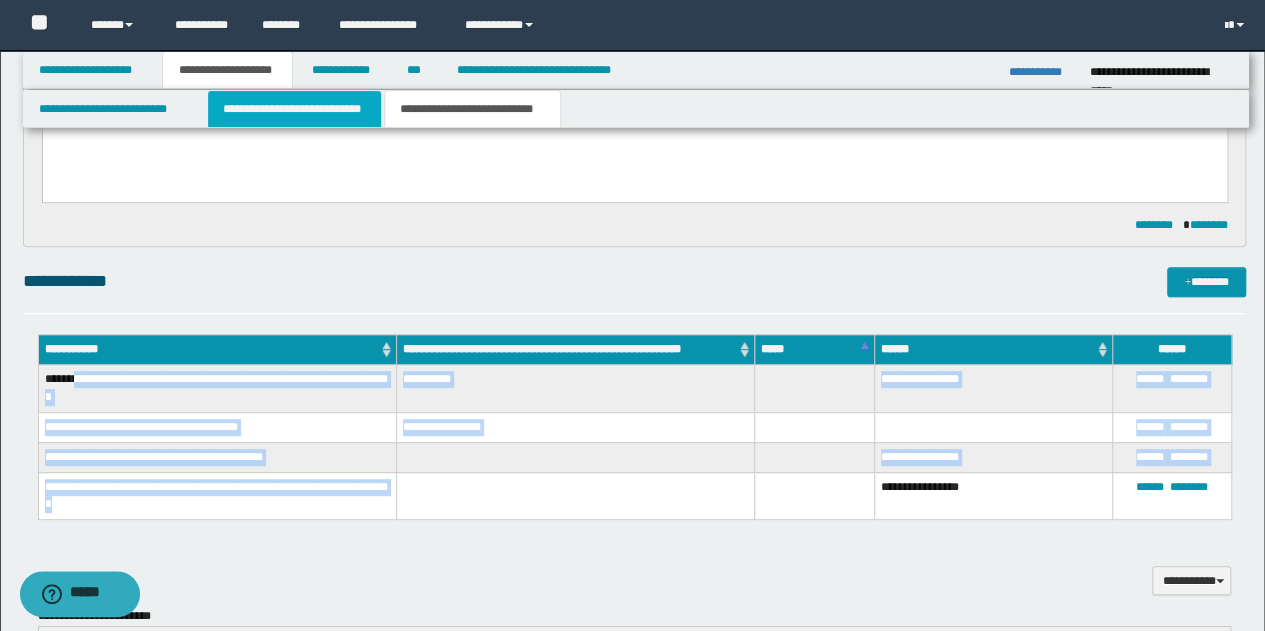 click on "**********" at bounding box center [294, 109] 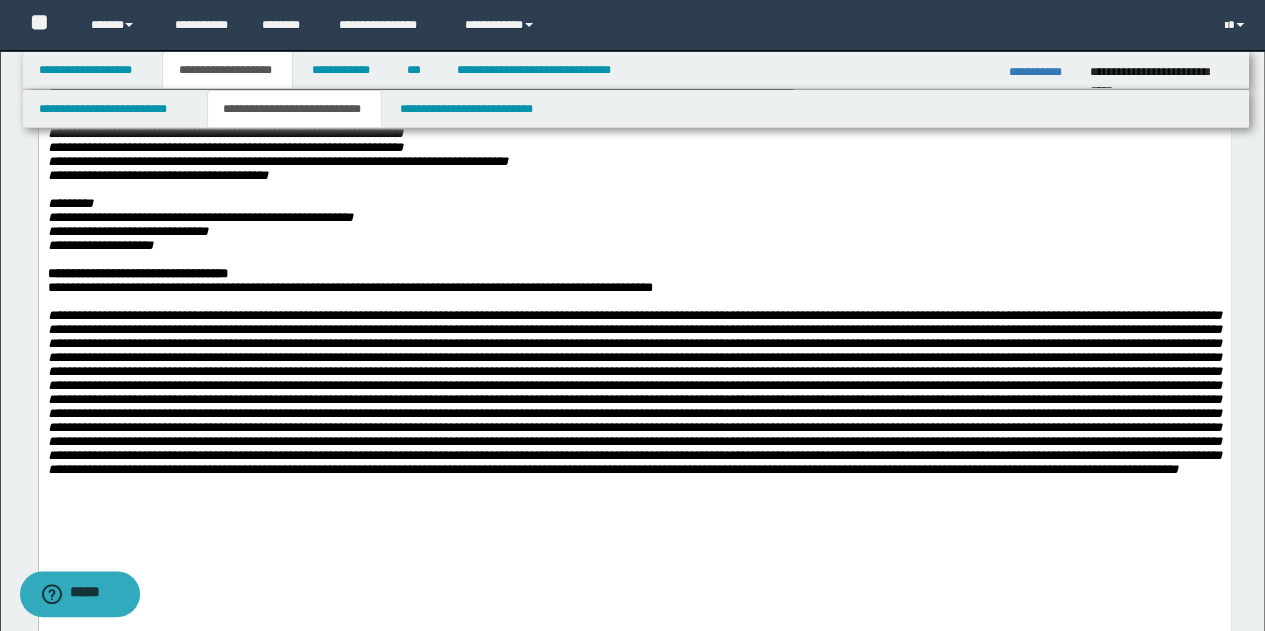 scroll, scrollTop: 400, scrollLeft: 0, axis: vertical 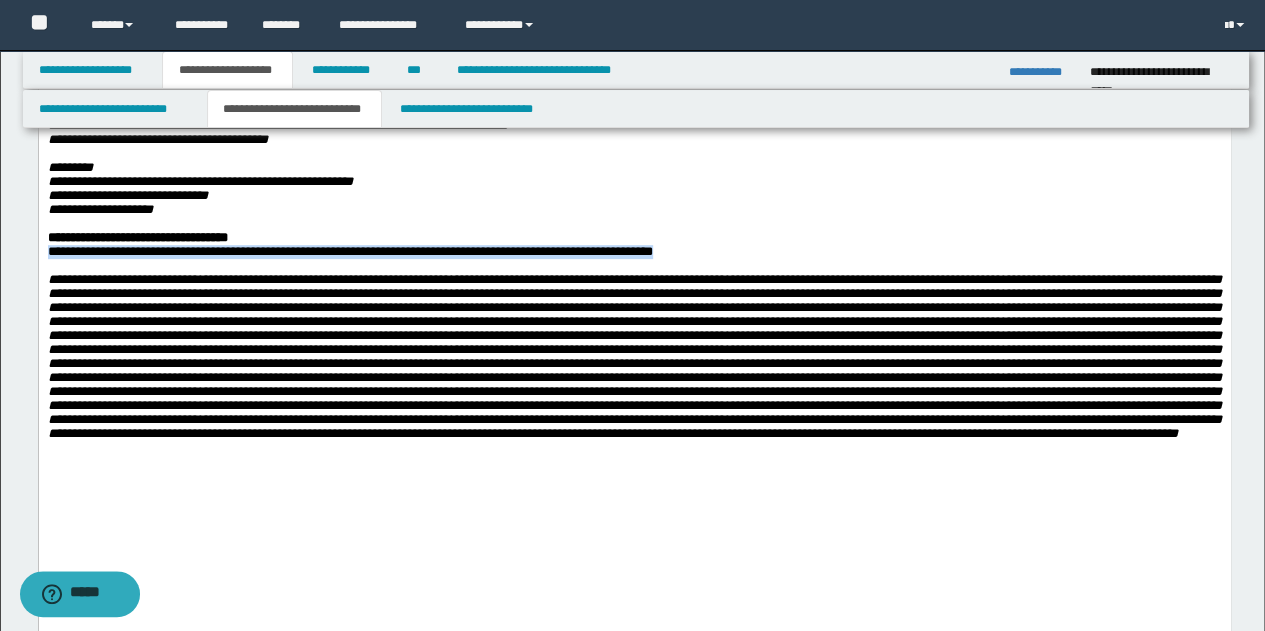 drag, startPoint x: 49, startPoint y: 309, endPoint x: 723, endPoint y: 304, distance: 674.01855 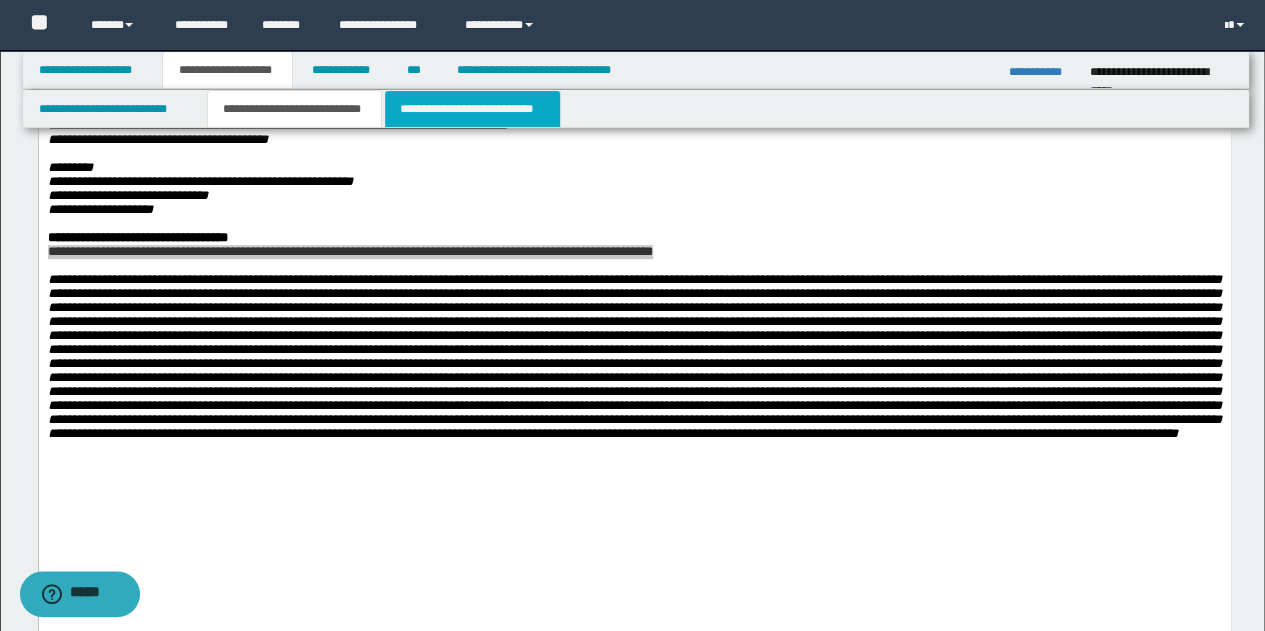 click on "**********" at bounding box center [472, 109] 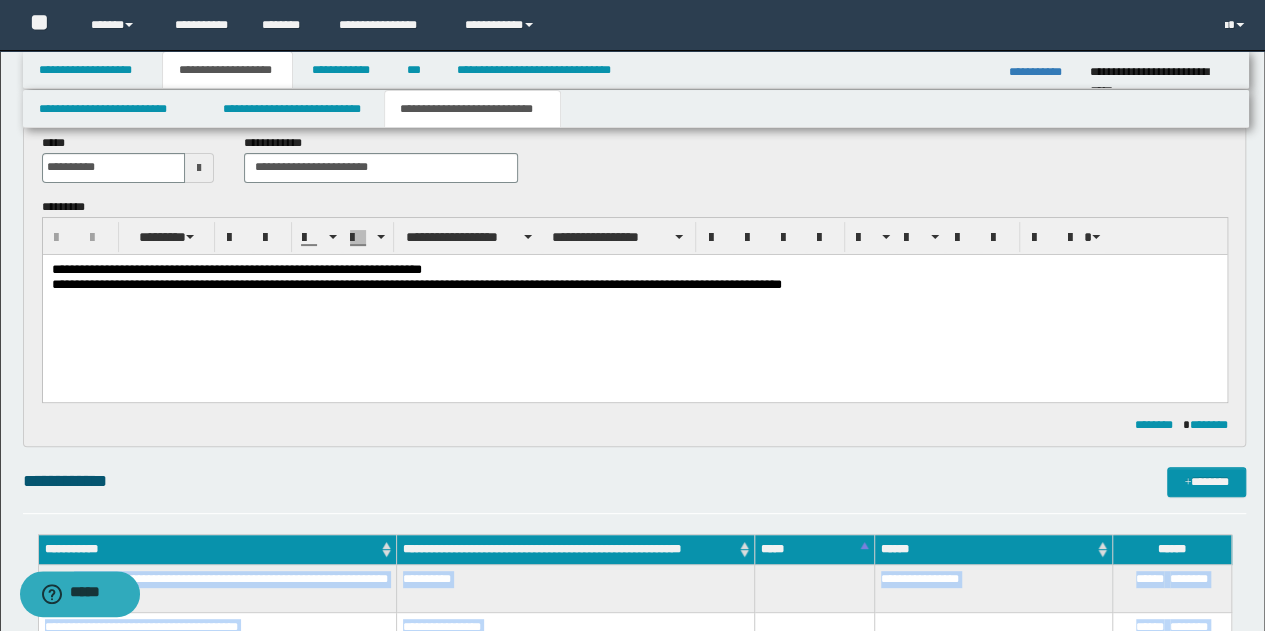 scroll, scrollTop: 0, scrollLeft: 0, axis: both 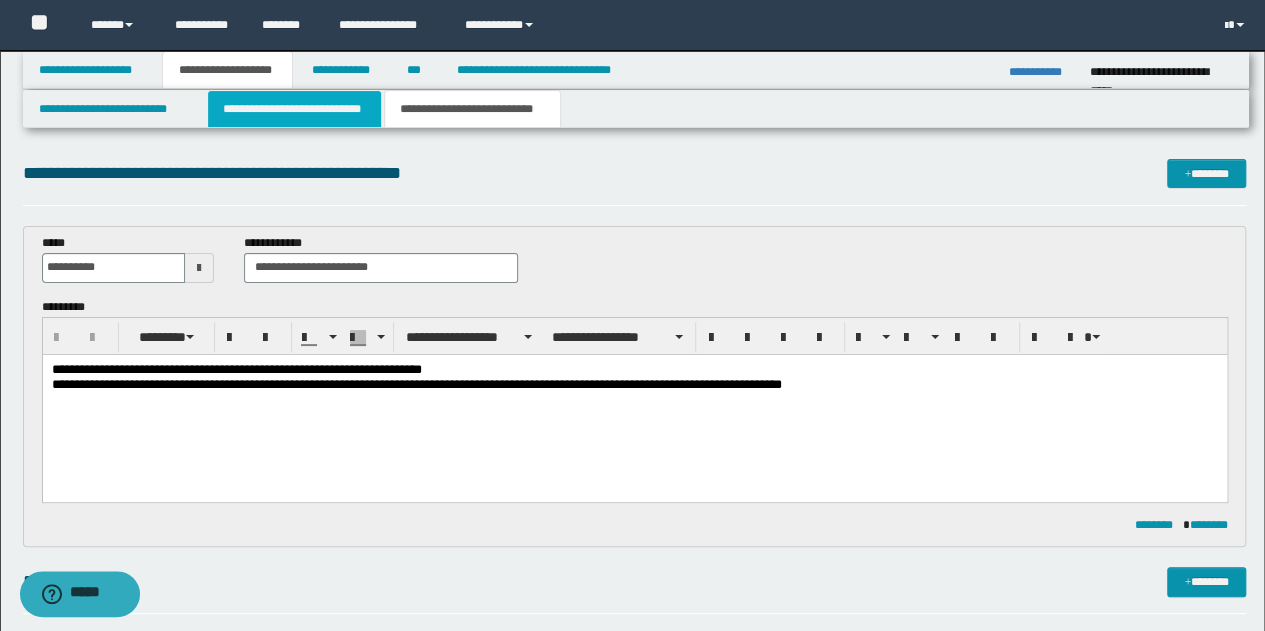 click on "**********" at bounding box center (294, 109) 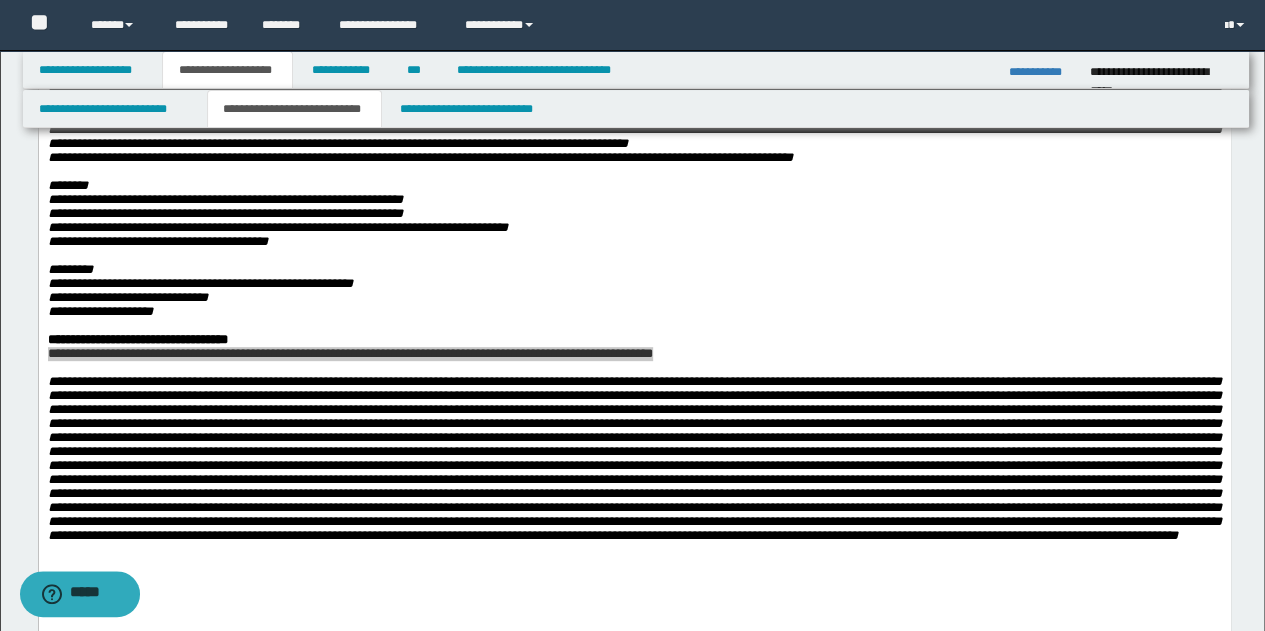 scroll, scrollTop: 300, scrollLeft: 0, axis: vertical 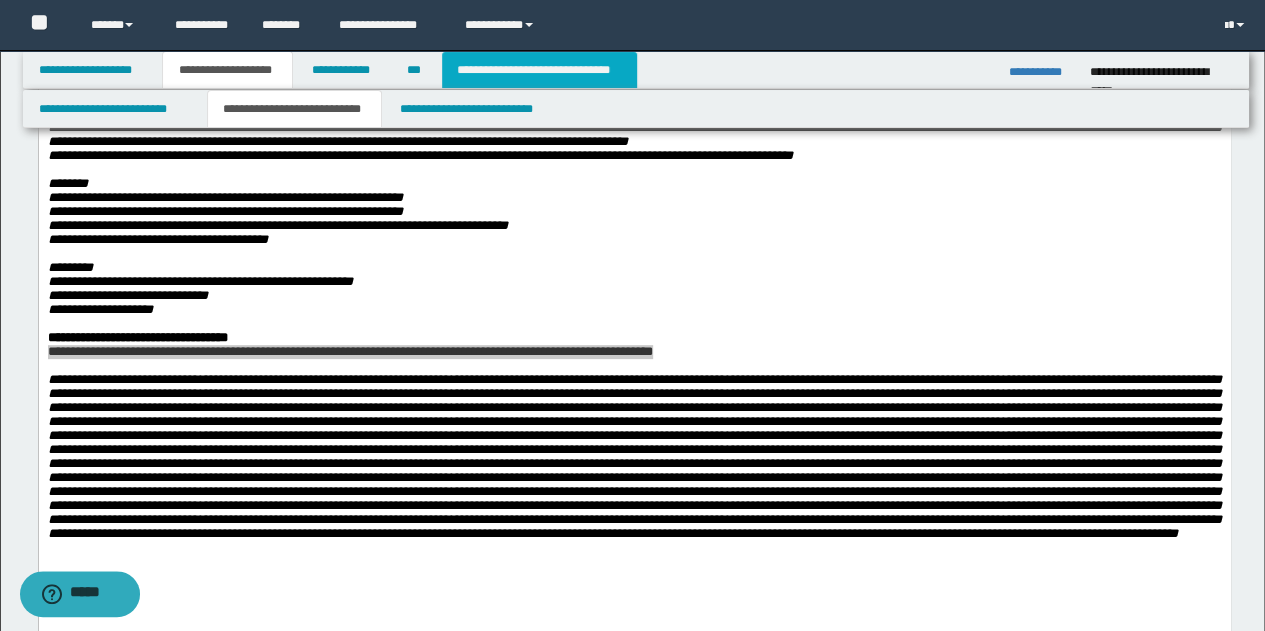 click on "**********" at bounding box center (539, 70) 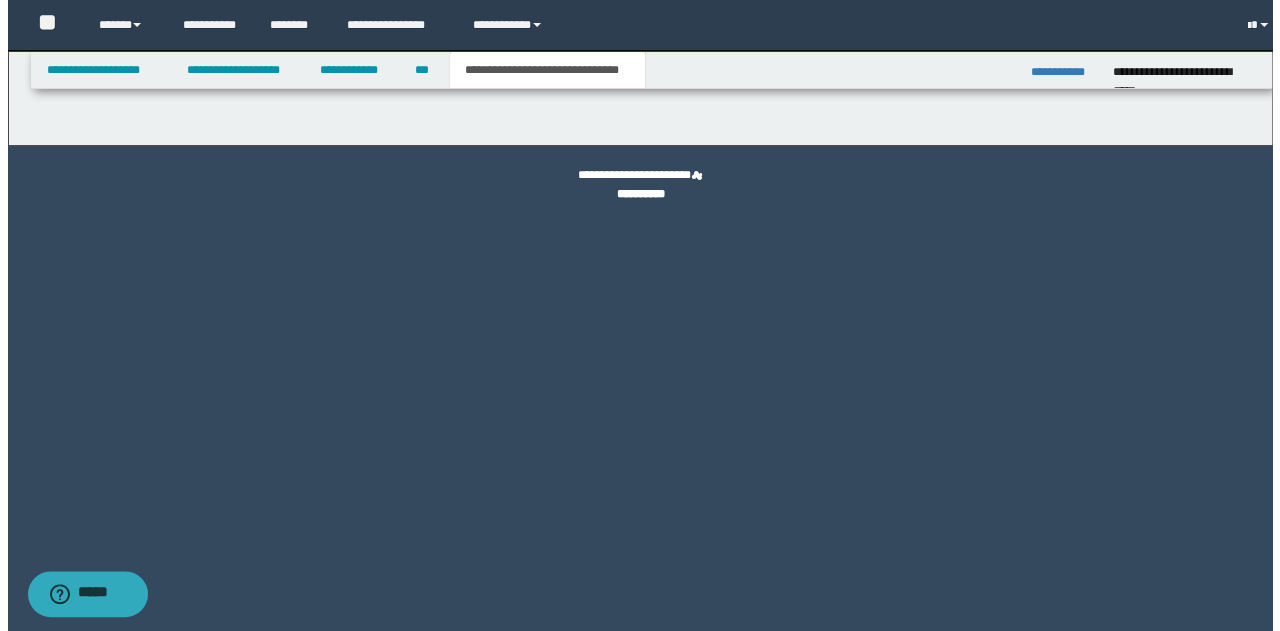 scroll, scrollTop: 0, scrollLeft: 0, axis: both 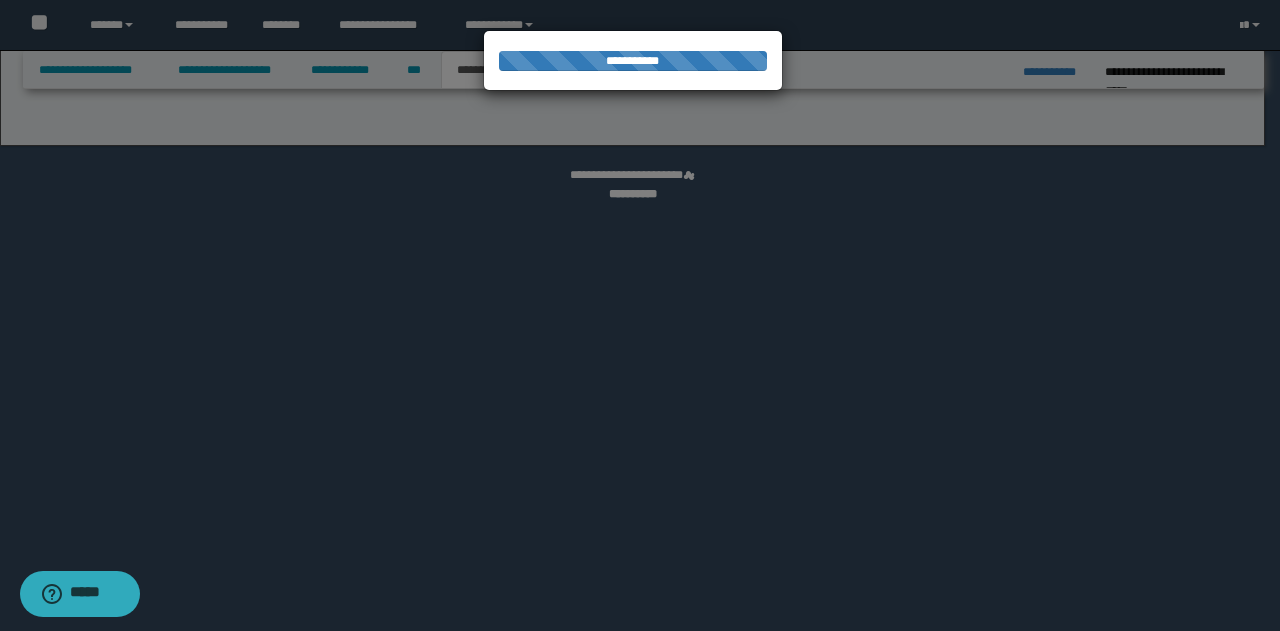 select on "*" 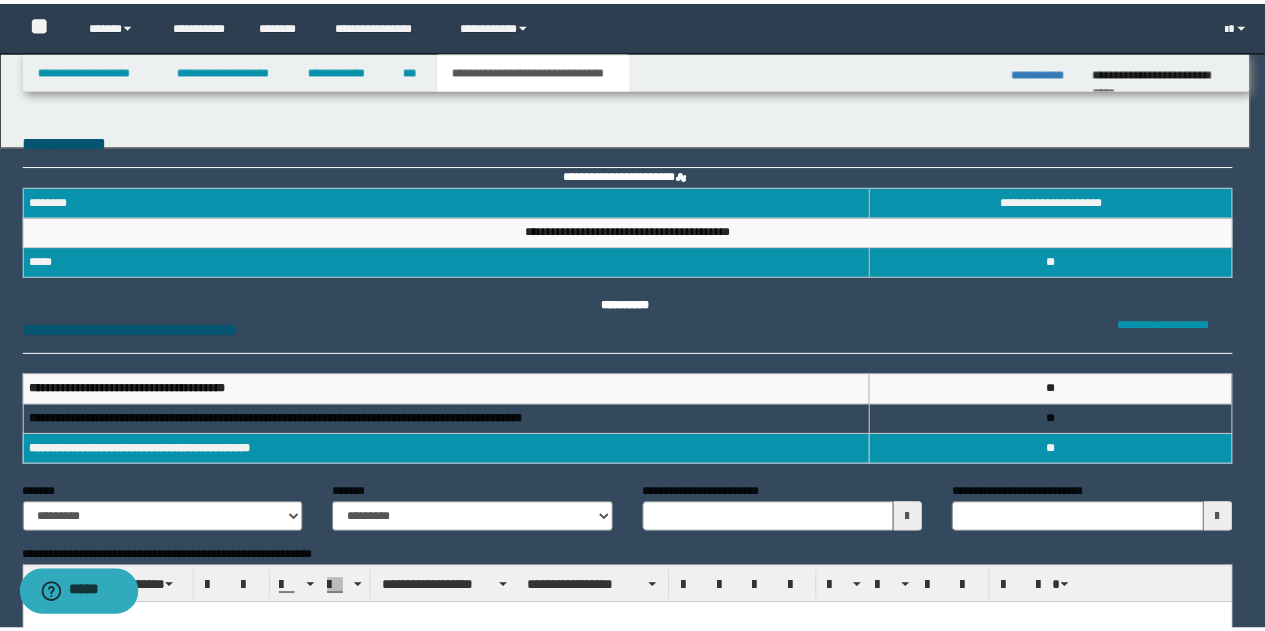 scroll, scrollTop: 0, scrollLeft: 0, axis: both 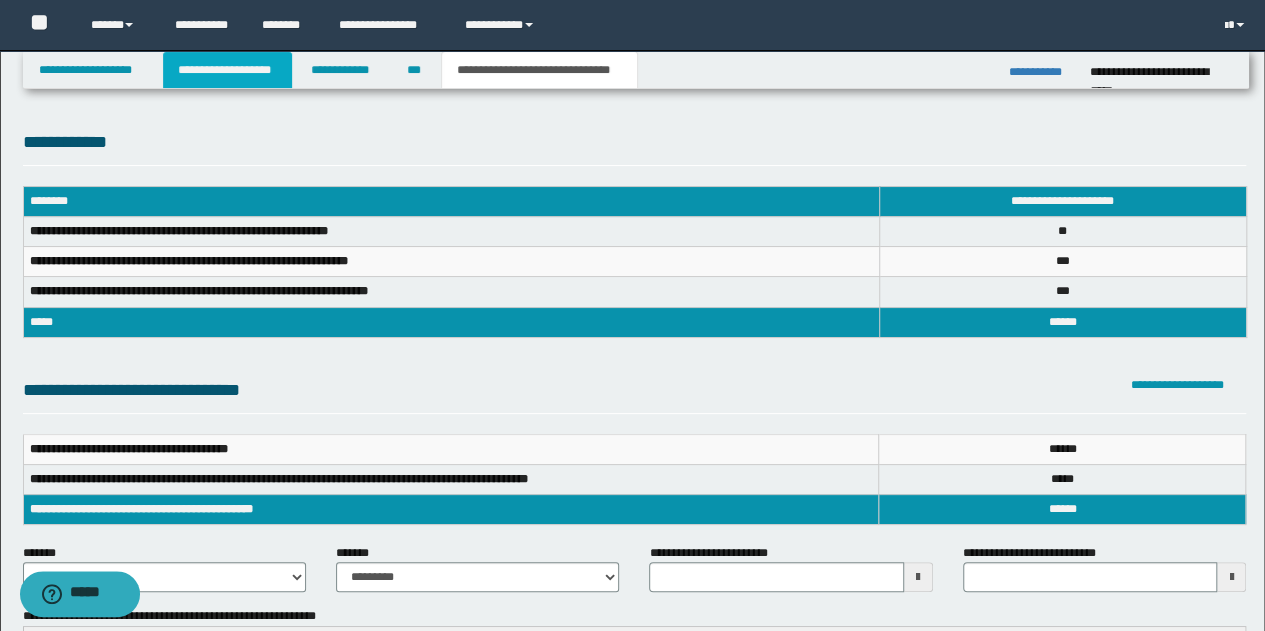 click on "**********" at bounding box center [227, 70] 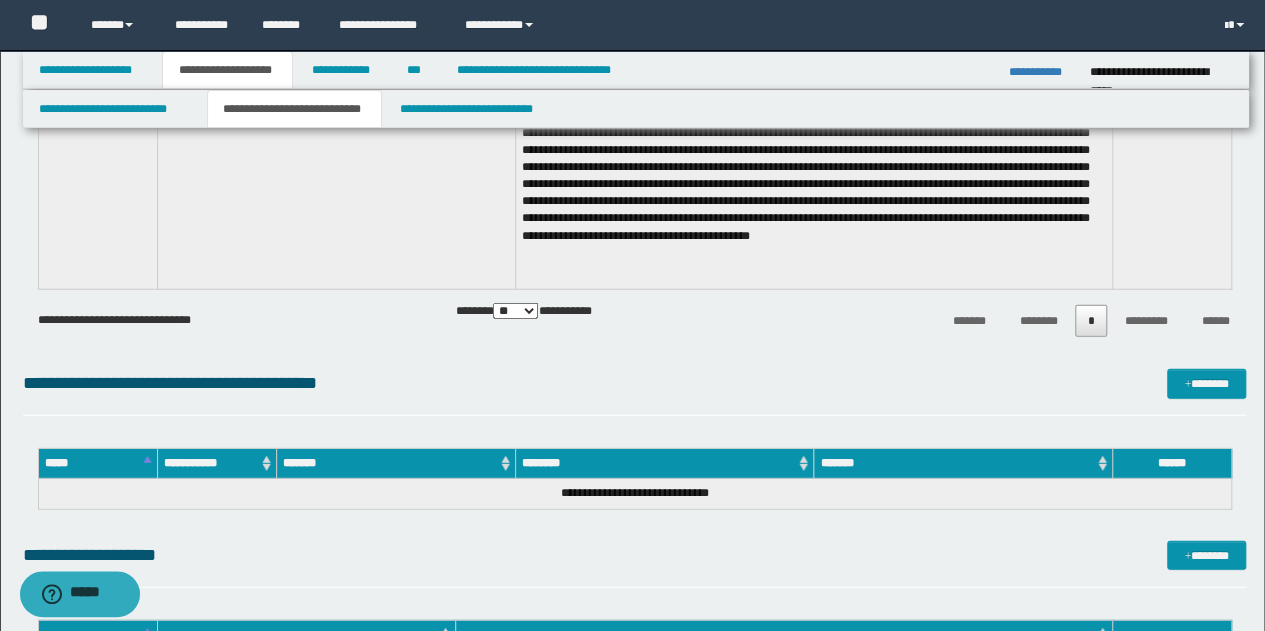 scroll, scrollTop: 2200, scrollLeft: 0, axis: vertical 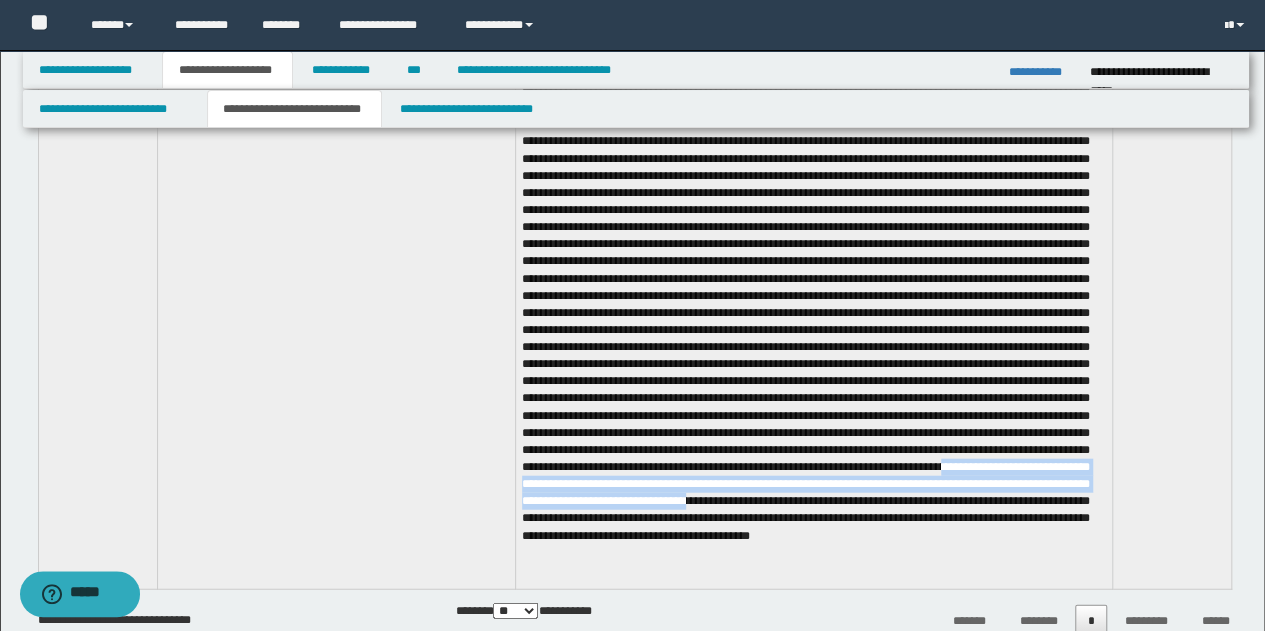 drag, startPoint x: 640, startPoint y: 505, endPoint x: 1020, endPoint y: 520, distance: 380.29593 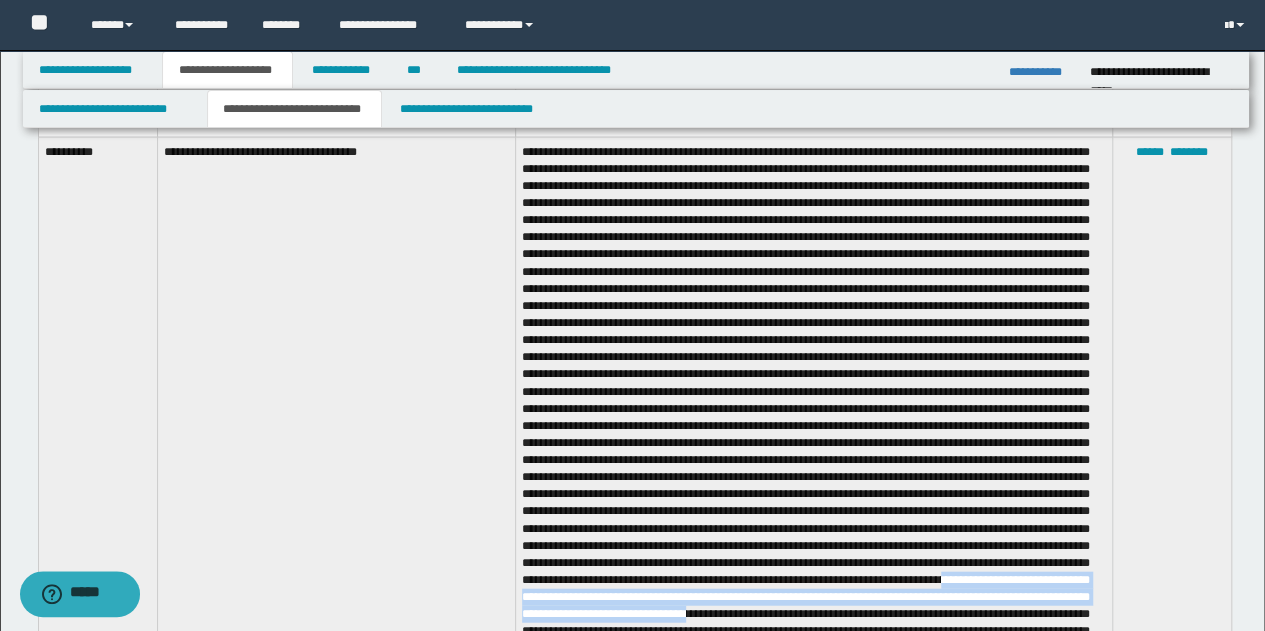scroll, scrollTop: 2200, scrollLeft: 0, axis: vertical 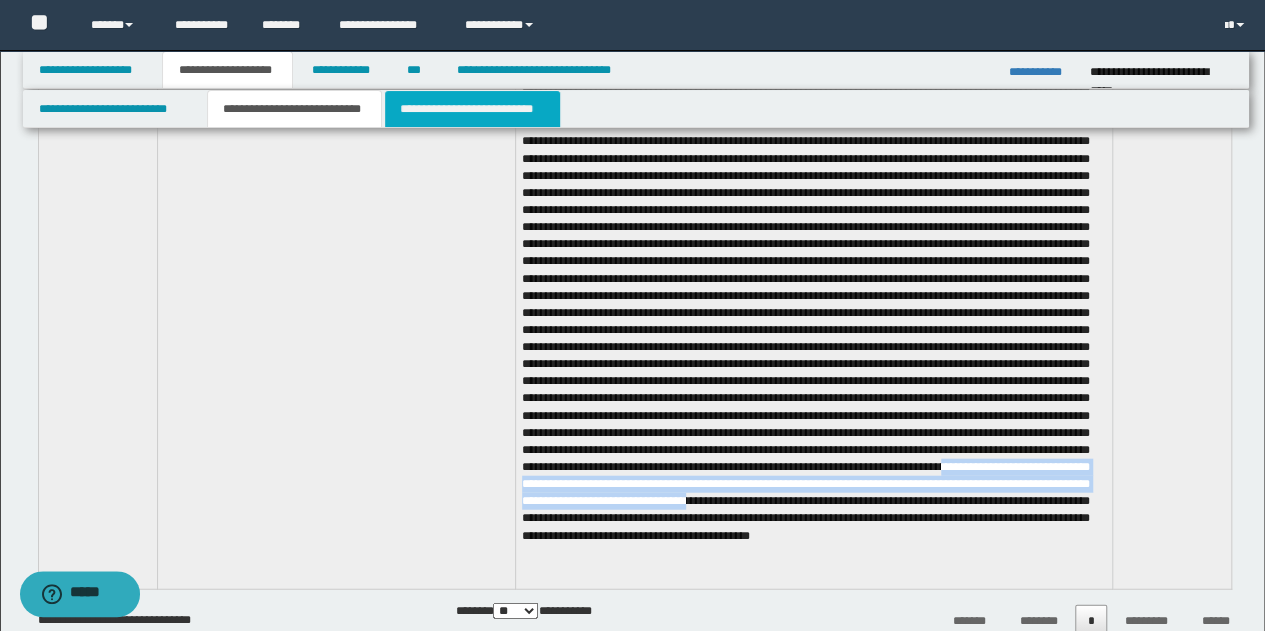 click on "**********" at bounding box center [472, 109] 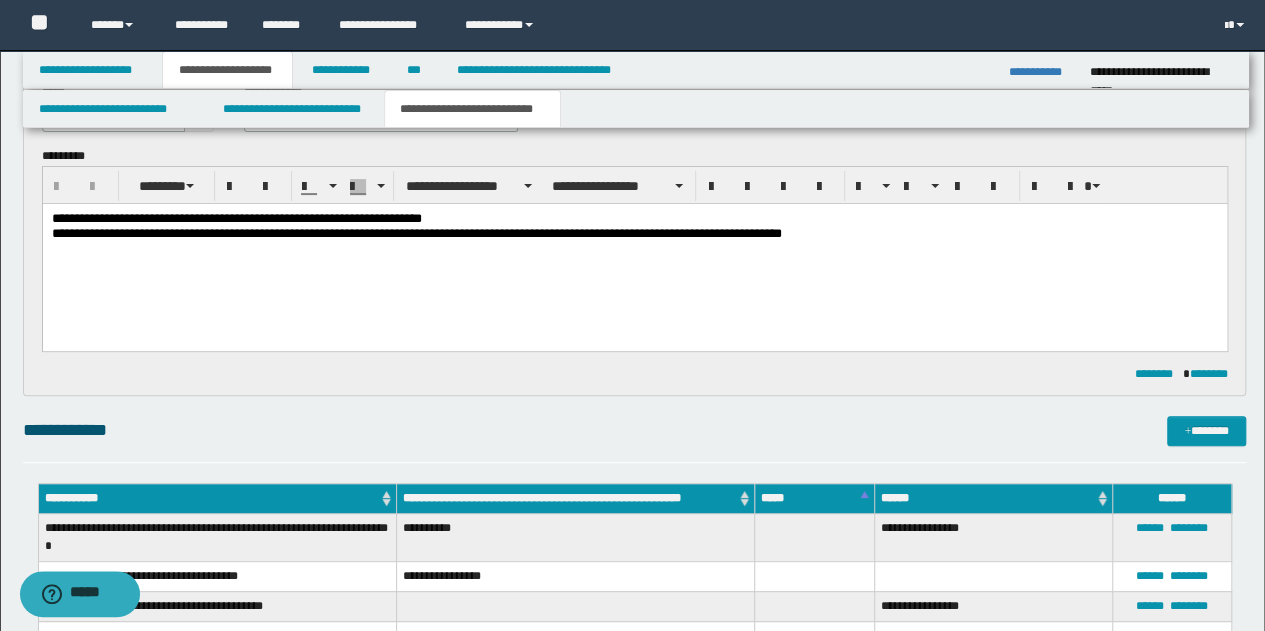 scroll, scrollTop: 72, scrollLeft: 0, axis: vertical 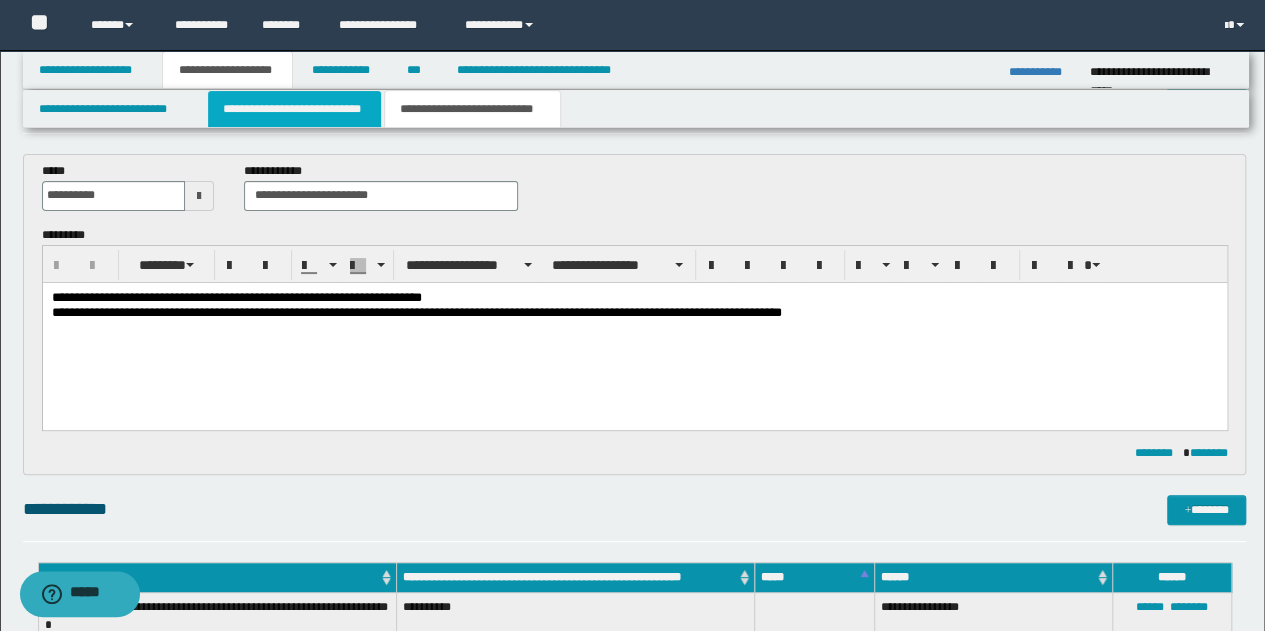click on "**********" at bounding box center [294, 109] 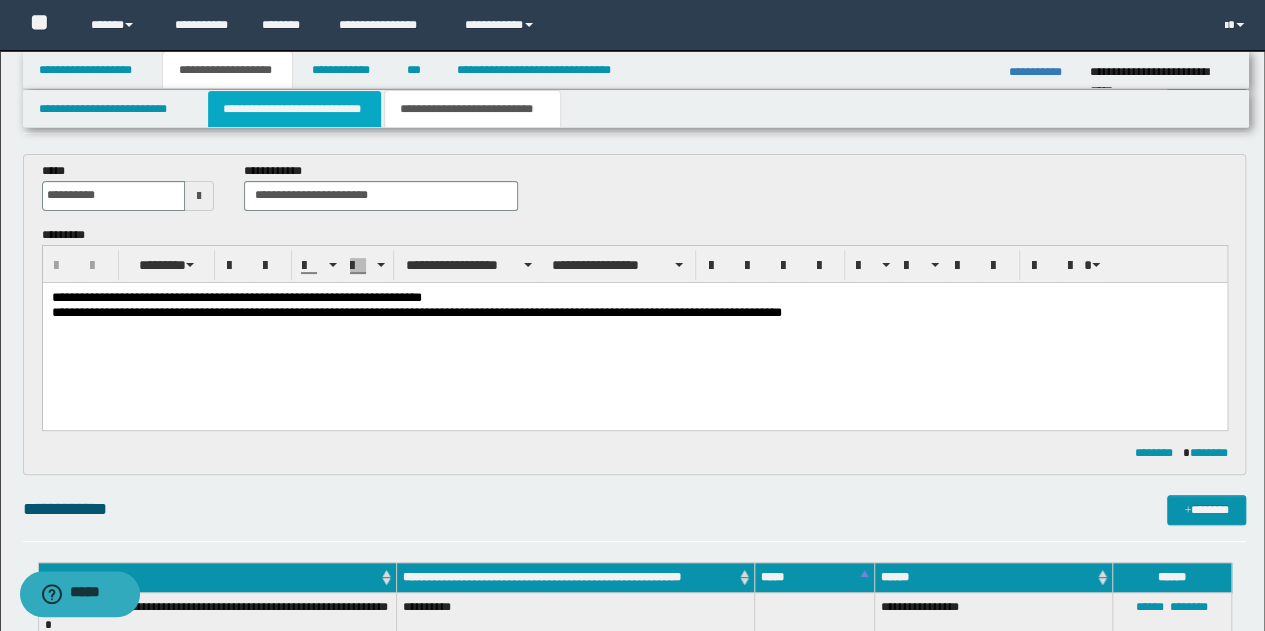 type 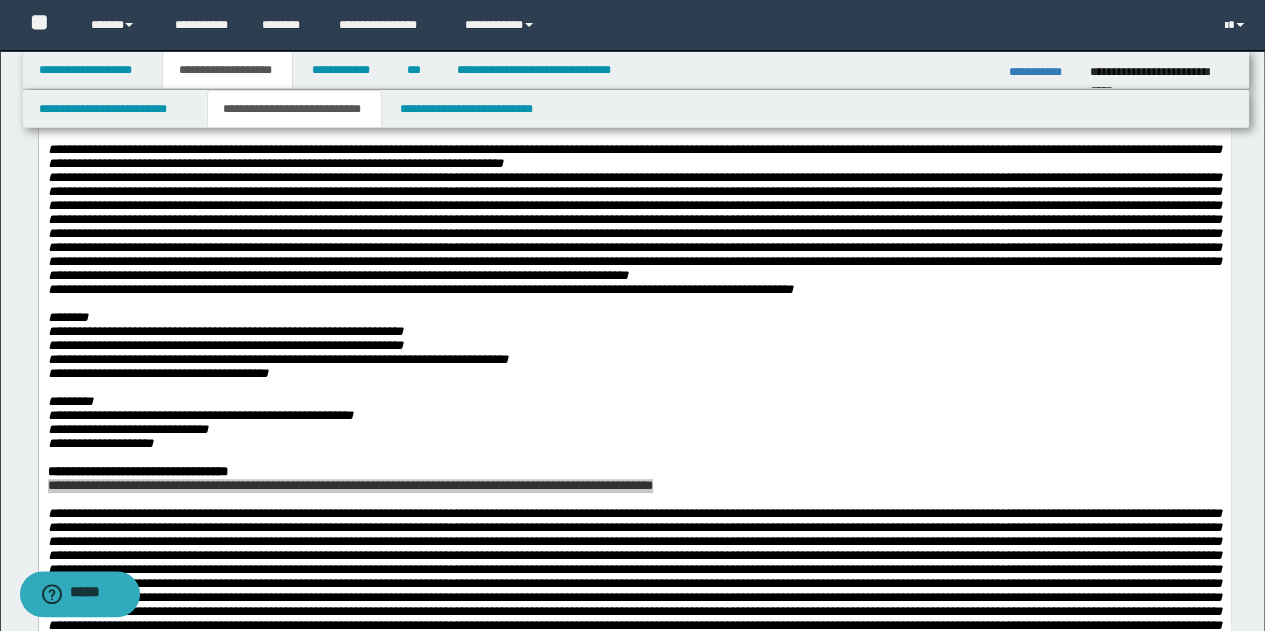 scroll, scrollTop: 272, scrollLeft: 0, axis: vertical 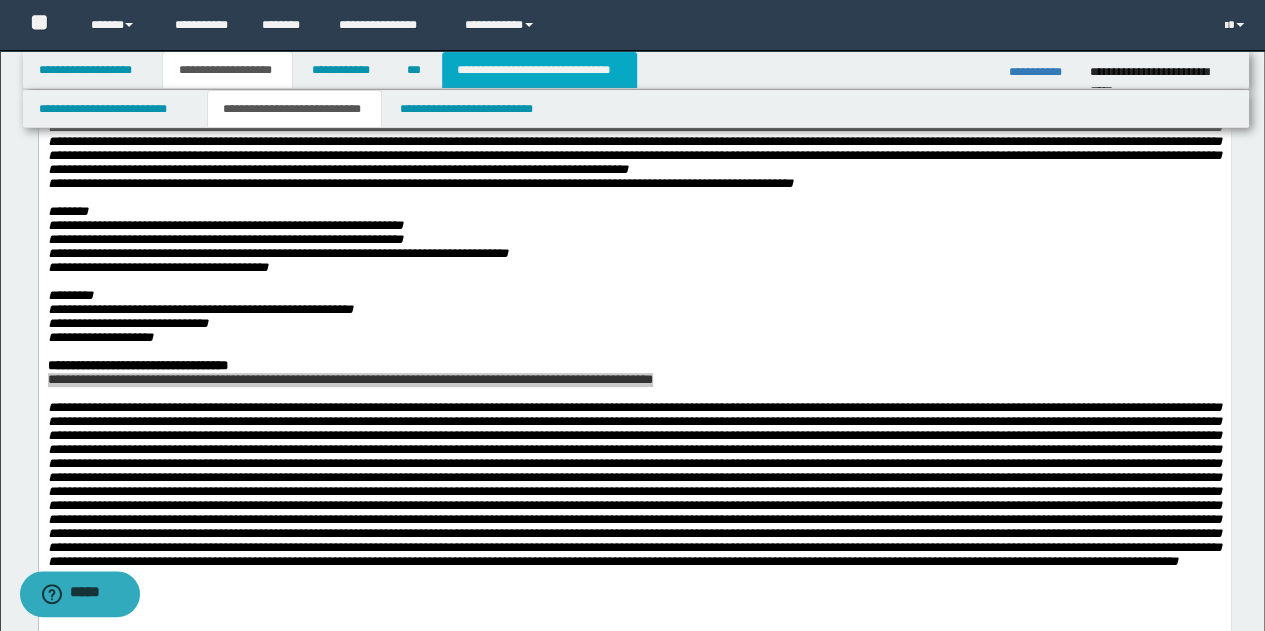 click on "**********" at bounding box center [539, 70] 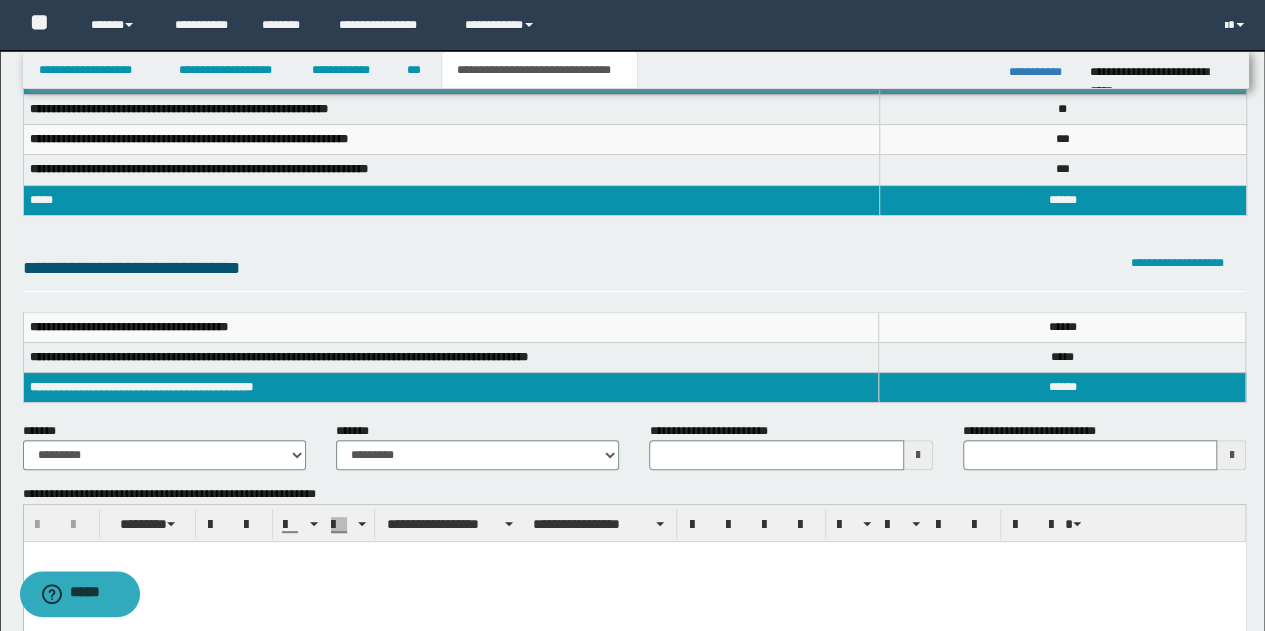 scroll, scrollTop: 0, scrollLeft: 0, axis: both 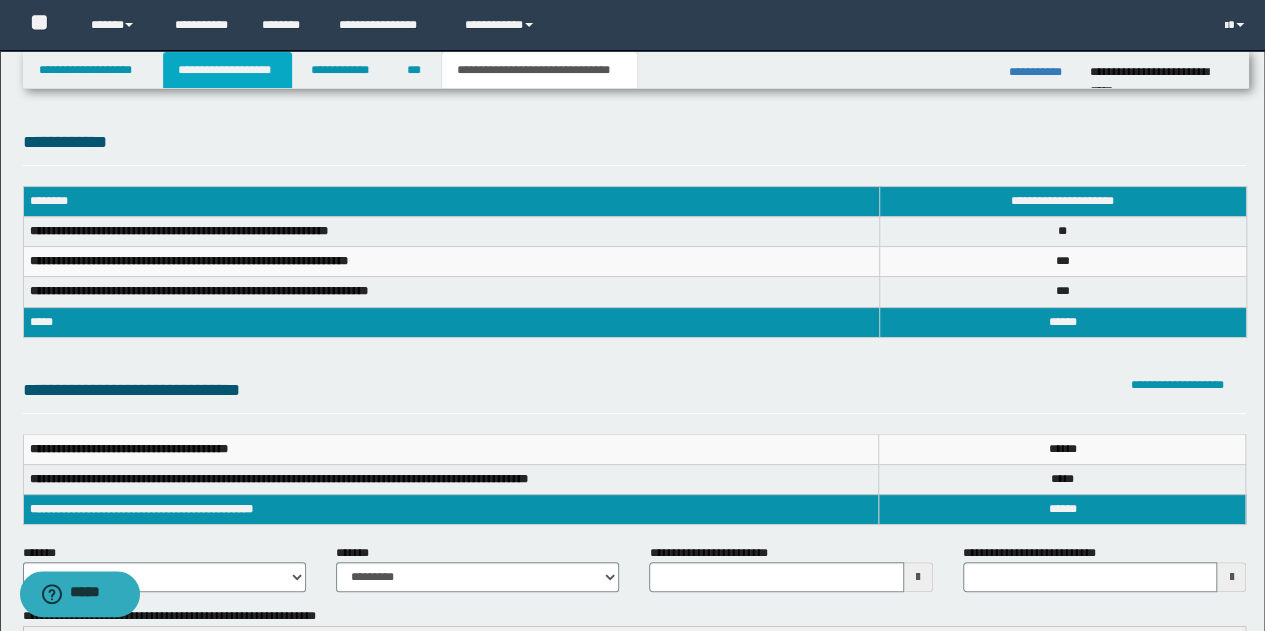click on "**********" at bounding box center (227, 70) 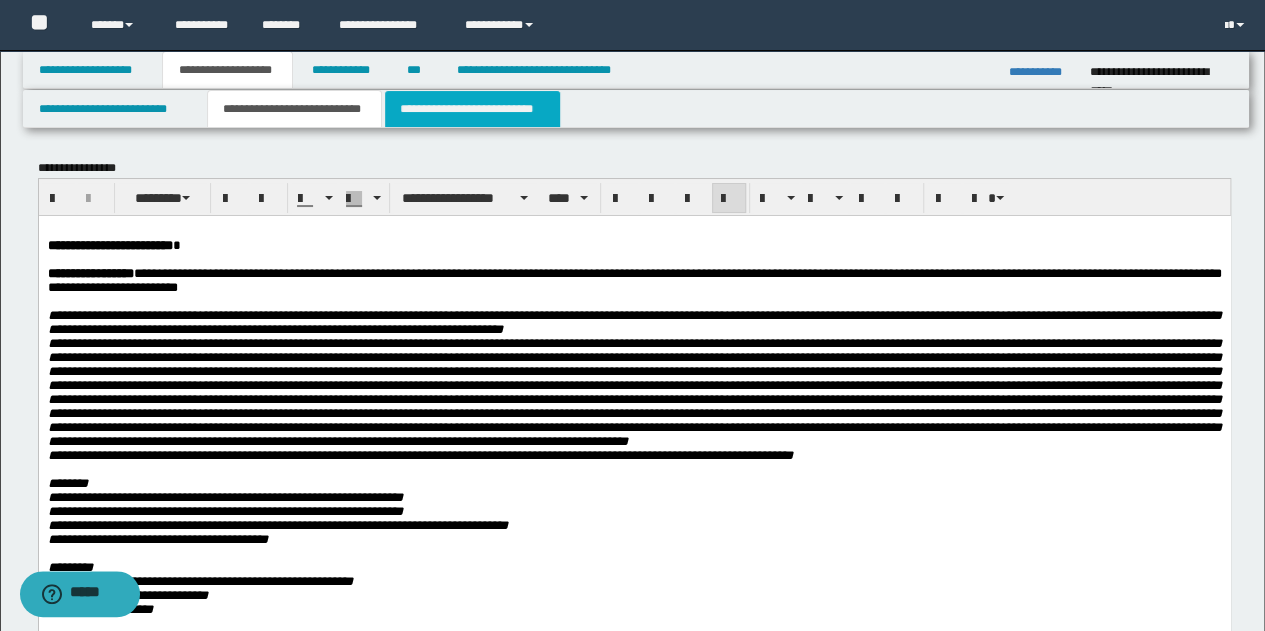 click on "**********" at bounding box center (472, 109) 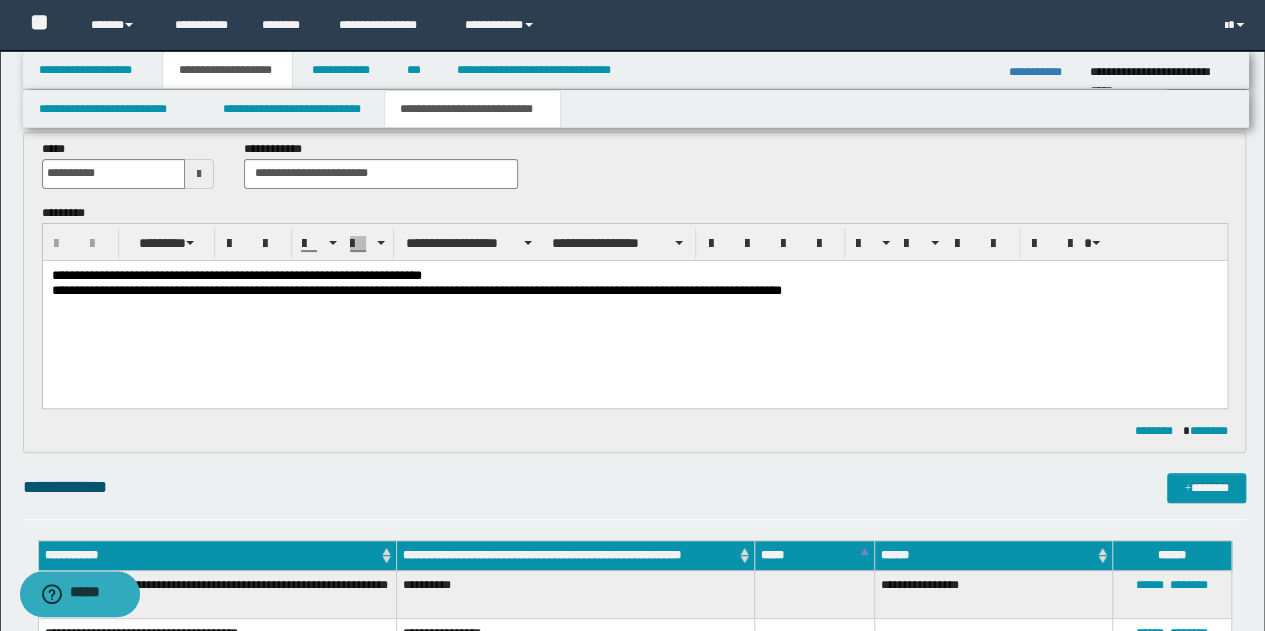 scroll, scrollTop: 0, scrollLeft: 0, axis: both 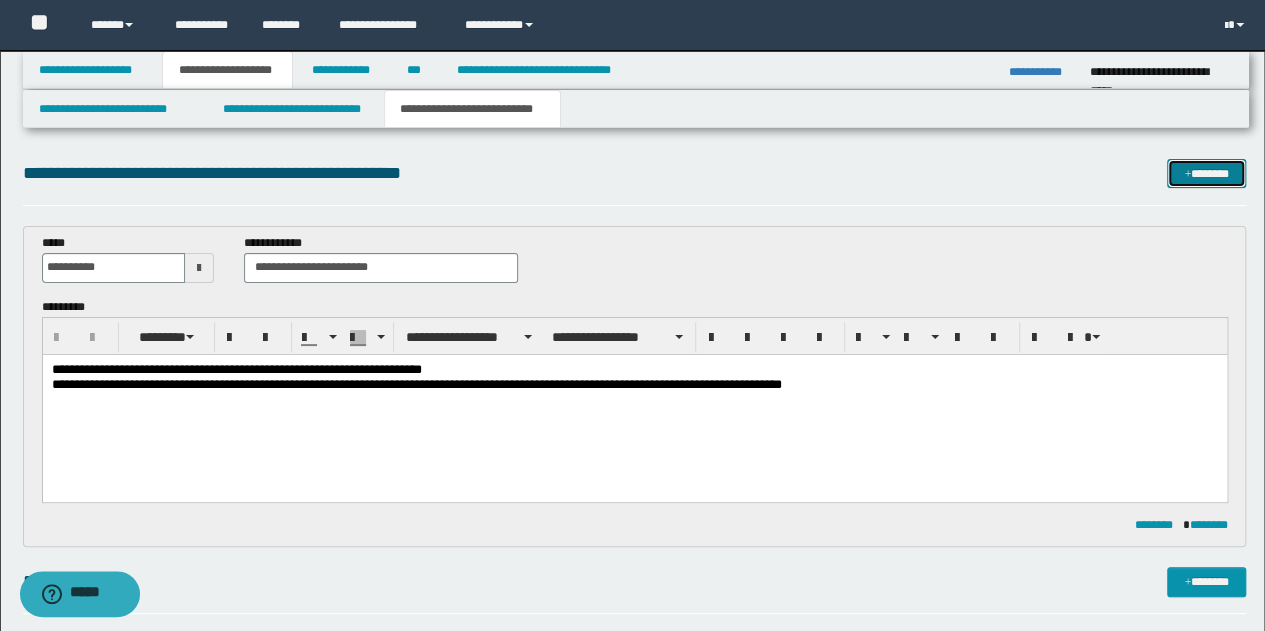 click on "*******" at bounding box center [1206, 173] 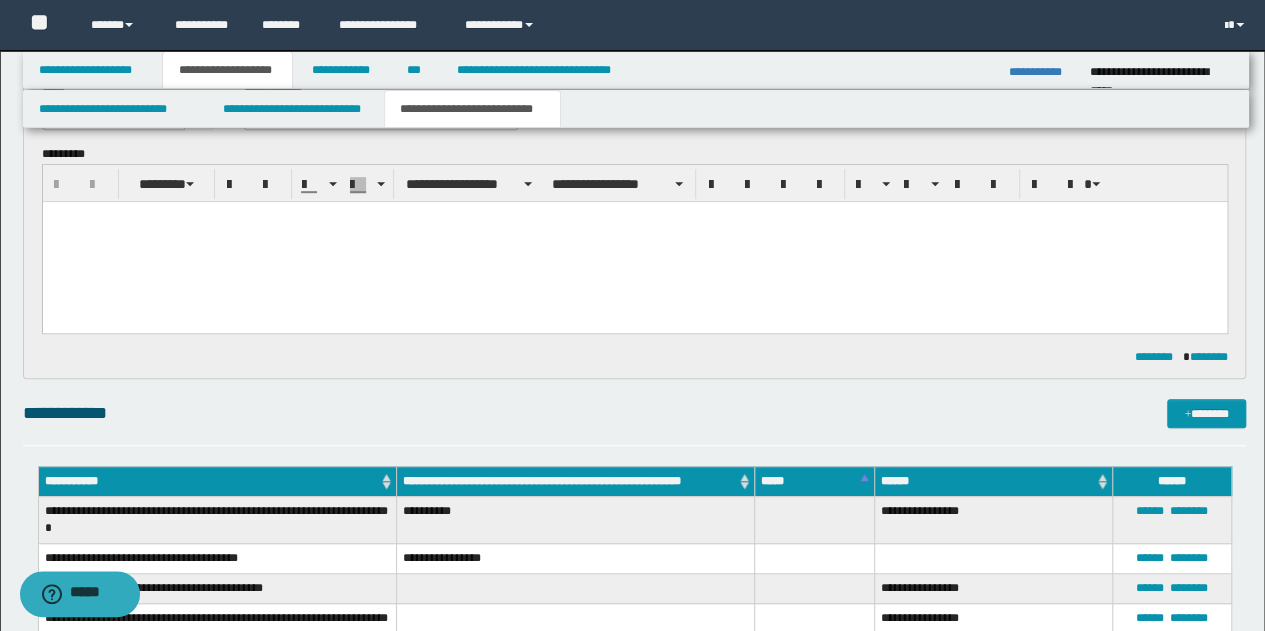 scroll, scrollTop: 0, scrollLeft: 0, axis: both 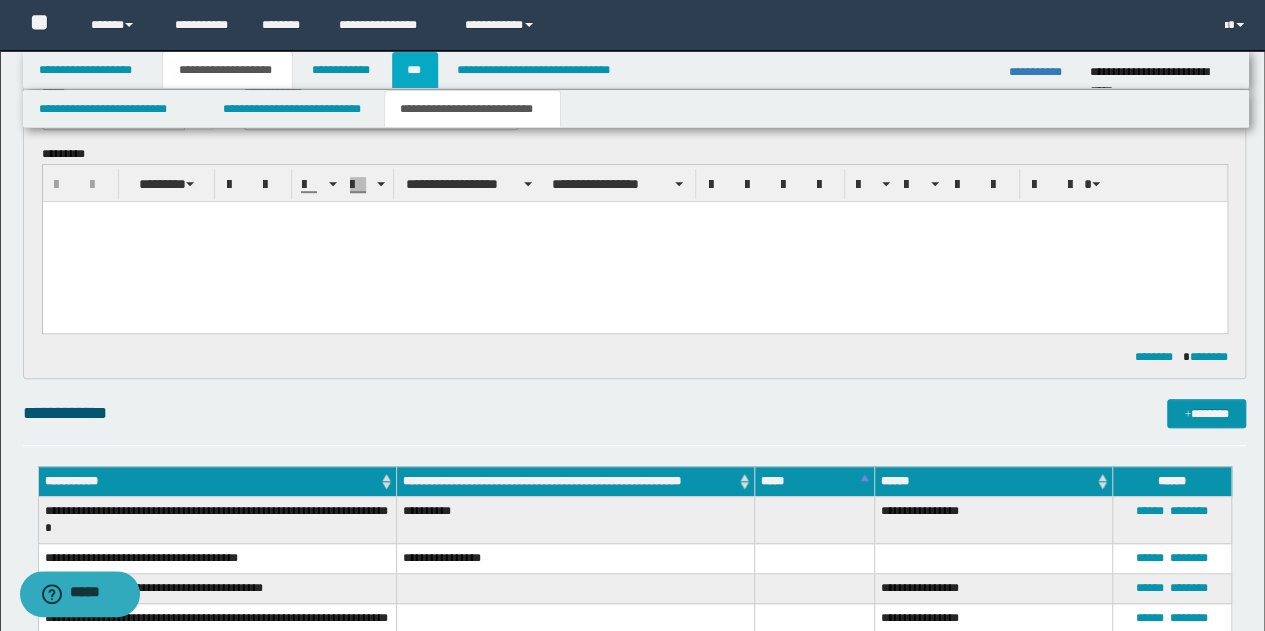 click on "***" at bounding box center (415, 70) 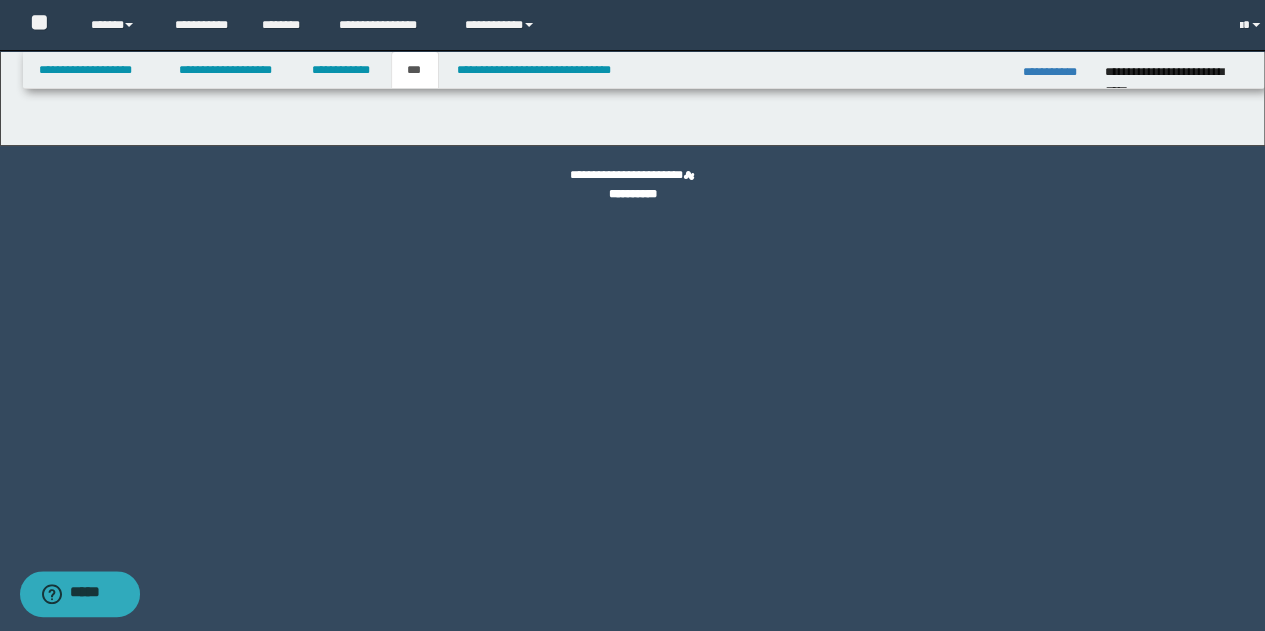 scroll, scrollTop: 0, scrollLeft: 0, axis: both 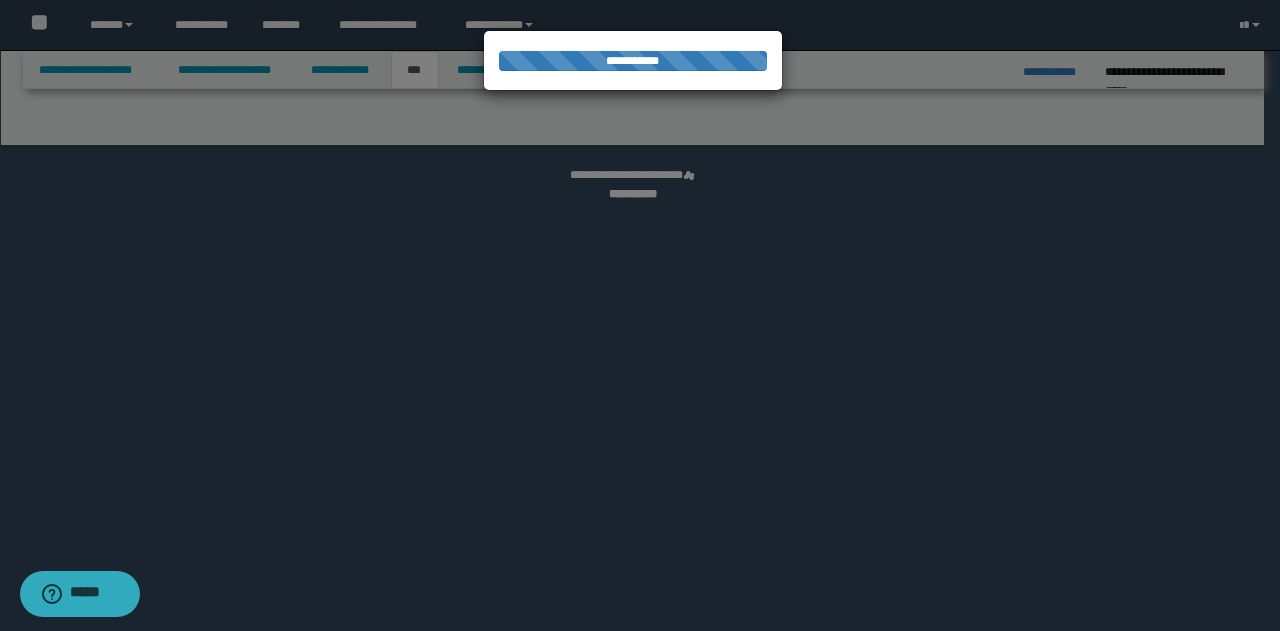 select on "**" 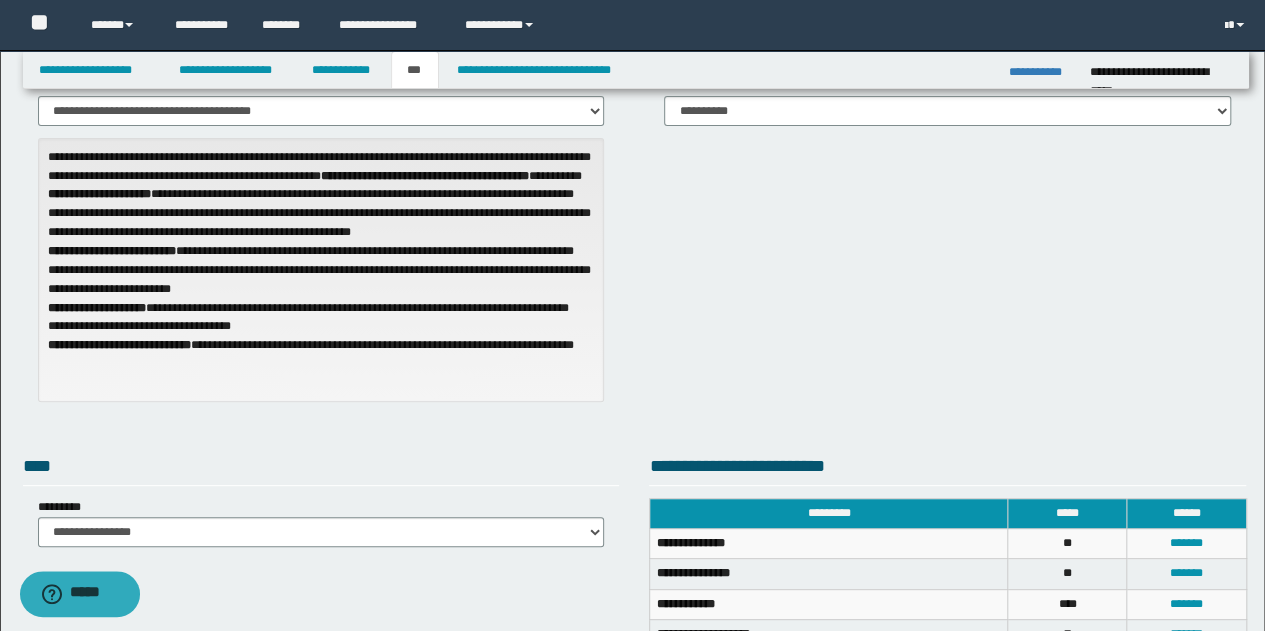 scroll, scrollTop: 100, scrollLeft: 0, axis: vertical 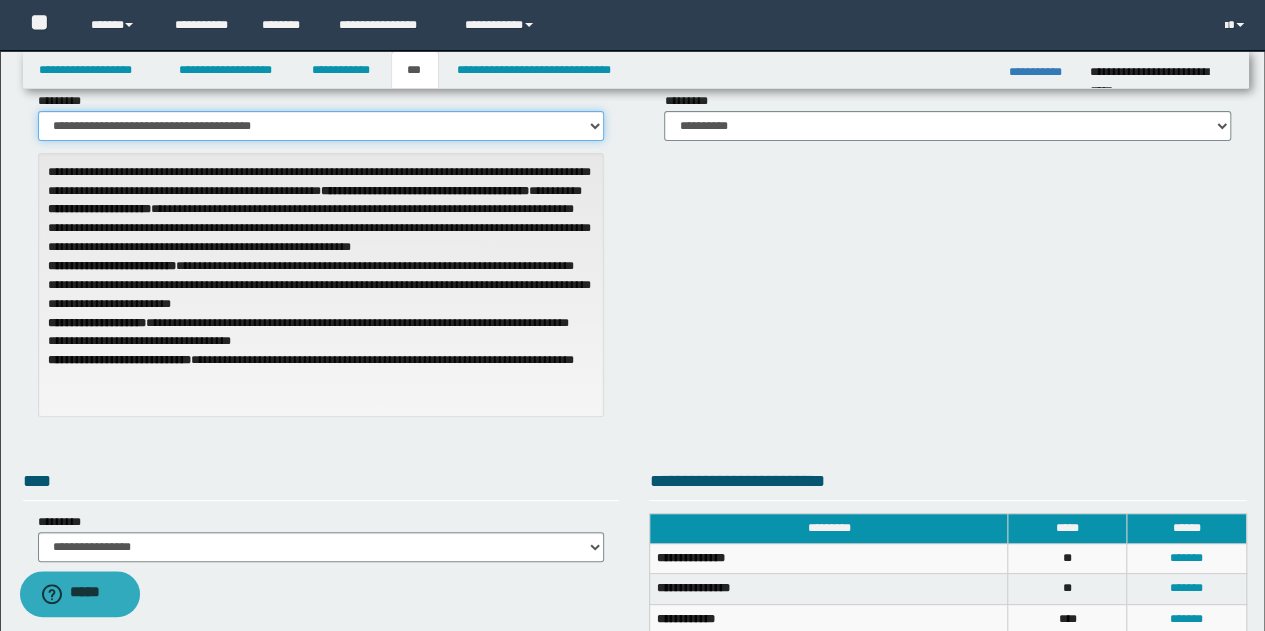 click on "**********" at bounding box center (321, 126) 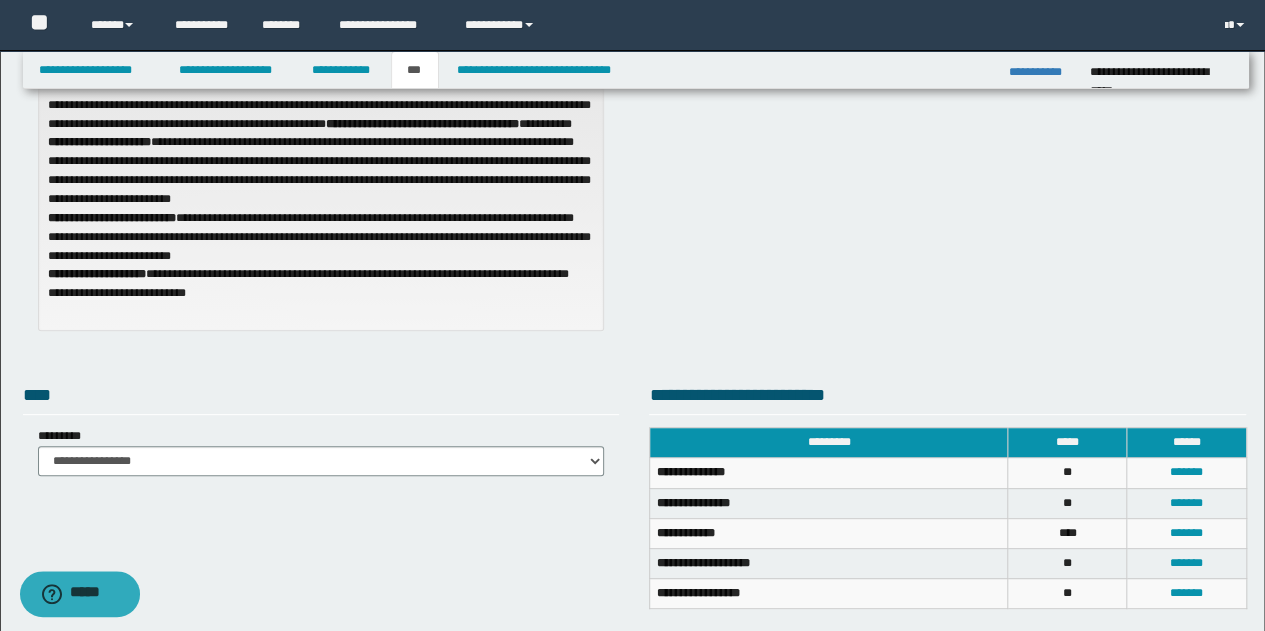 scroll, scrollTop: 0, scrollLeft: 0, axis: both 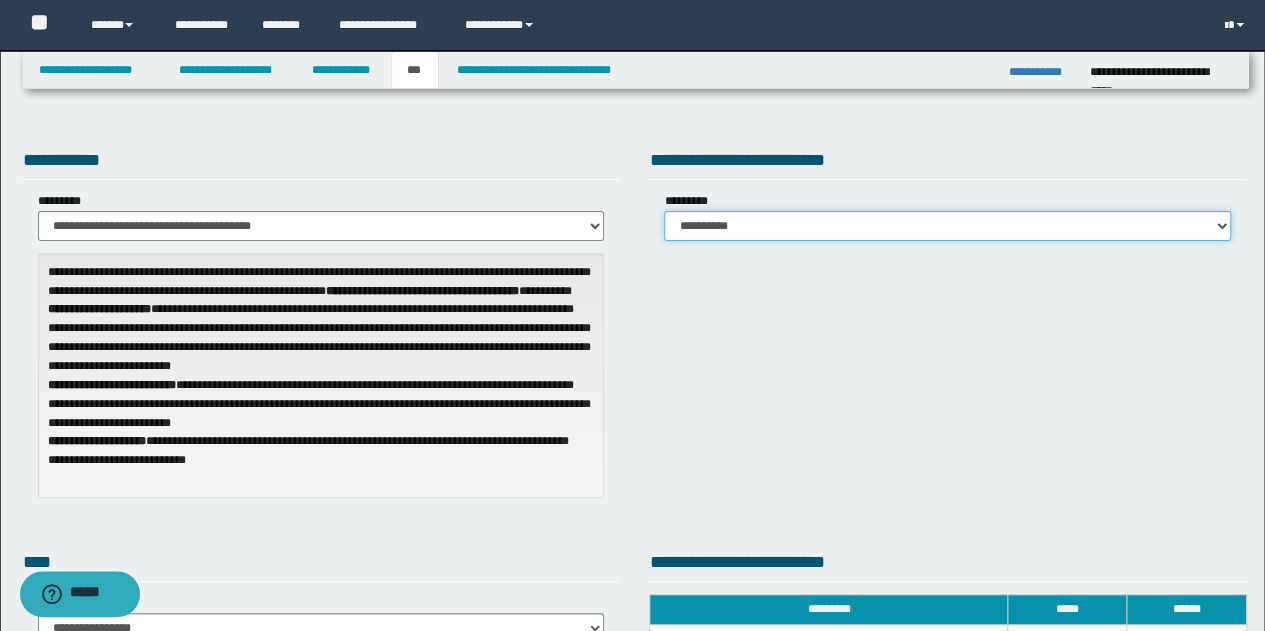 click on "**********" at bounding box center (947, 226) 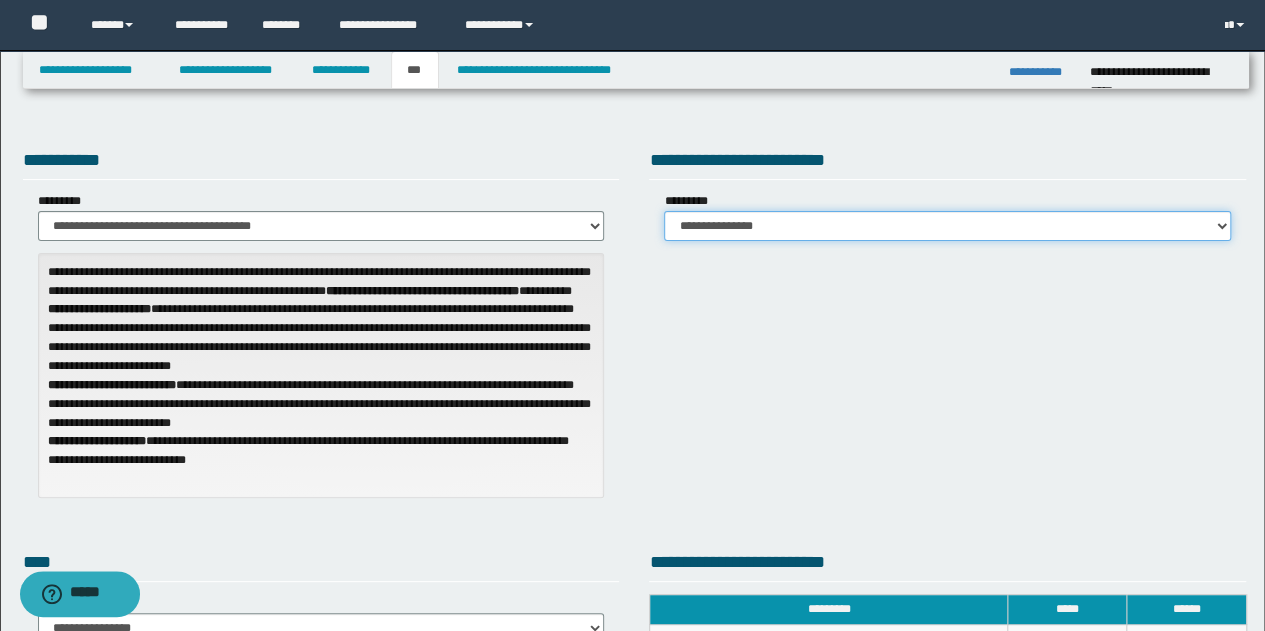 click on "**********" at bounding box center (947, 226) 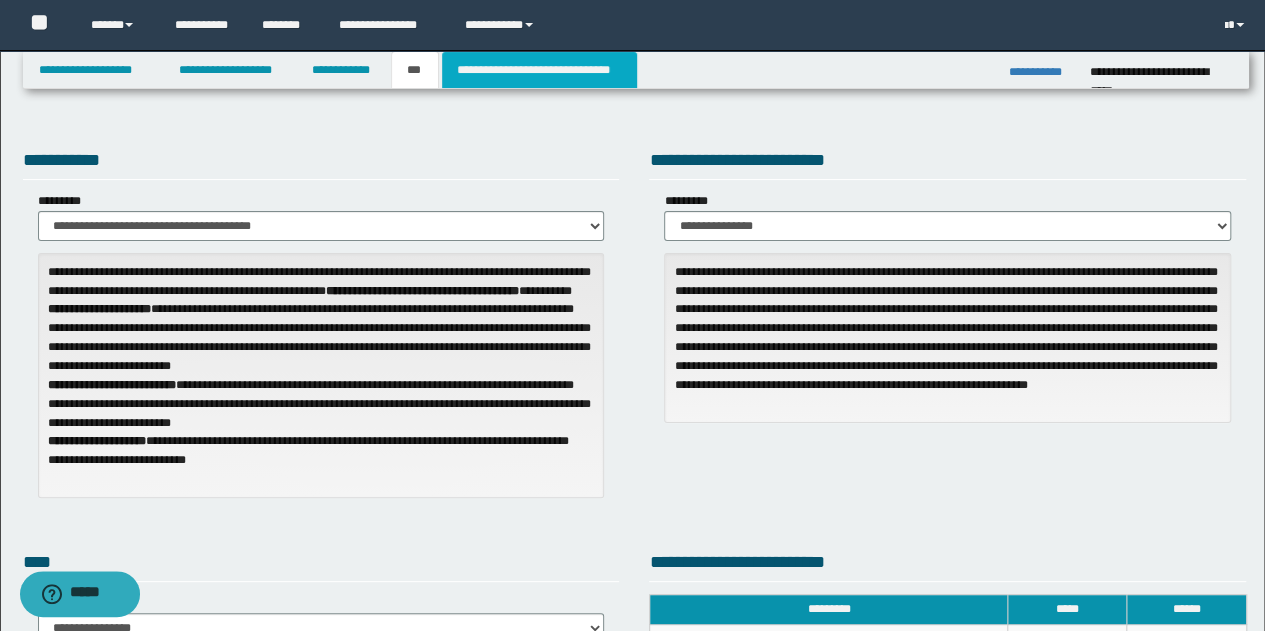 click on "**********" at bounding box center (539, 70) 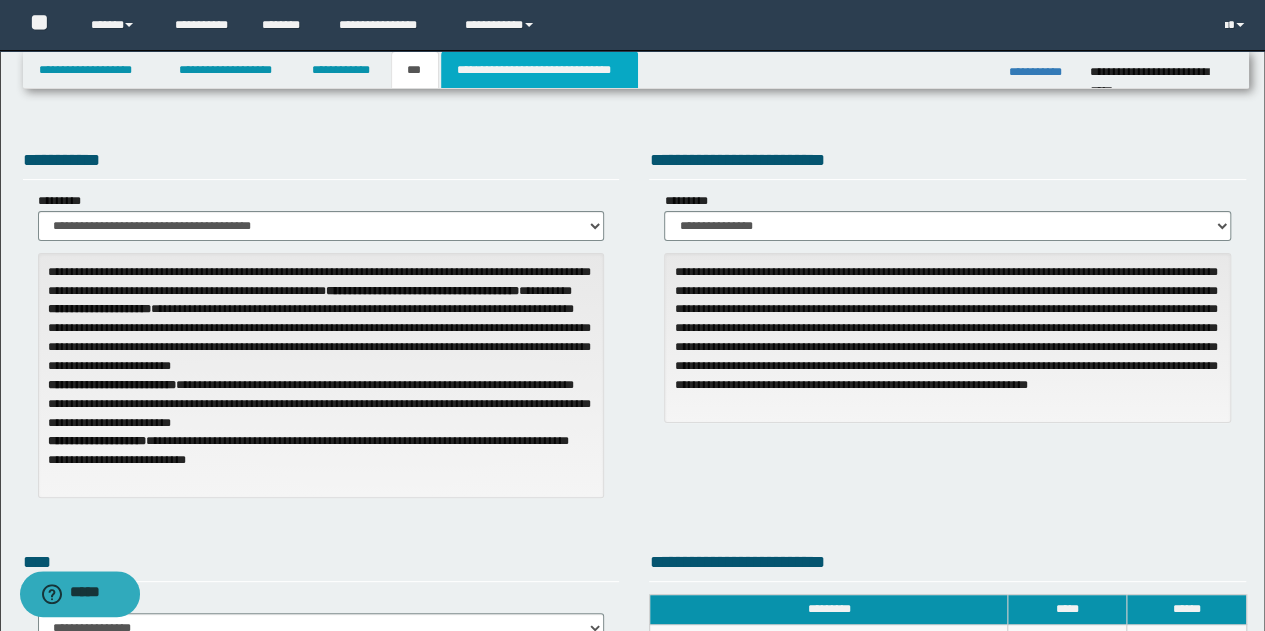 type 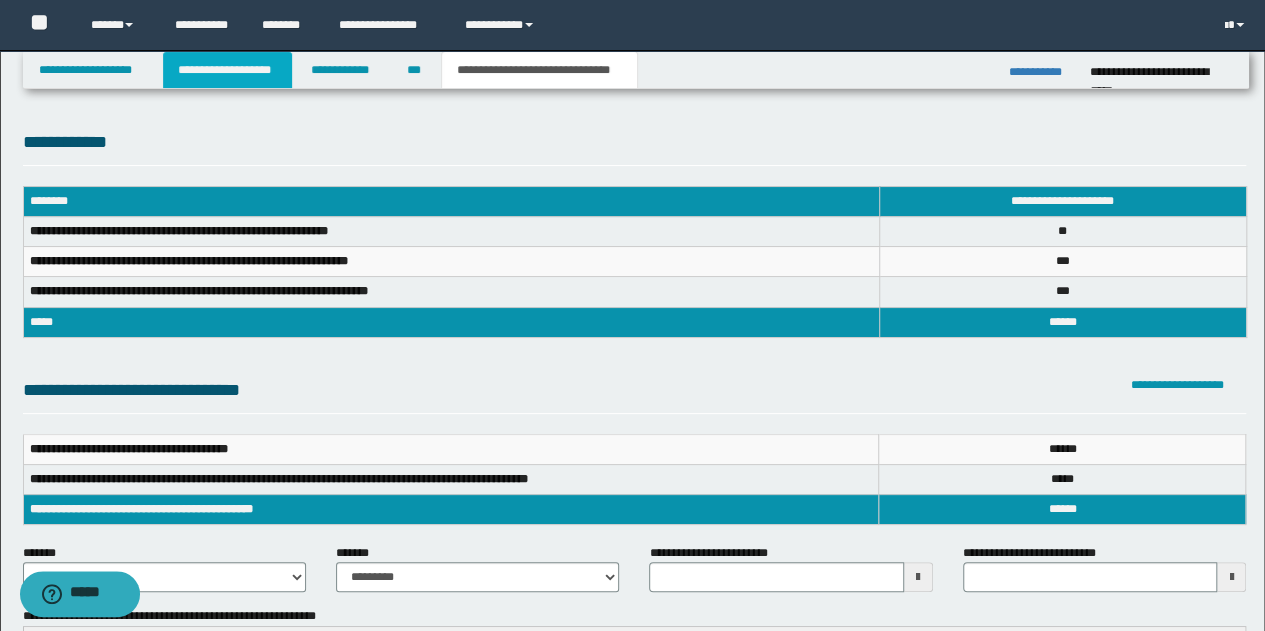 click on "**********" at bounding box center (227, 70) 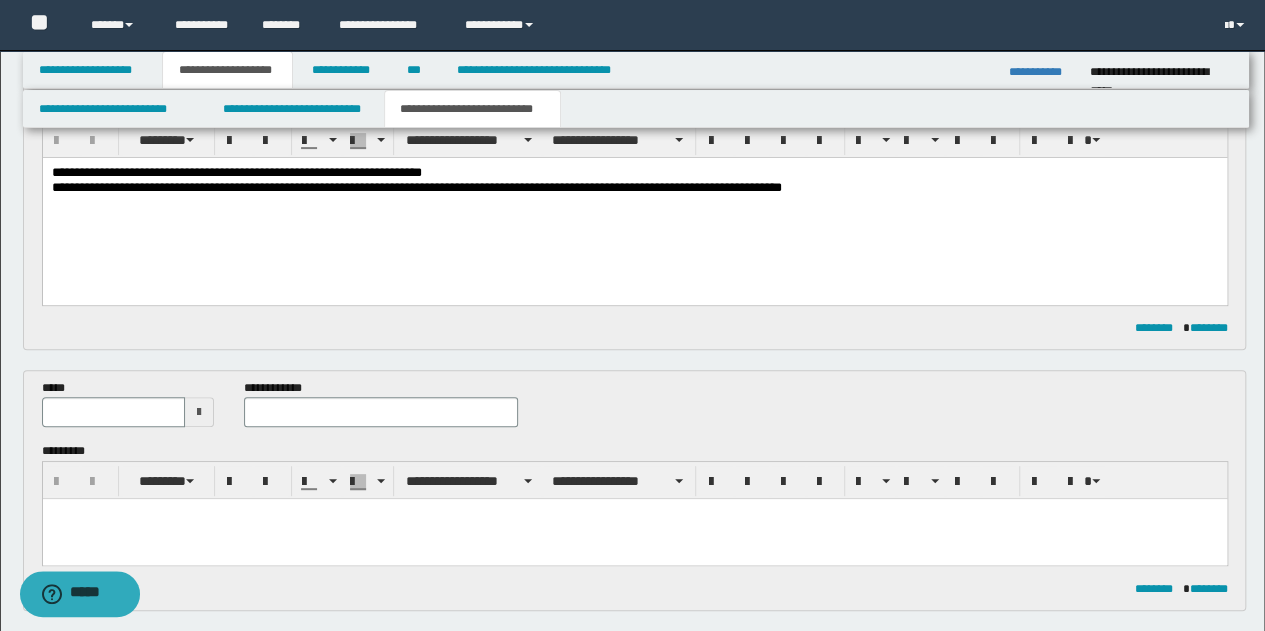 scroll, scrollTop: 200, scrollLeft: 0, axis: vertical 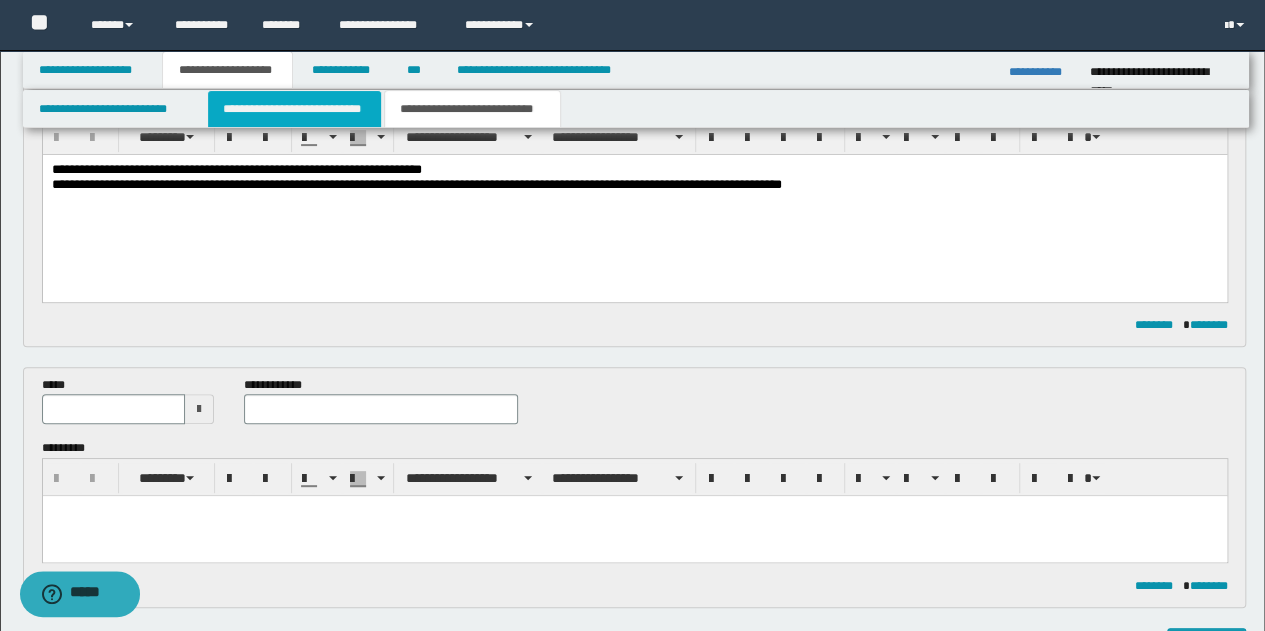 click on "**********" at bounding box center (294, 109) 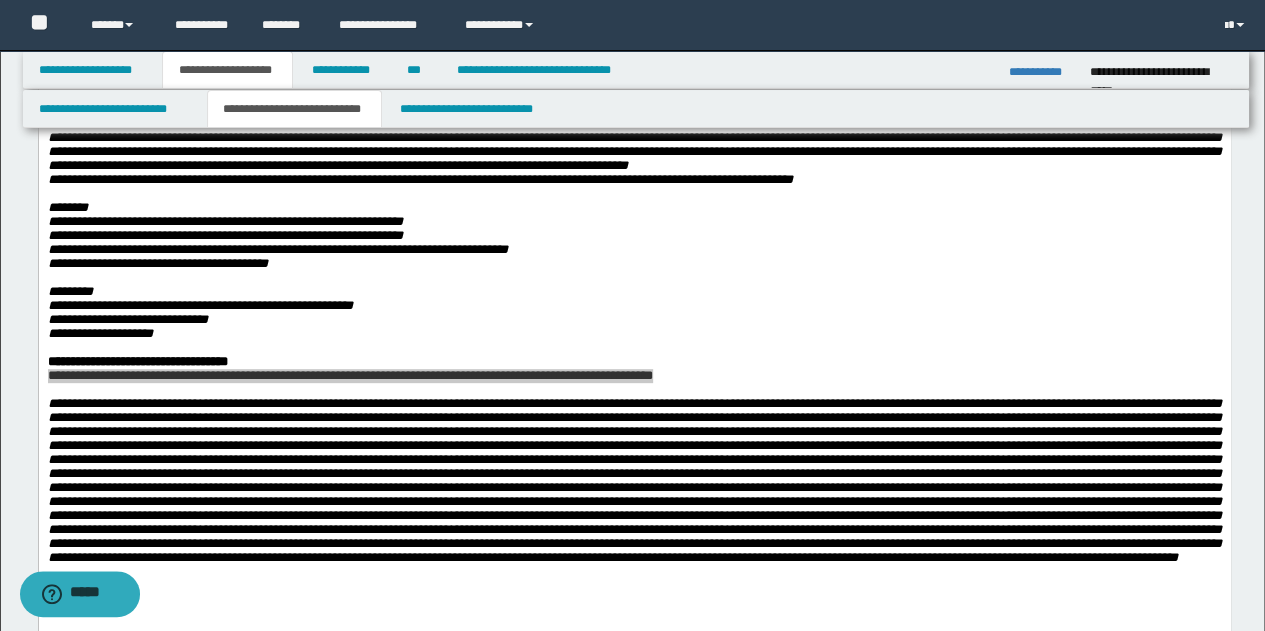 scroll, scrollTop: 300, scrollLeft: 0, axis: vertical 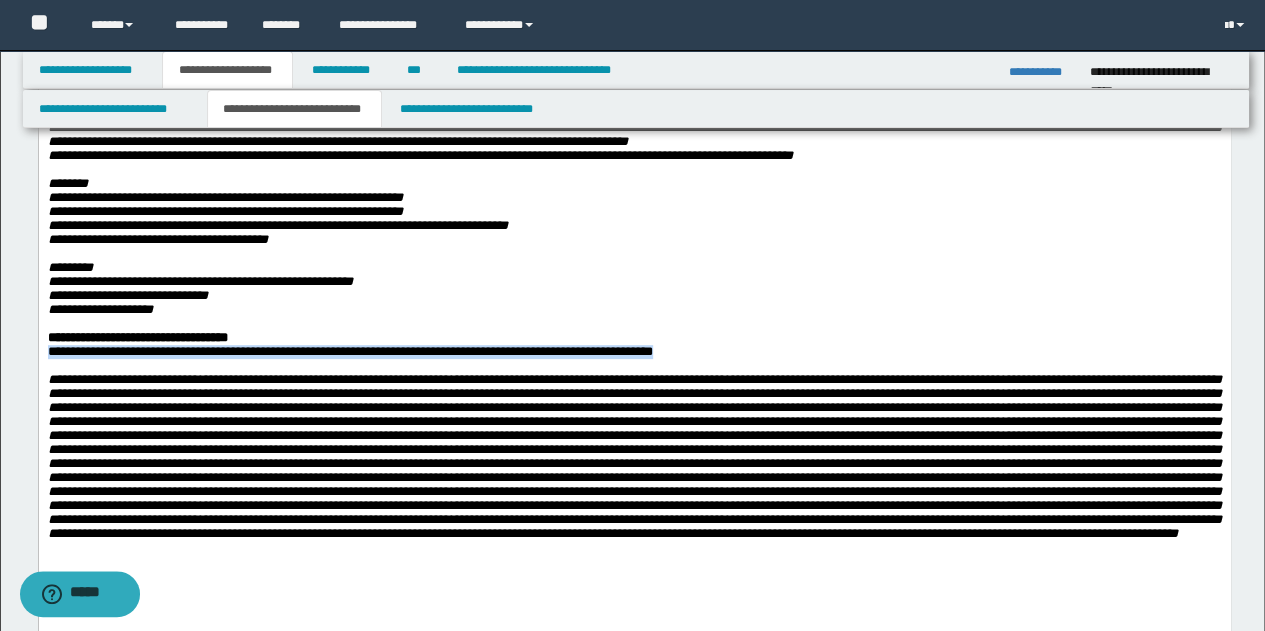 click on "**********" at bounding box center (634, 310) 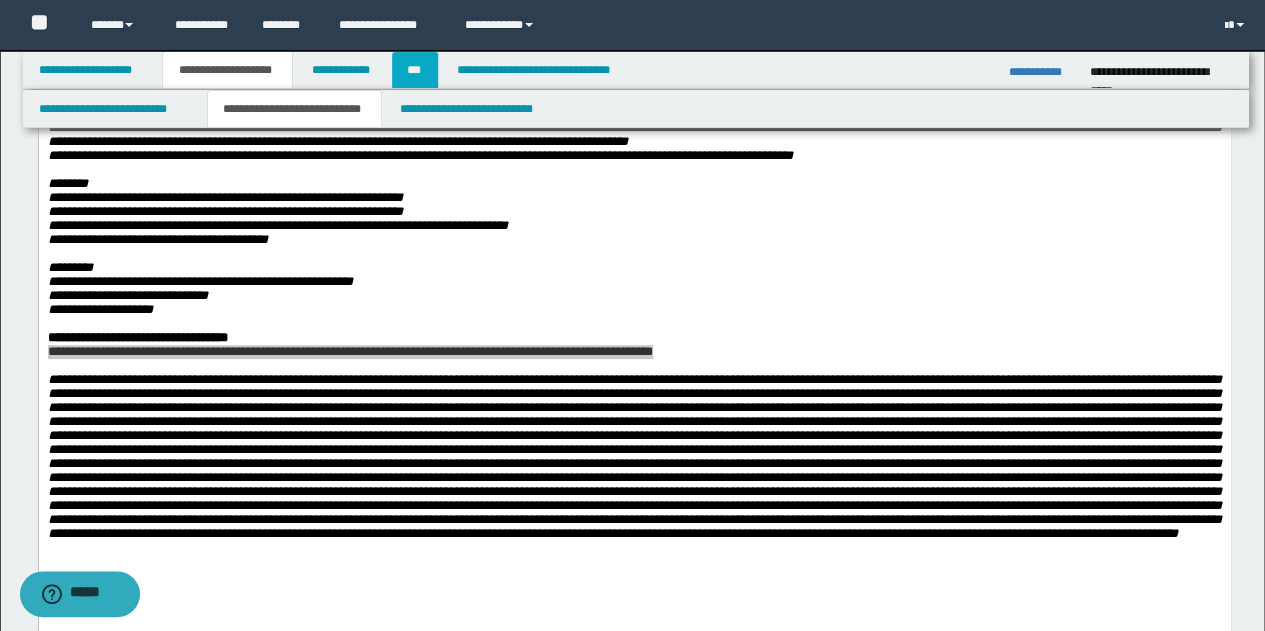 click on "***" at bounding box center [415, 70] 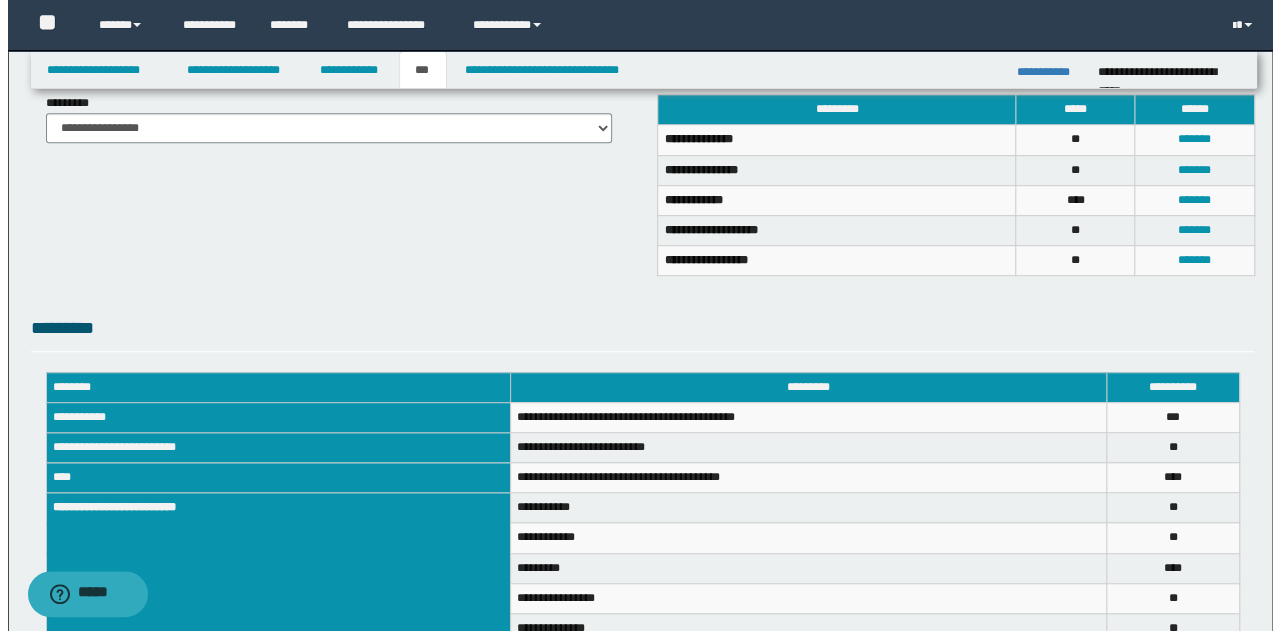 scroll, scrollTop: 400, scrollLeft: 0, axis: vertical 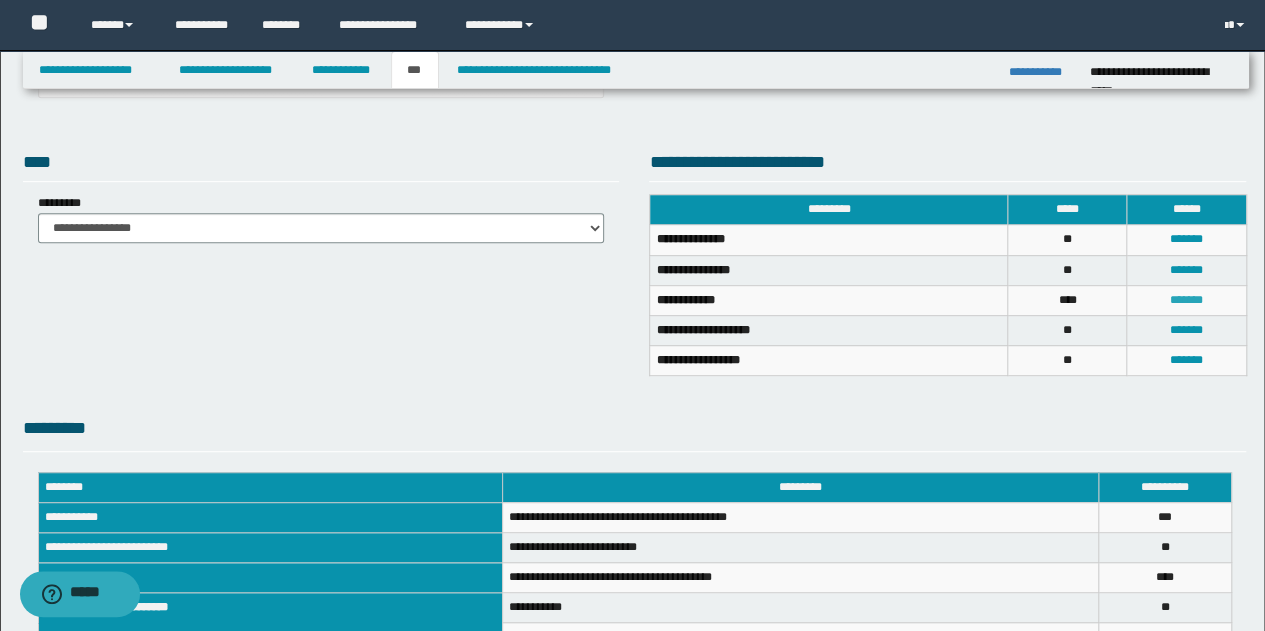 click on "*******" at bounding box center (1186, 300) 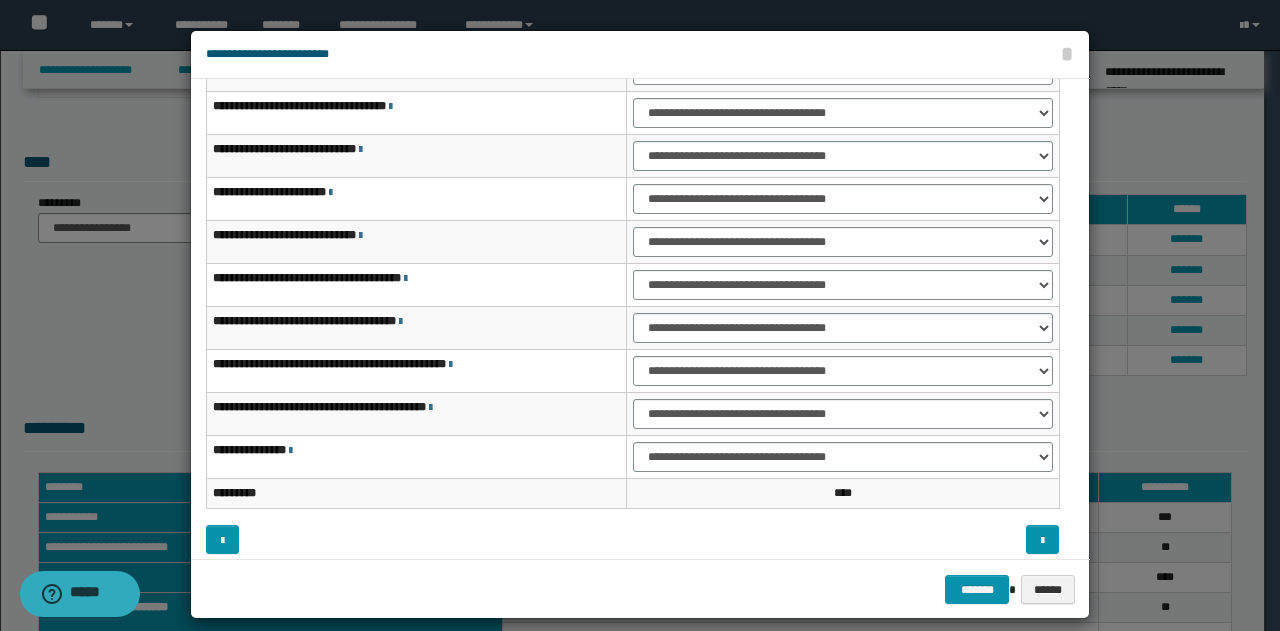 scroll, scrollTop: 110, scrollLeft: 0, axis: vertical 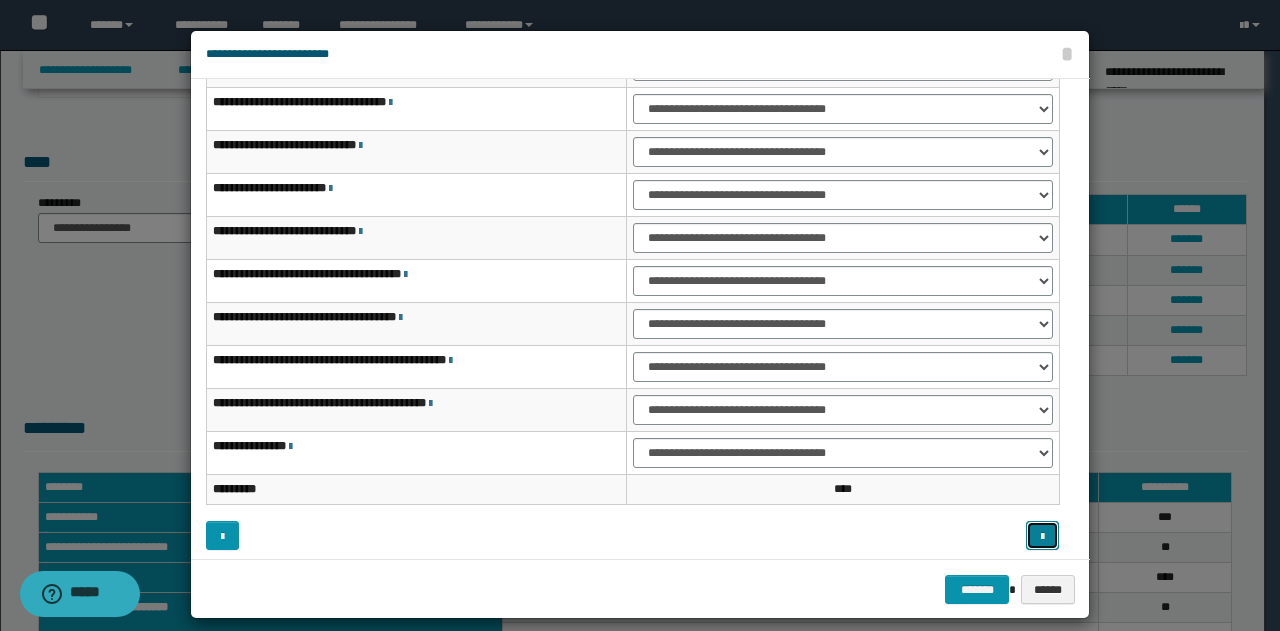 click at bounding box center (1042, 537) 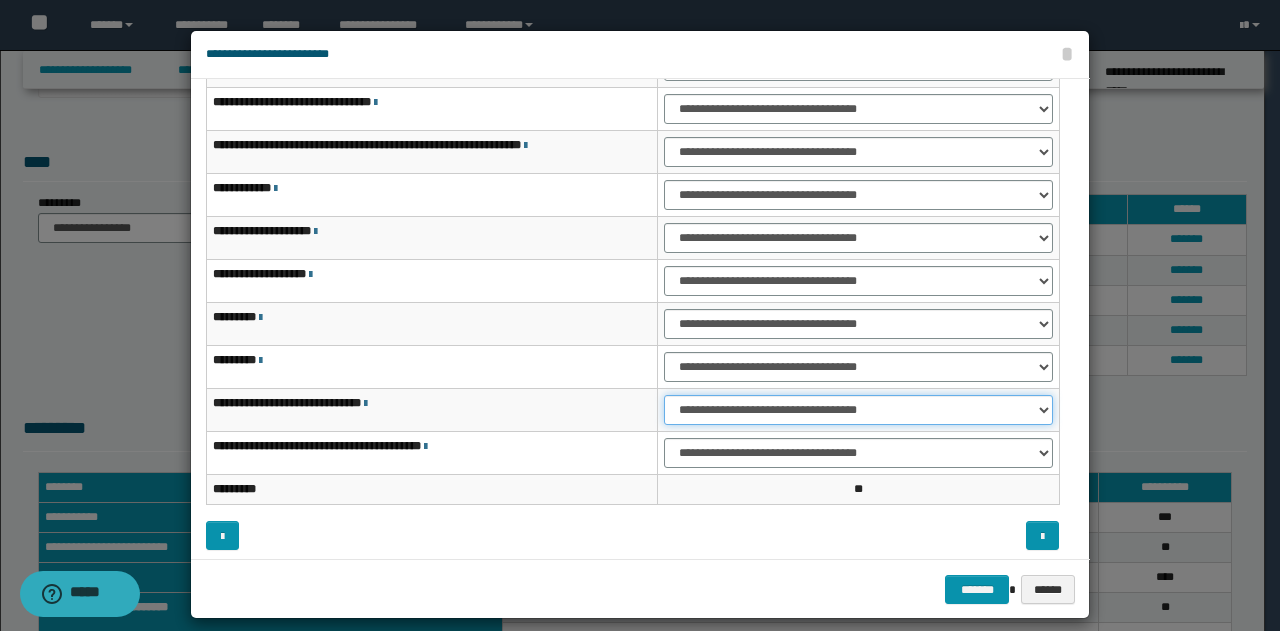 click on "**********" at bounding box center (858, 410) 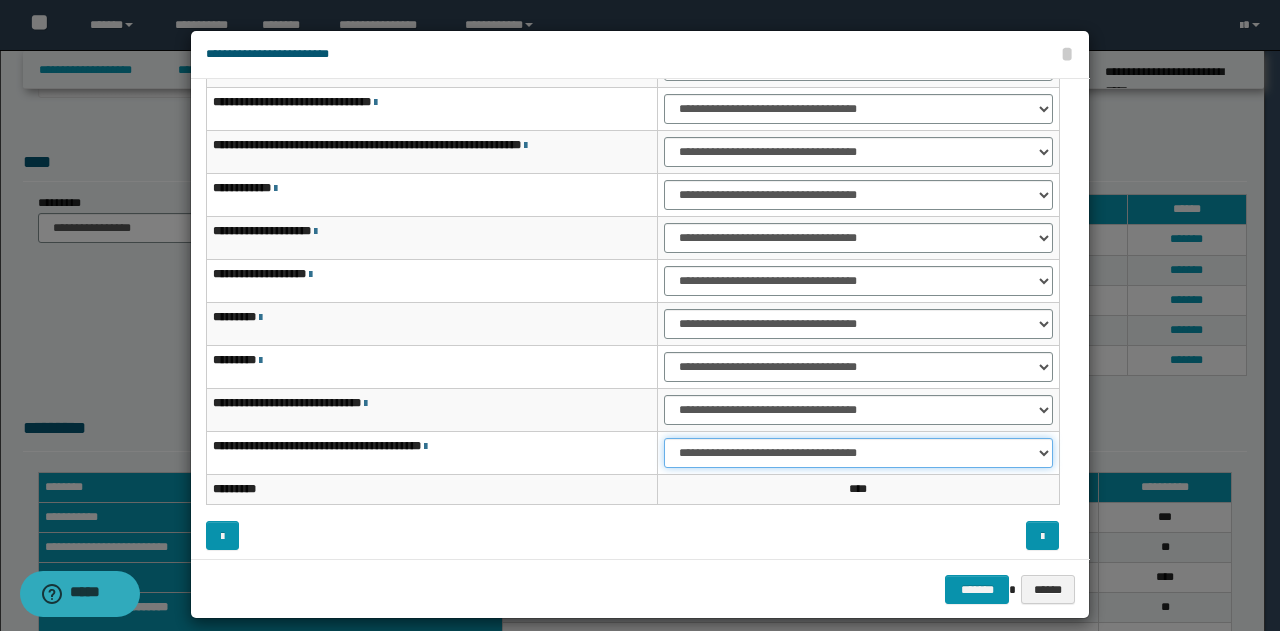 click on "**********" at bounding box center [858, 453] 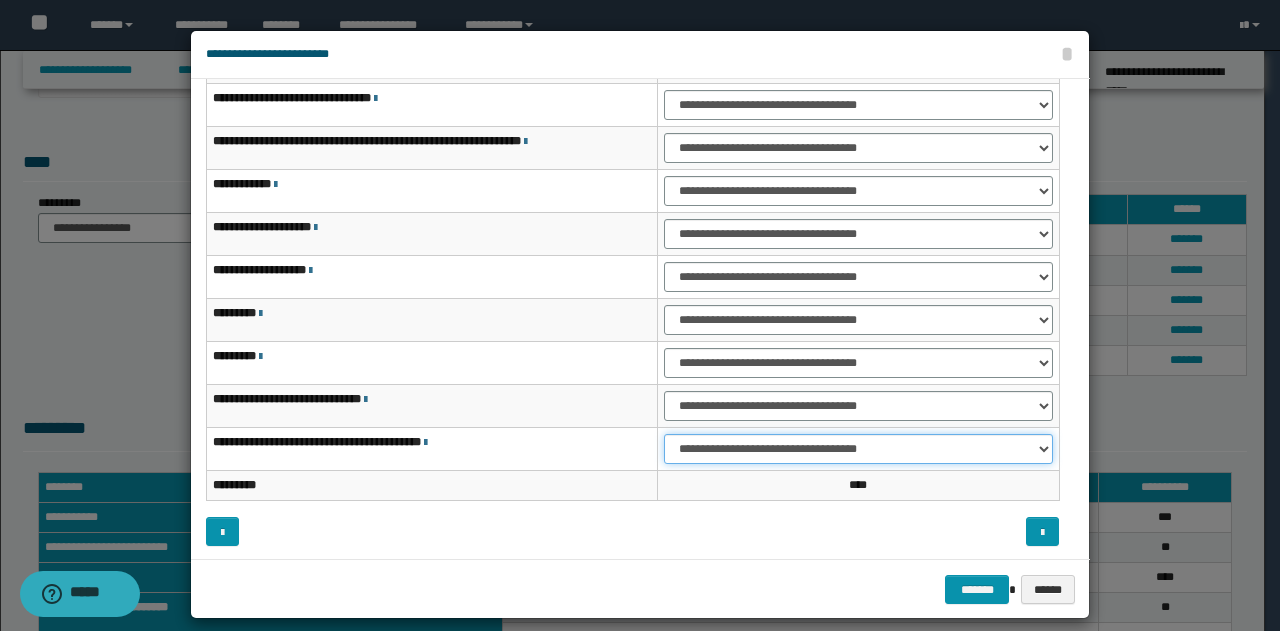 scroll, scrollTop: 116, scrollLeft: 0, axis: vertical 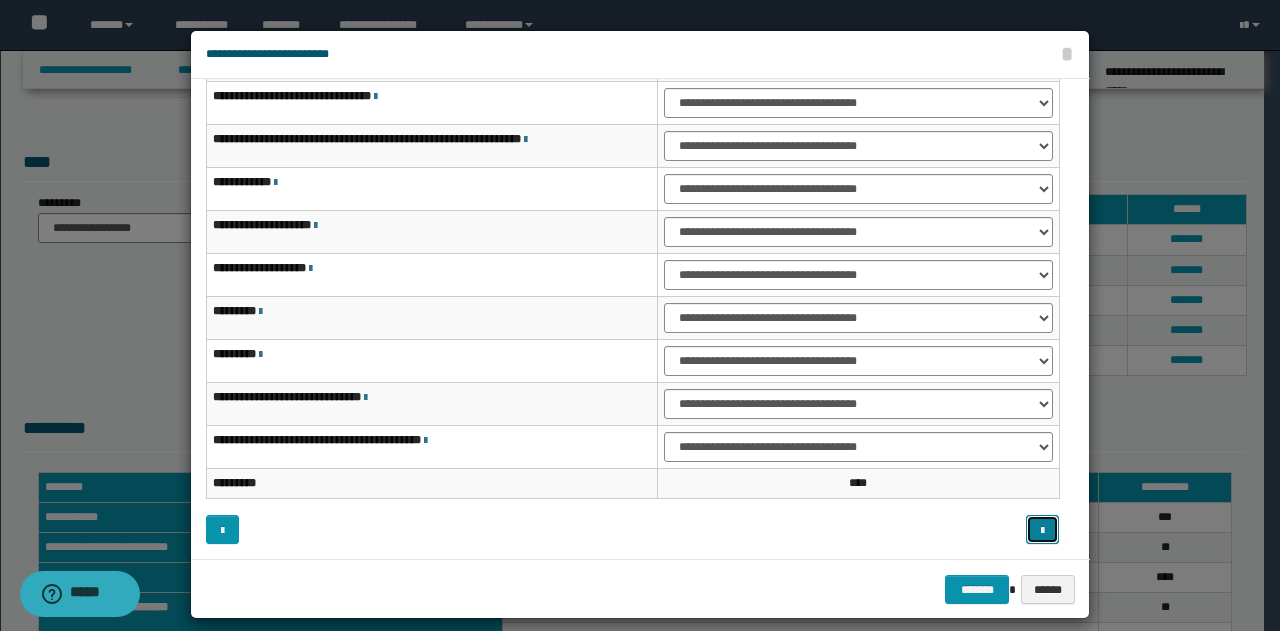 click at bounding box center (1042, 531) 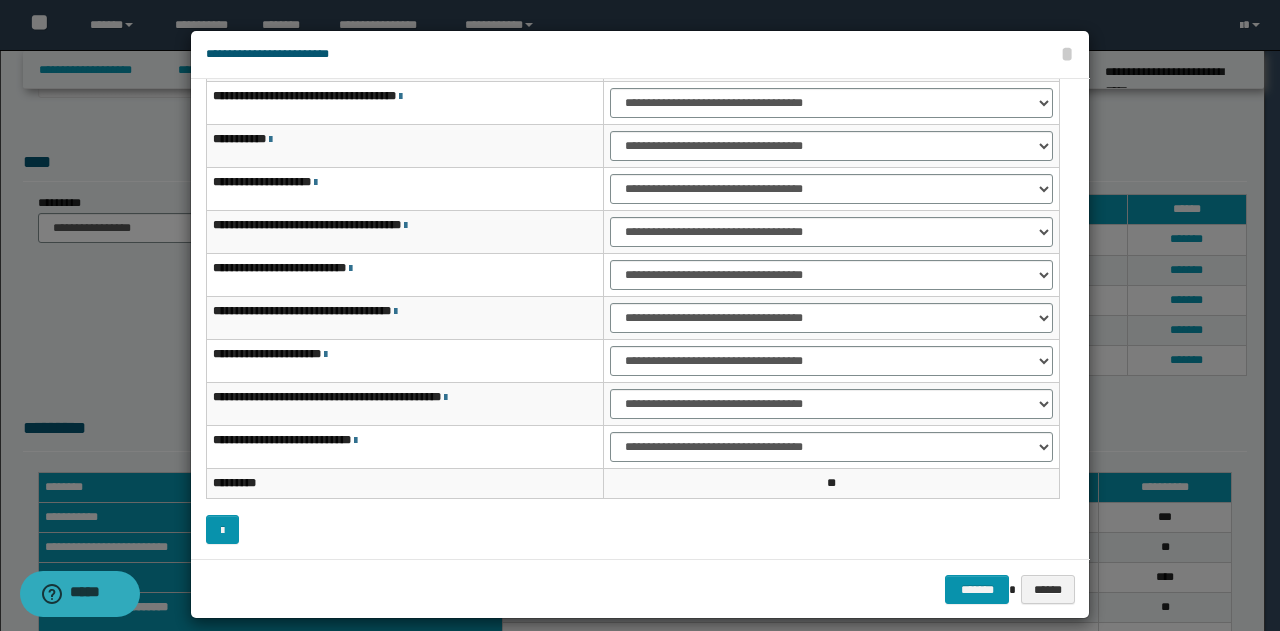 scroll, scrollTop: 16, scrollLeft: 0, axis: vertical 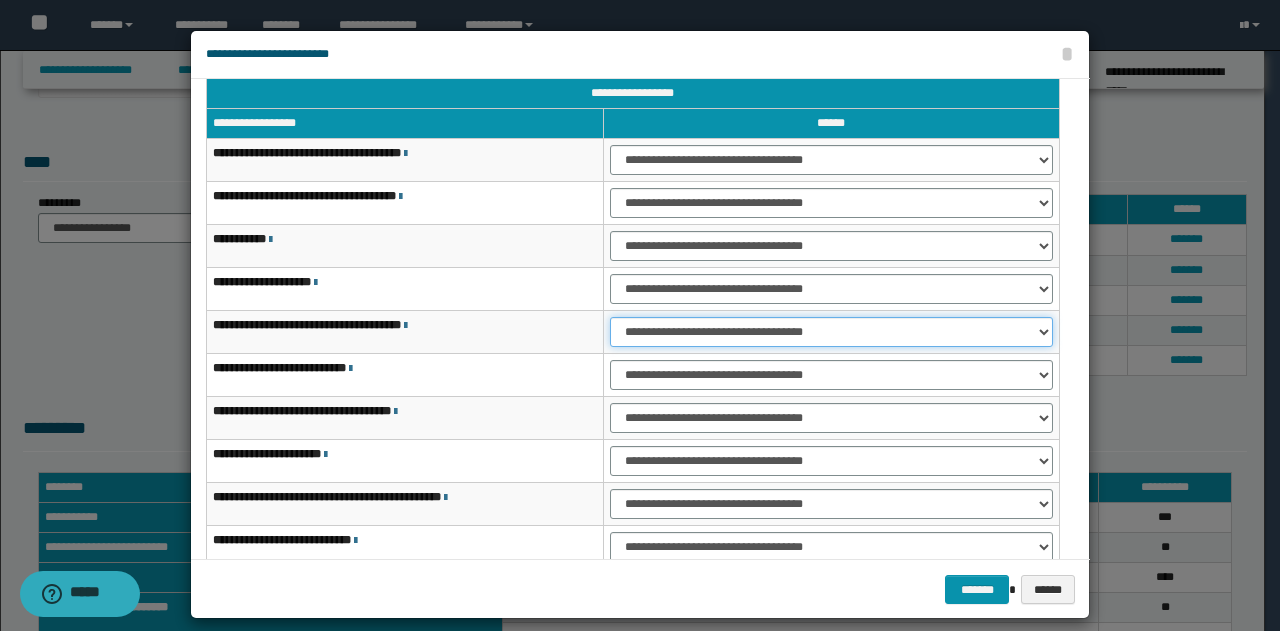 click on "**********" at bounding box center [831, 332] 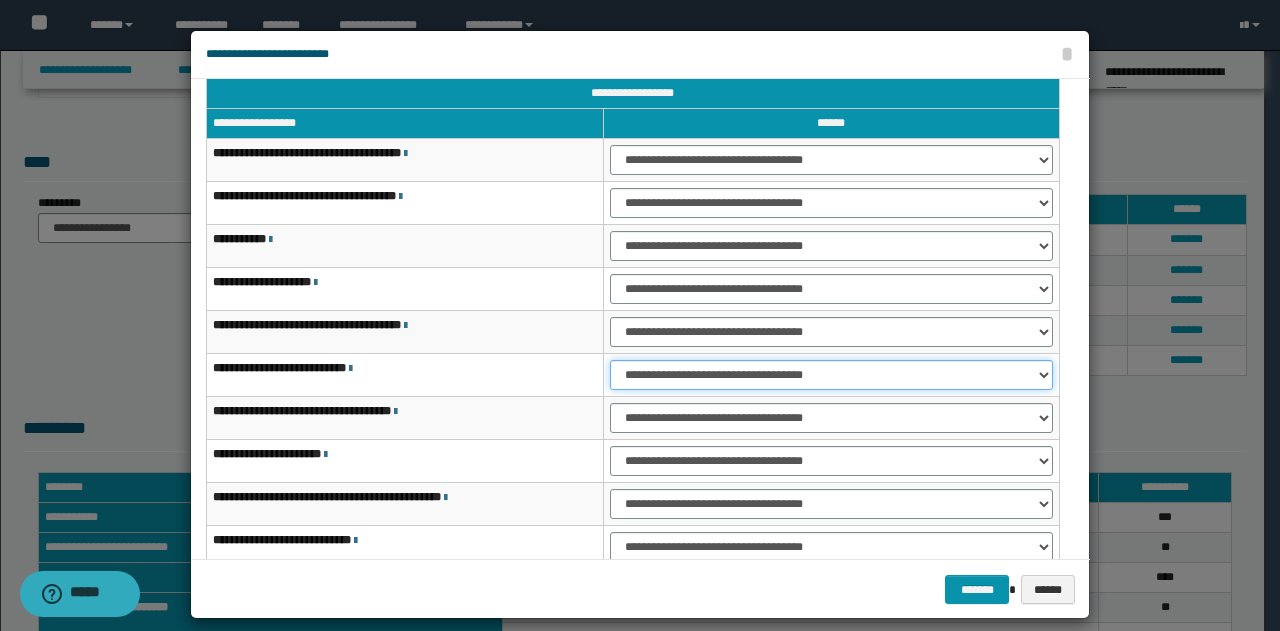 click on "**********" at bounding box center [831, 375] 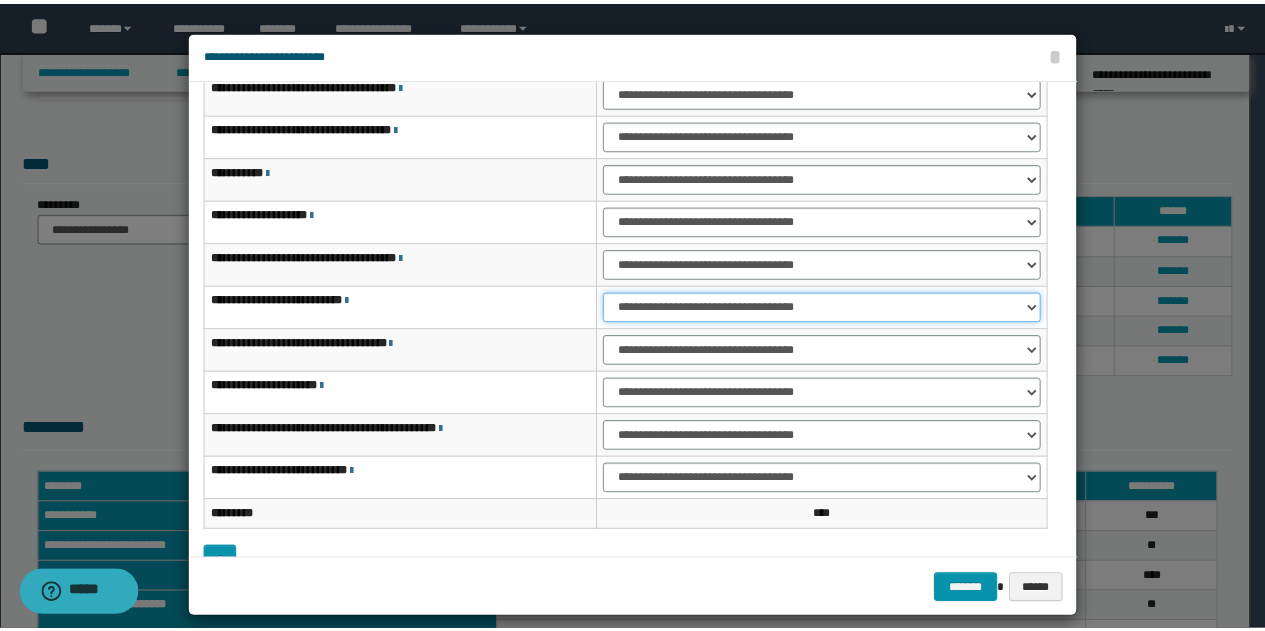 scroll, scrollTop: 116, scrollLeft: 0, axis: vertical 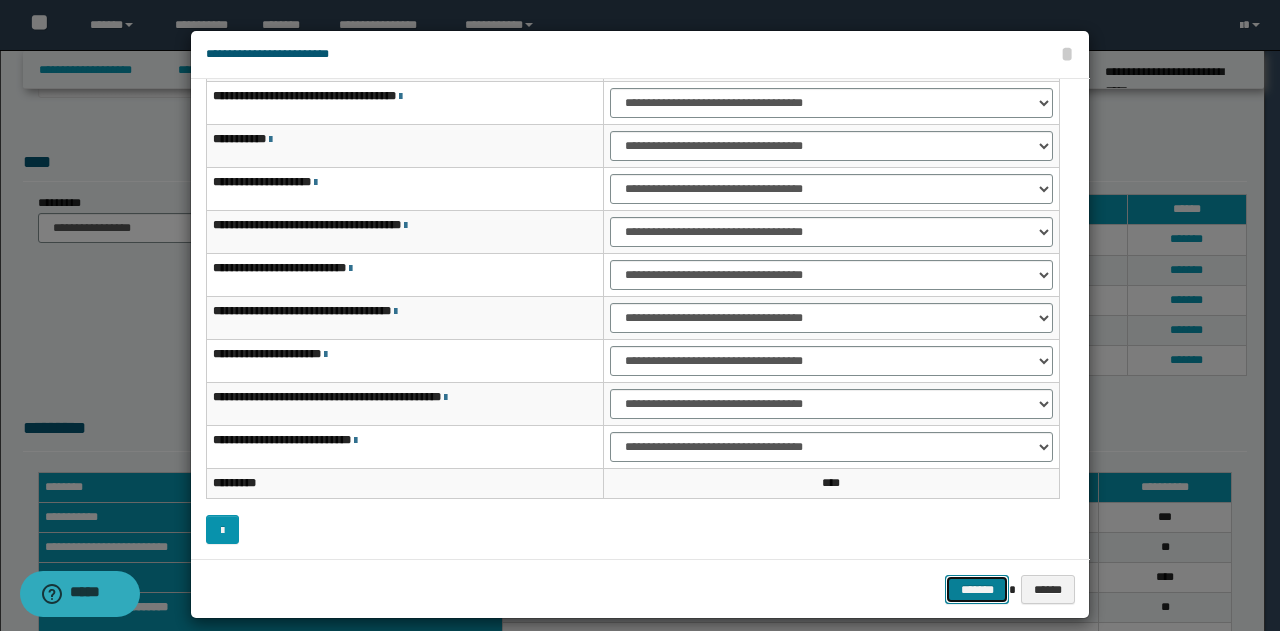 click on "*******" at bounding box center (977, 589) 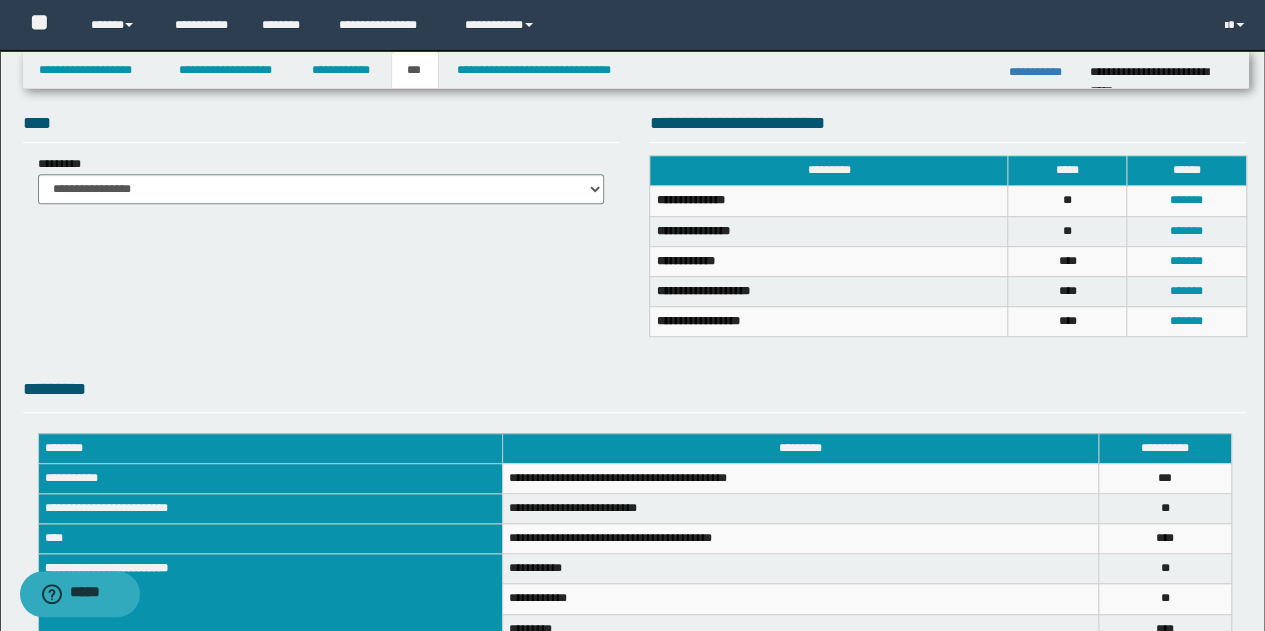 scroll, scrollTop: 267, scrollLeft: 0, axis: vertical 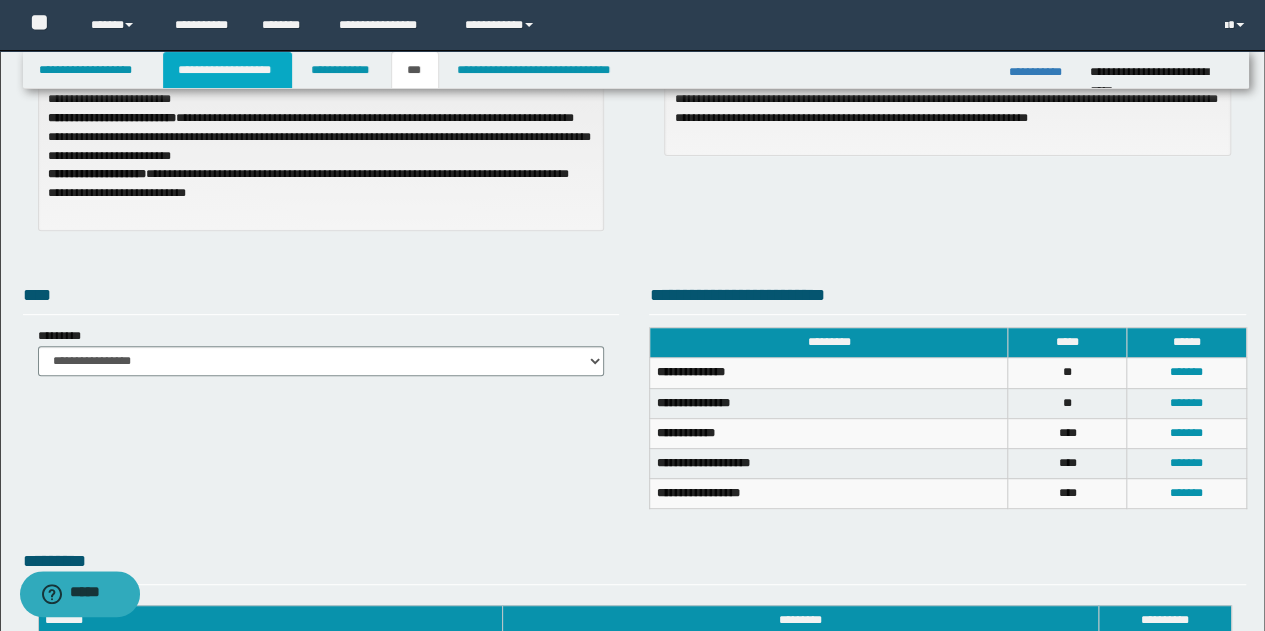 click on "**********" at bounding box center [227, 70] 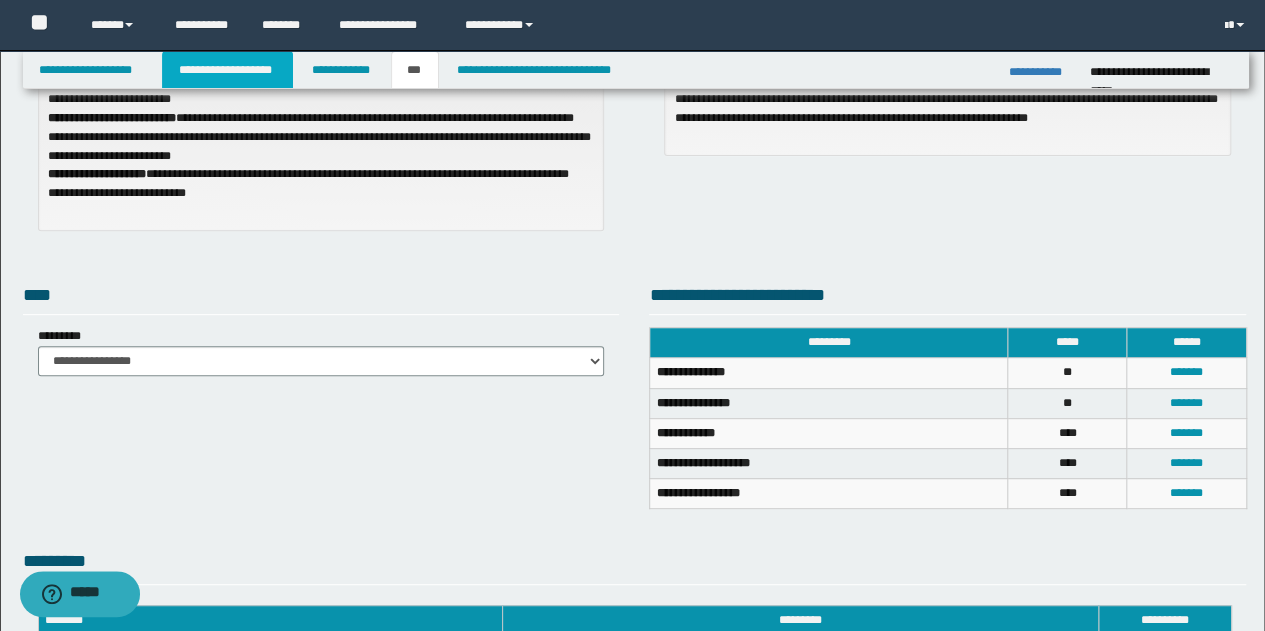 scroll, scrollTop: 298, scrollLeft: 0, axis: vertical 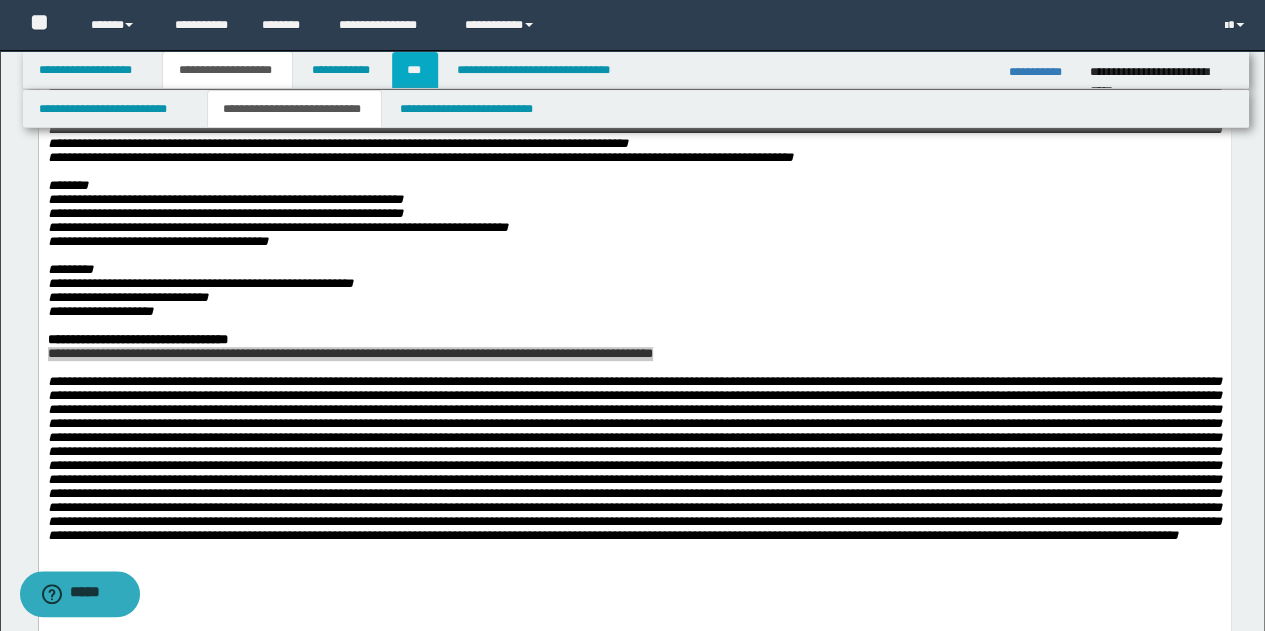 click on "***" at bounding box center [415, 70] 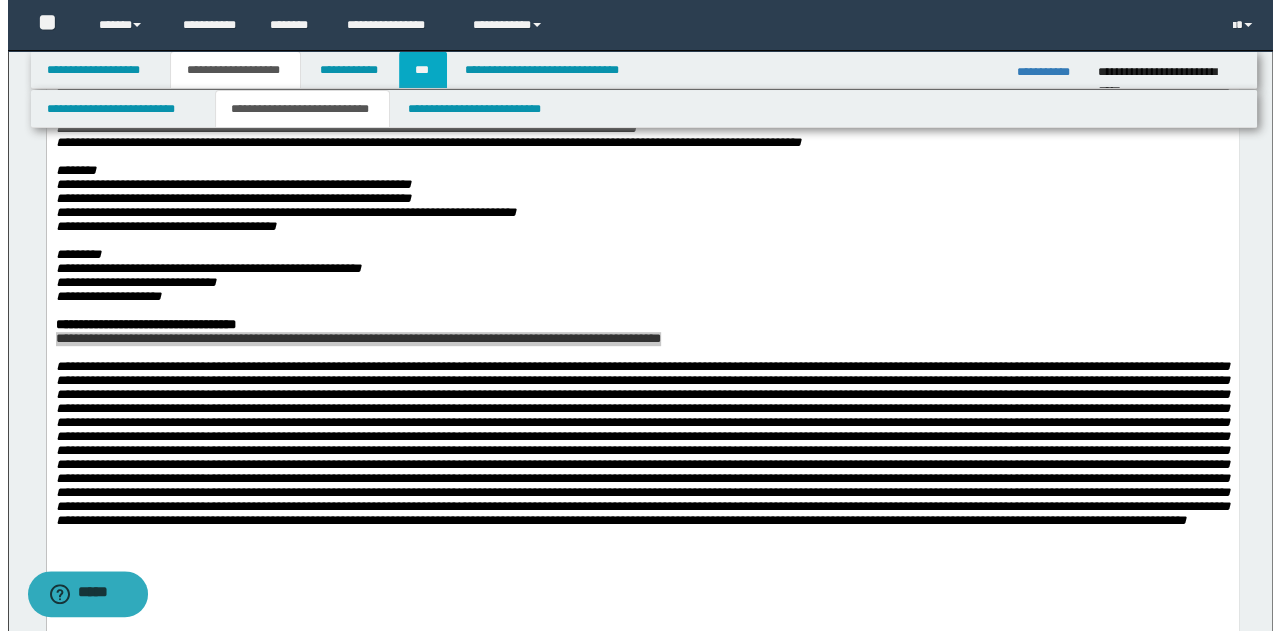 scroll, scrollTop: 267, scrollLeft: 0, axis: vertical 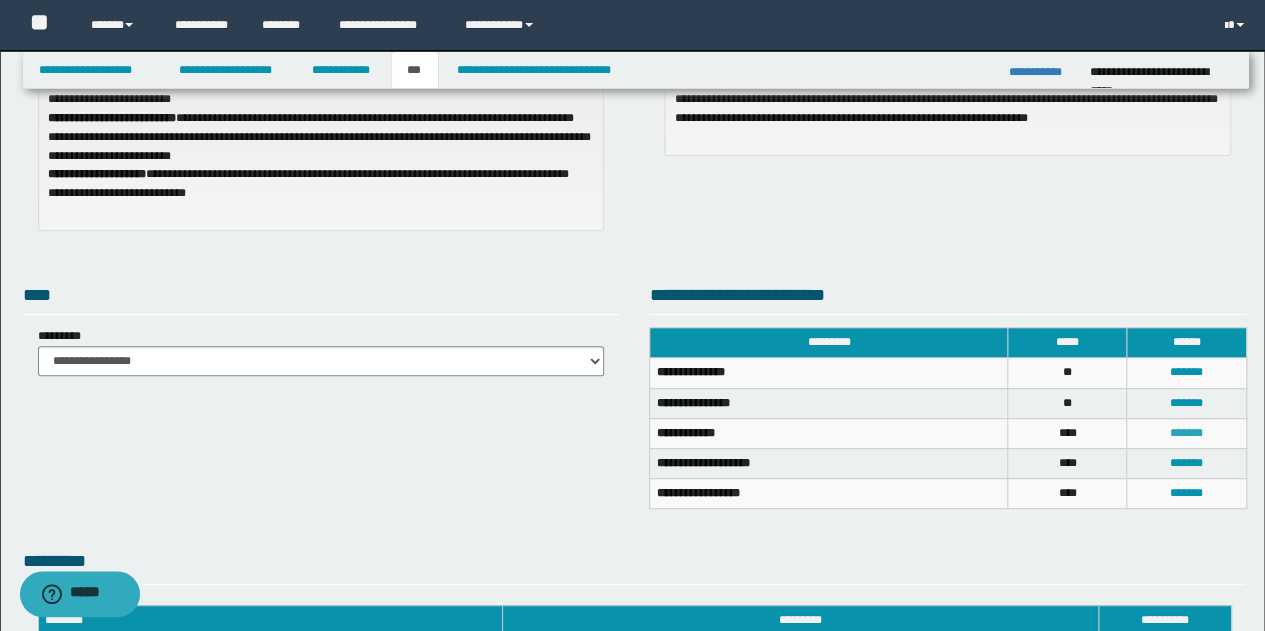 click on "*******" at bounding box center [1186, 433] 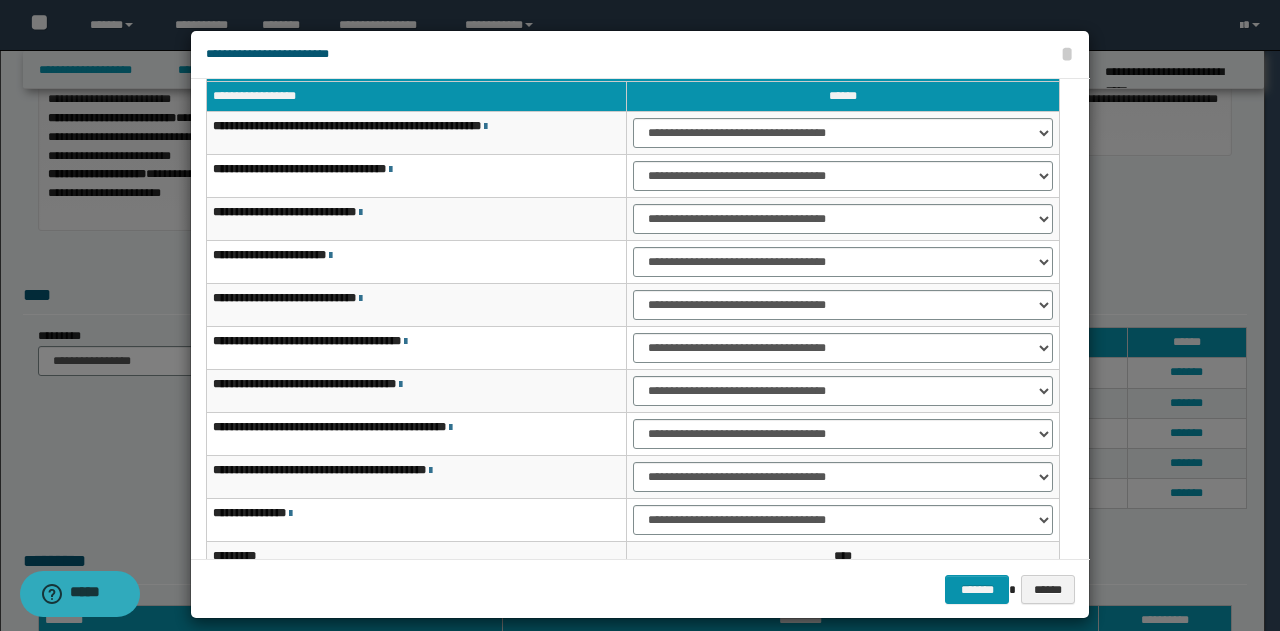 scroll, scrollTop: 32, scrollLeft: 0, axis: vertical 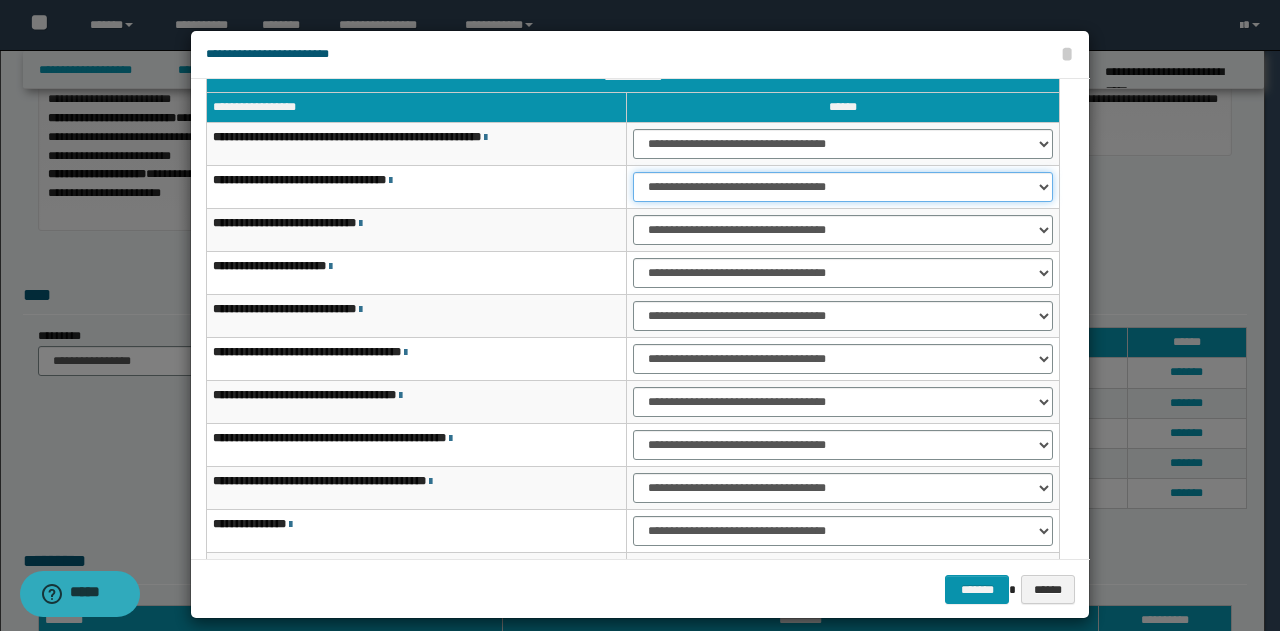 click on "**********" at bounding box center [843, 187] 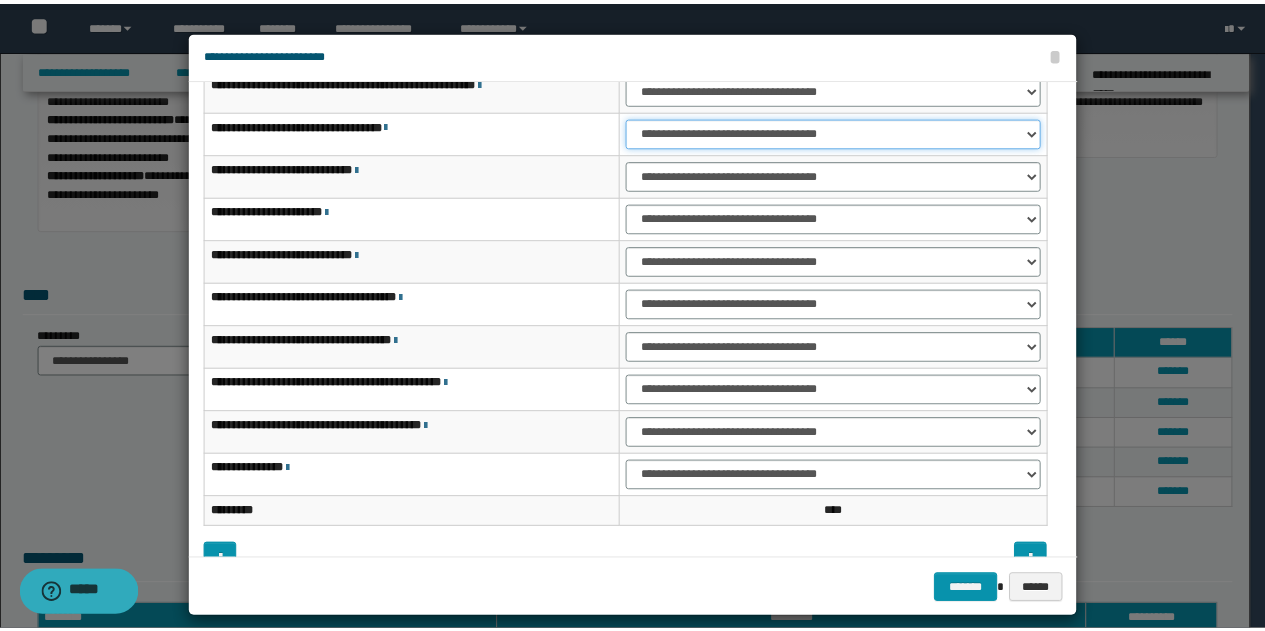 scroll, scrollTop: 116, scrollLeft: 0, axis: vertical 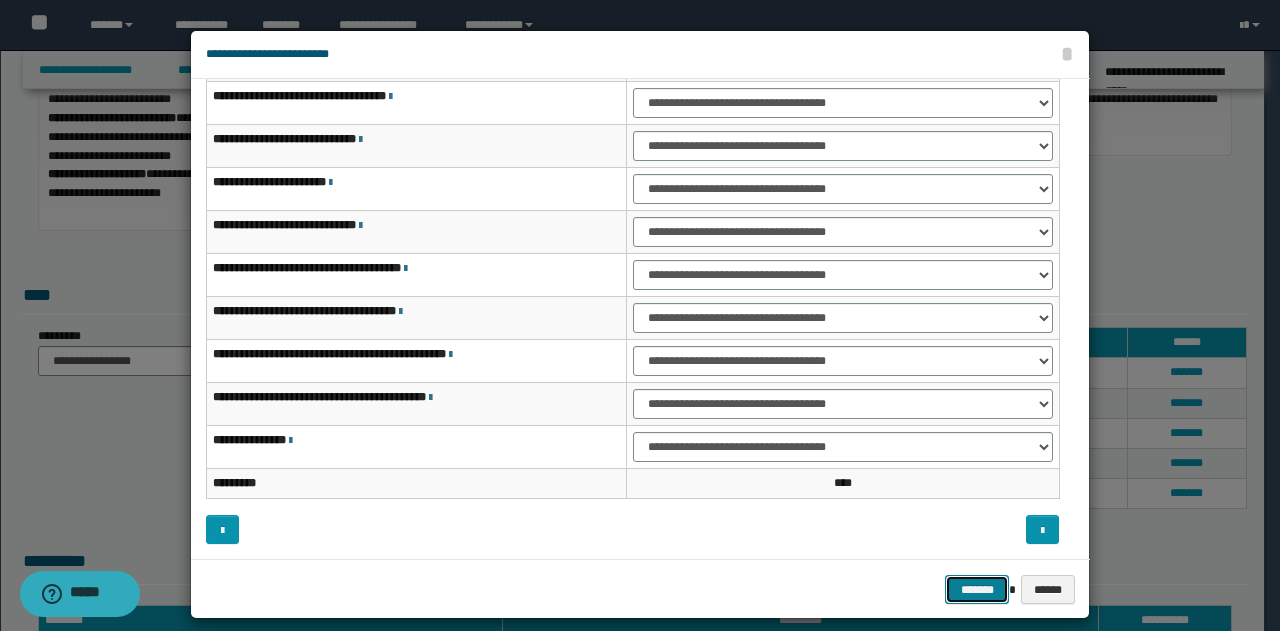 click on "*******" at bounding box center [977, 589] 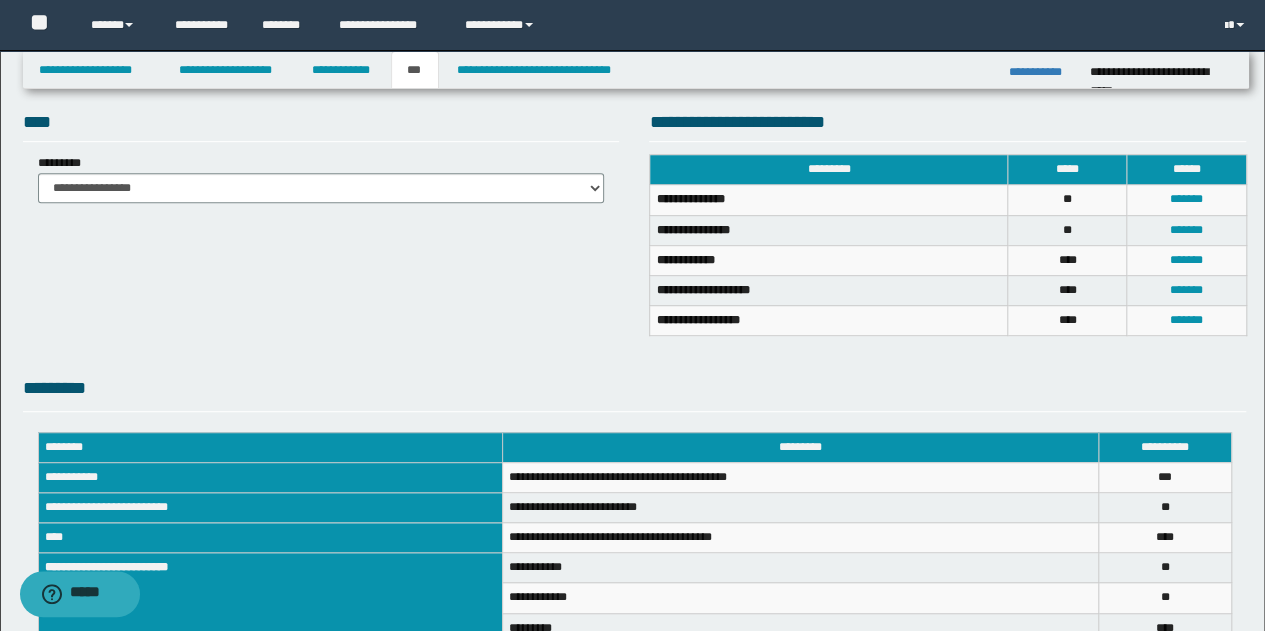 scroll, scrollTop: 167, scrollLeft: 0, axis: vertical 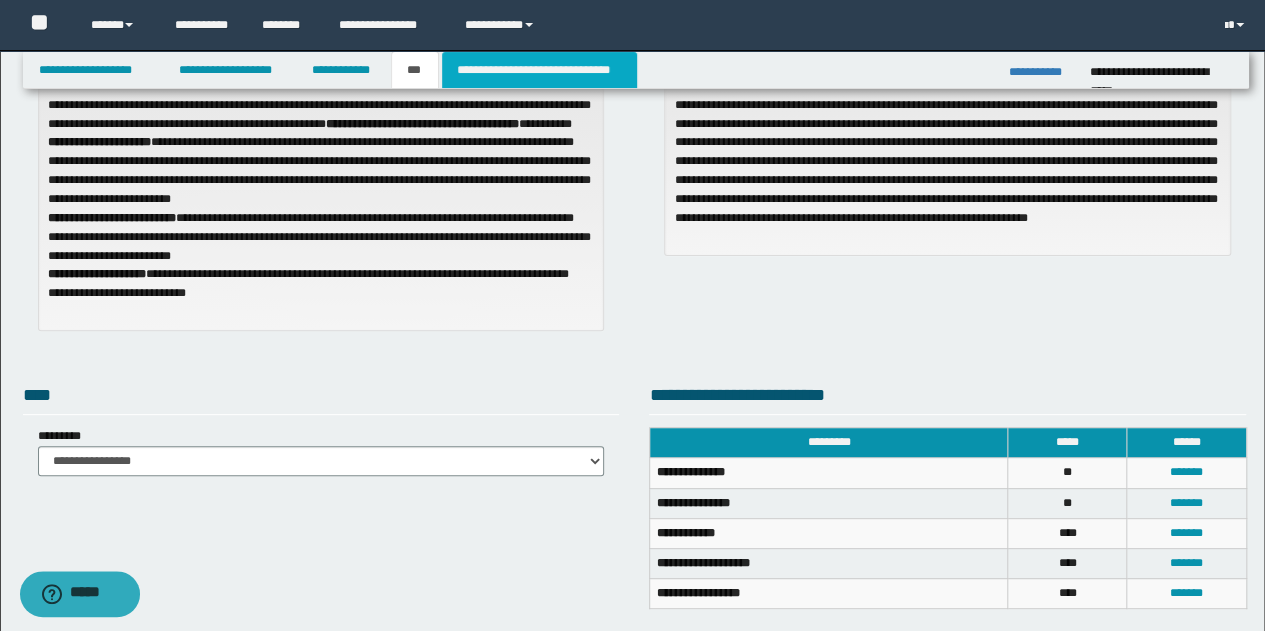 click on "**********" at bounding box center [539, 70] 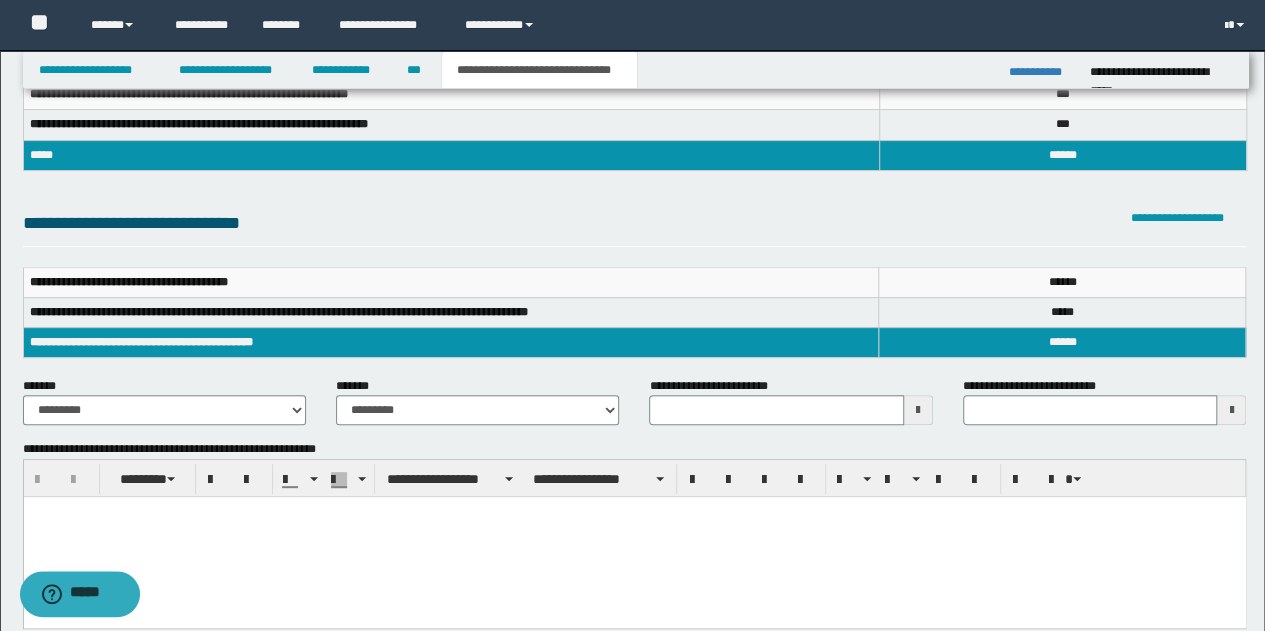 scroll, scrollTop: 67, scrollLeft: 0, axis: vertical 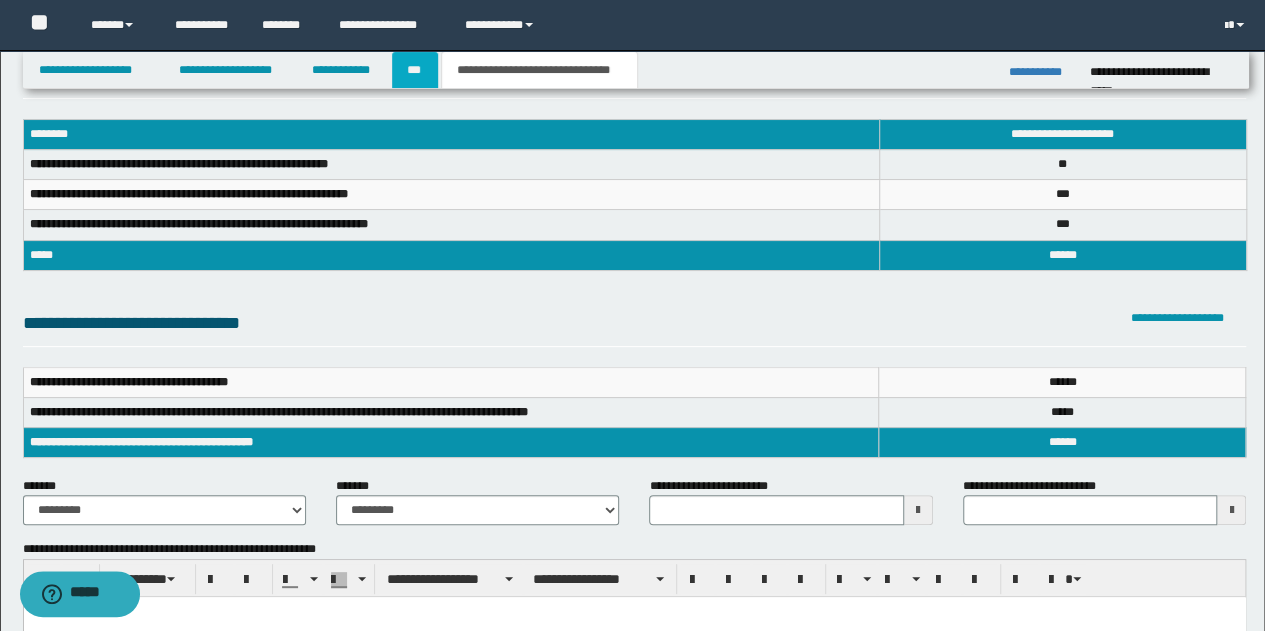 click on "***" at bounding box center [415, 70] 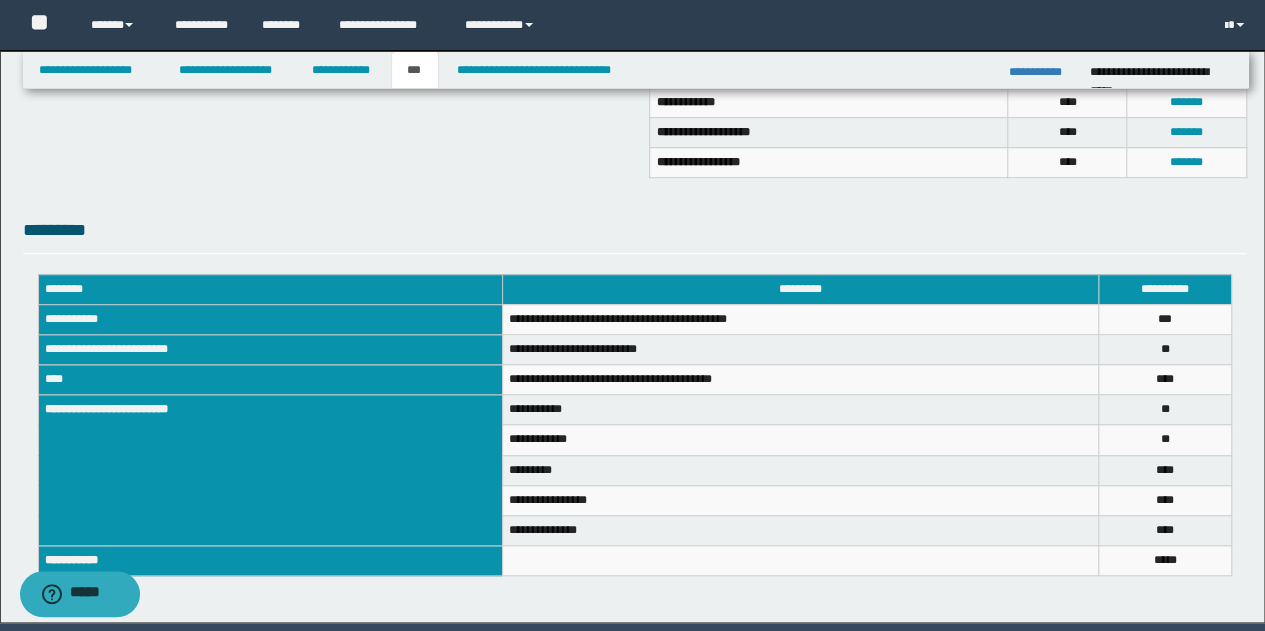 scroll, scrollTop: 667, scrollLeft: 0, axis: vertical 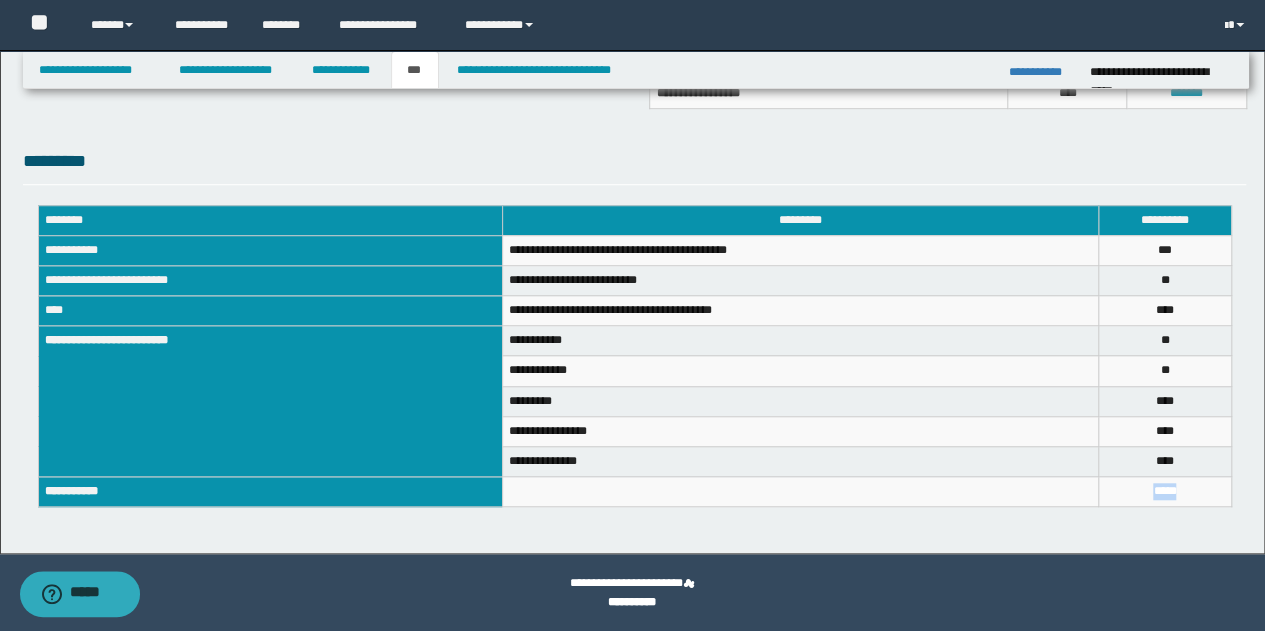 drag, startPoint x: 1204, startPoint y: 482, endPoint x: 1134, endPoint y: 490, distance: 70.45566 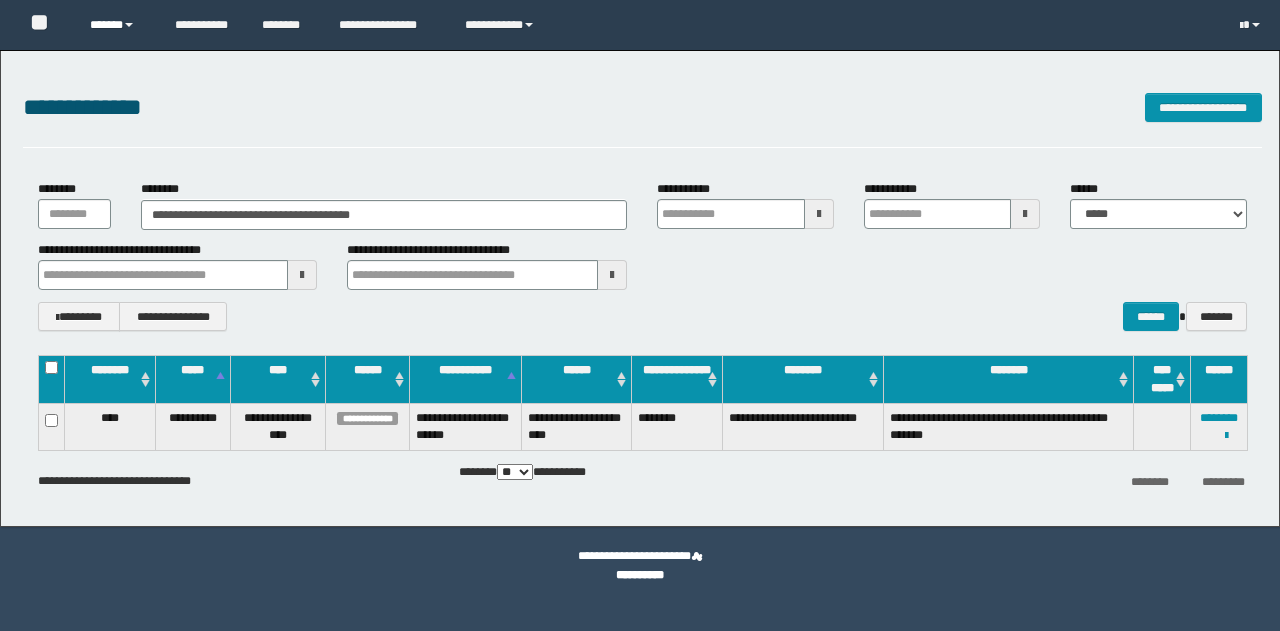 scroll, scrollTop: 0, scrollLeft: 0, axis: both 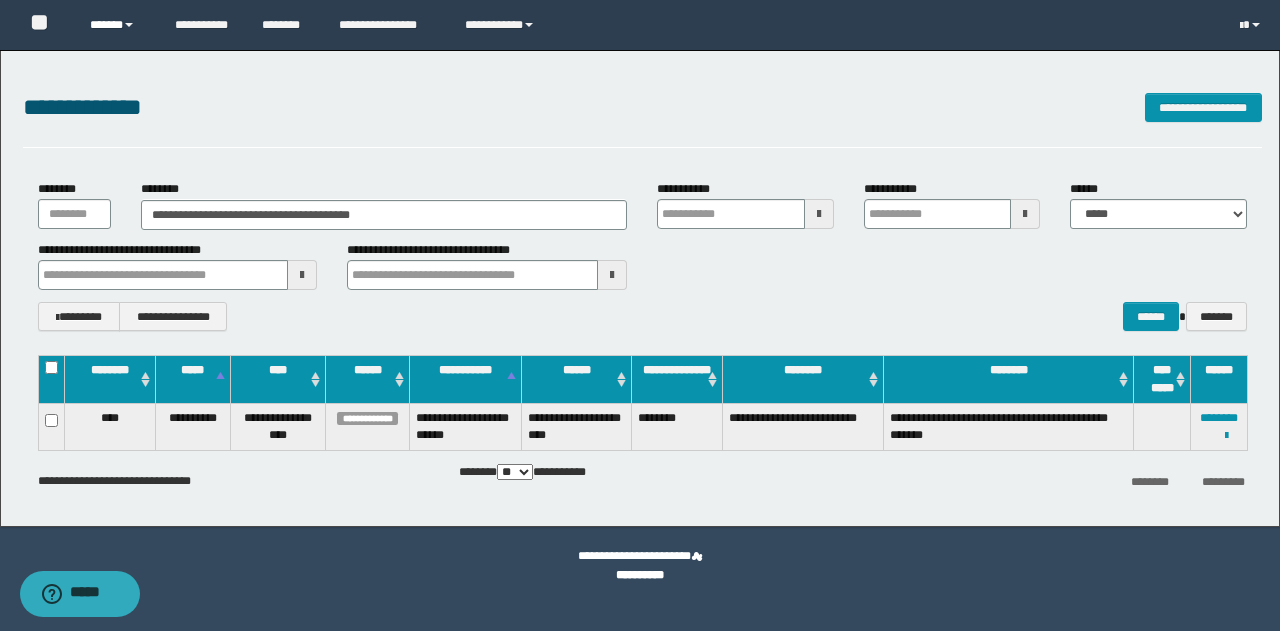 click on "******" at bounding box center (117, 25) 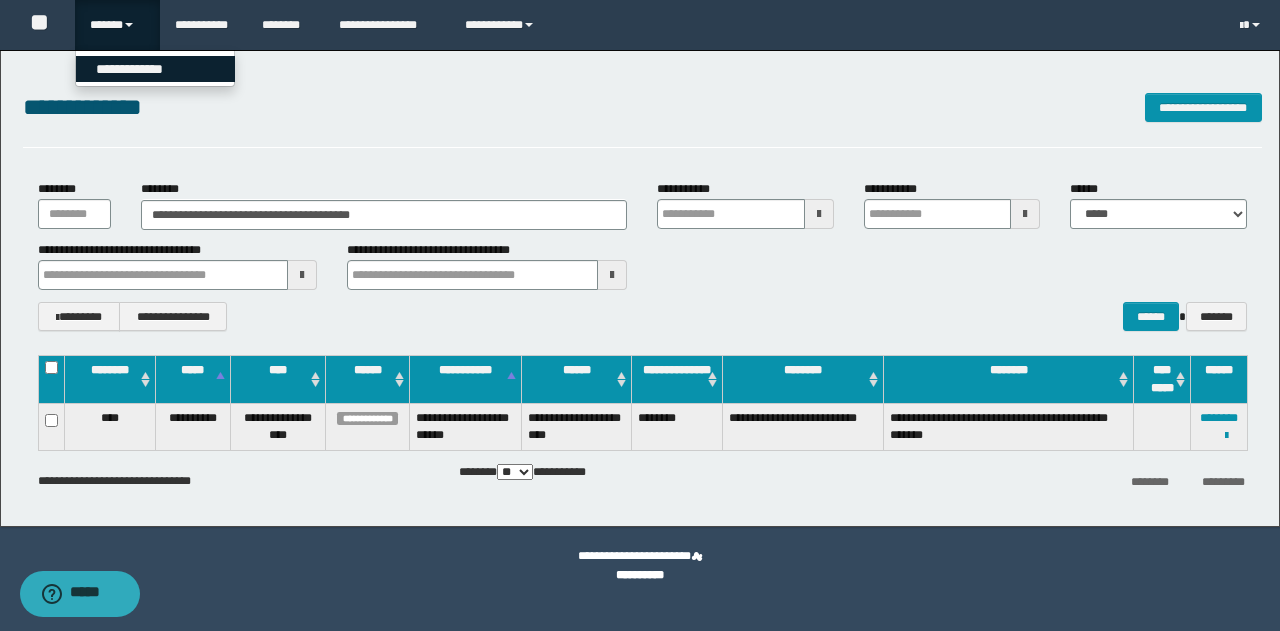 click on "**********" at bounding box center [155, 69] 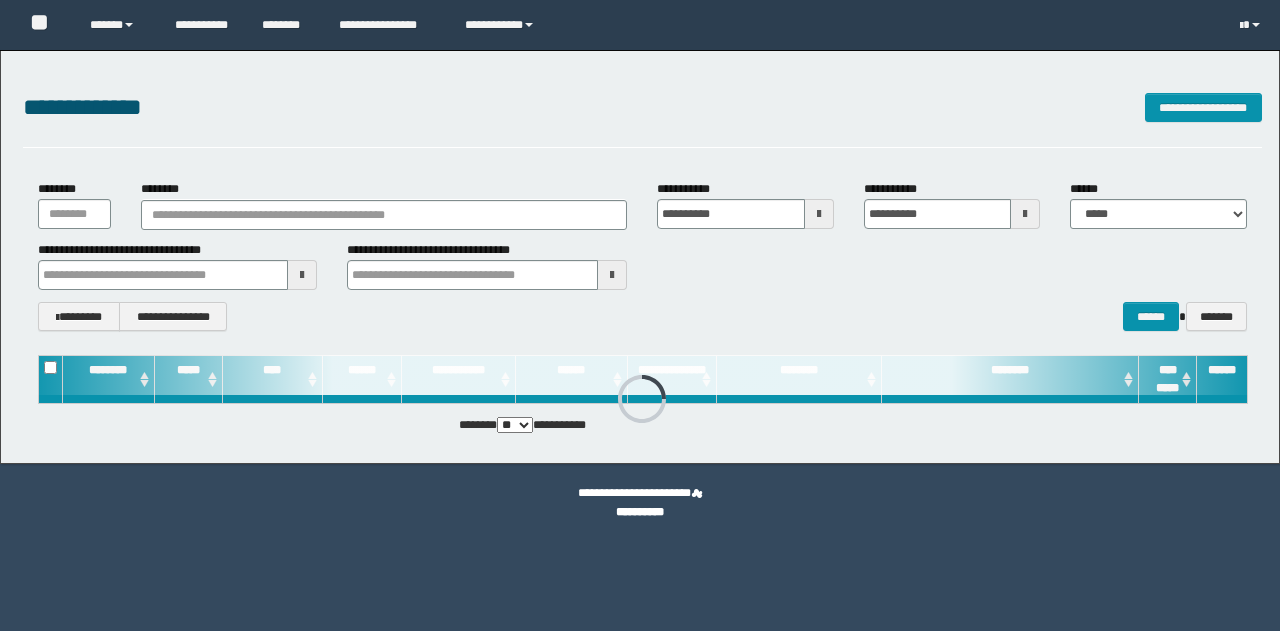 scroll, scrollTop: 0, scrollLeft: 0, axis: both 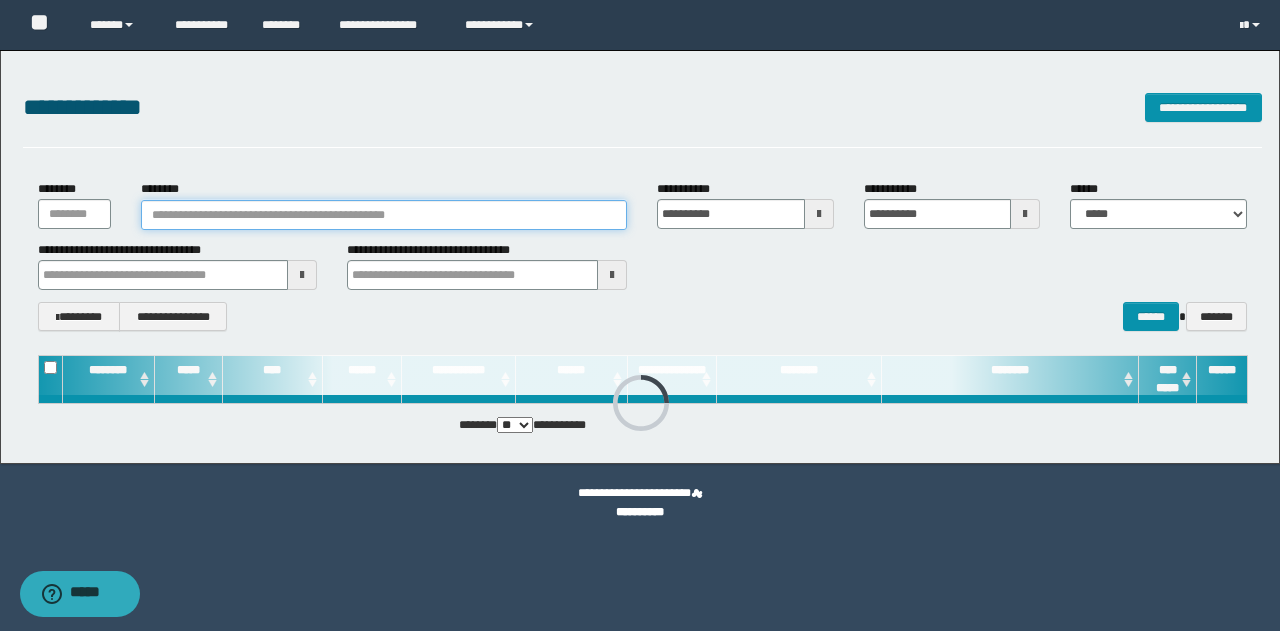 click on "********" at bounding box center [384, 215] 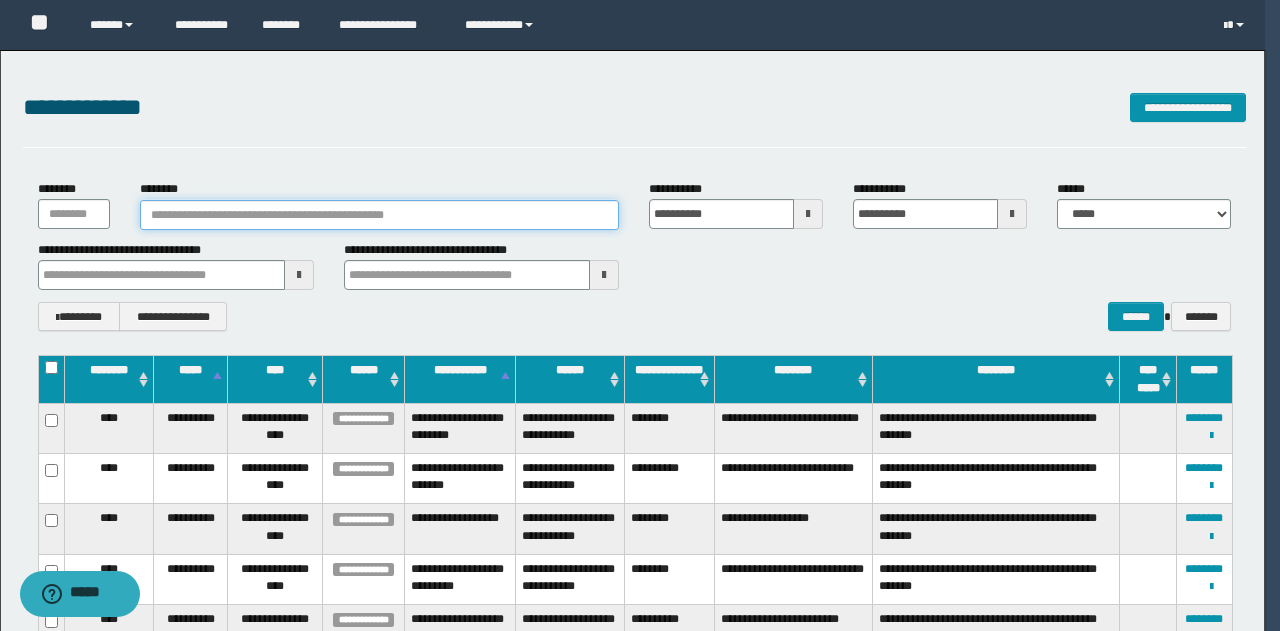 paste on "********" 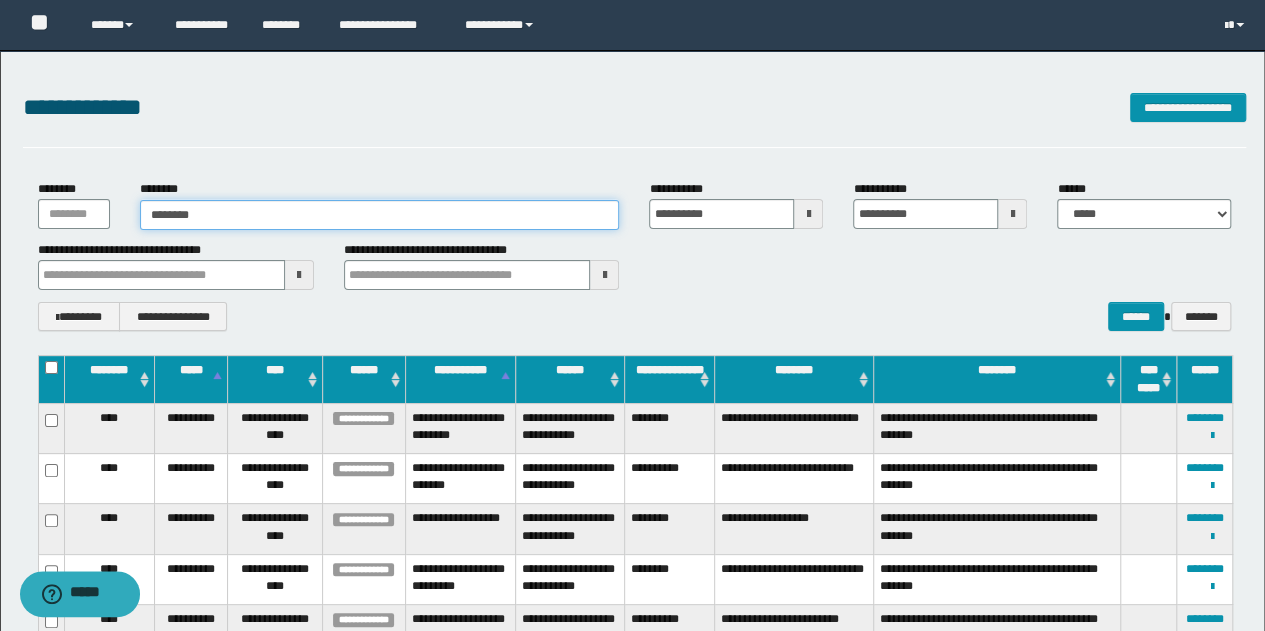 type on "********" 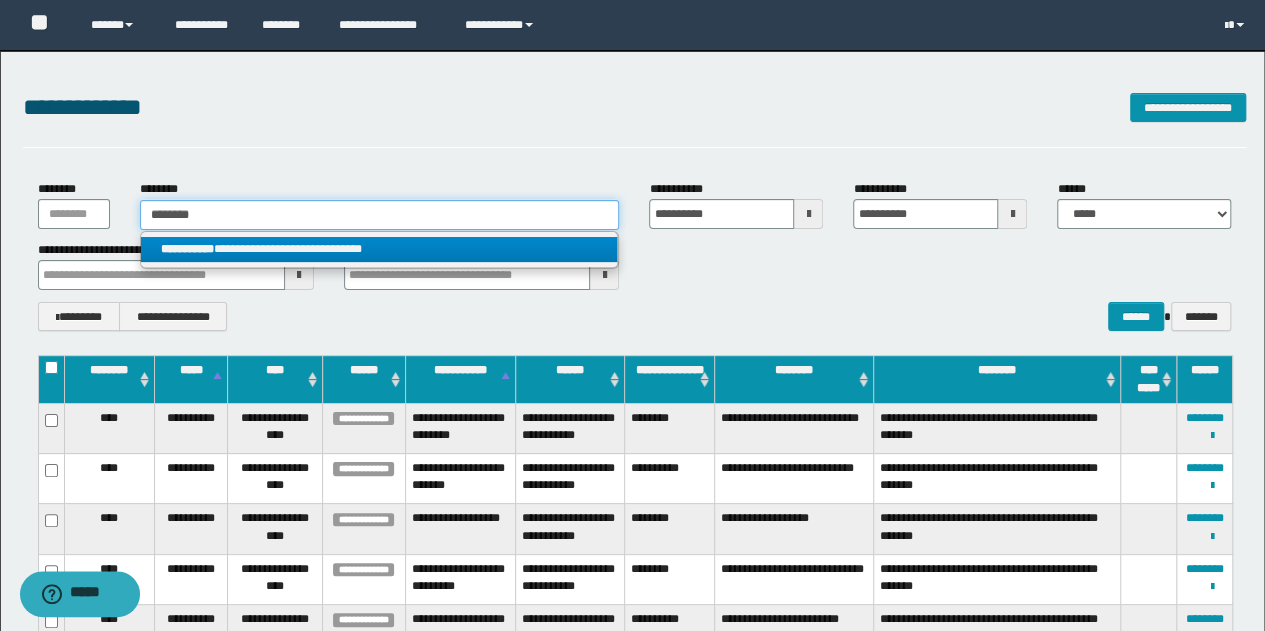 type on "********" 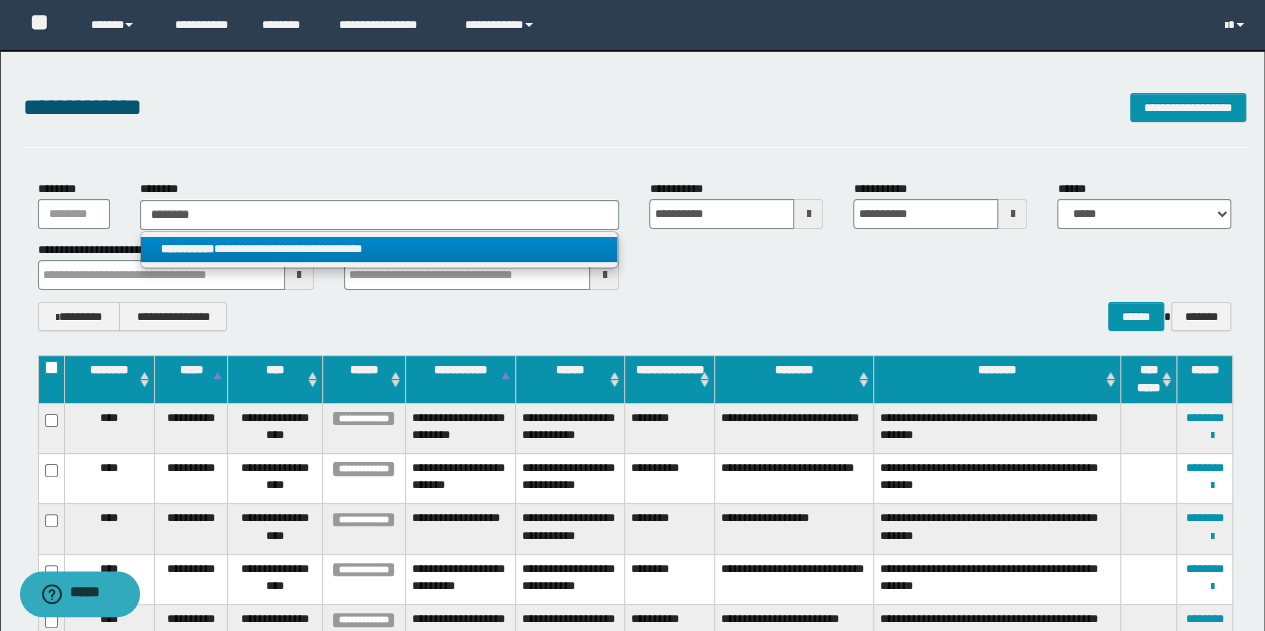 click on "**********" at bounding box center [379, 249] 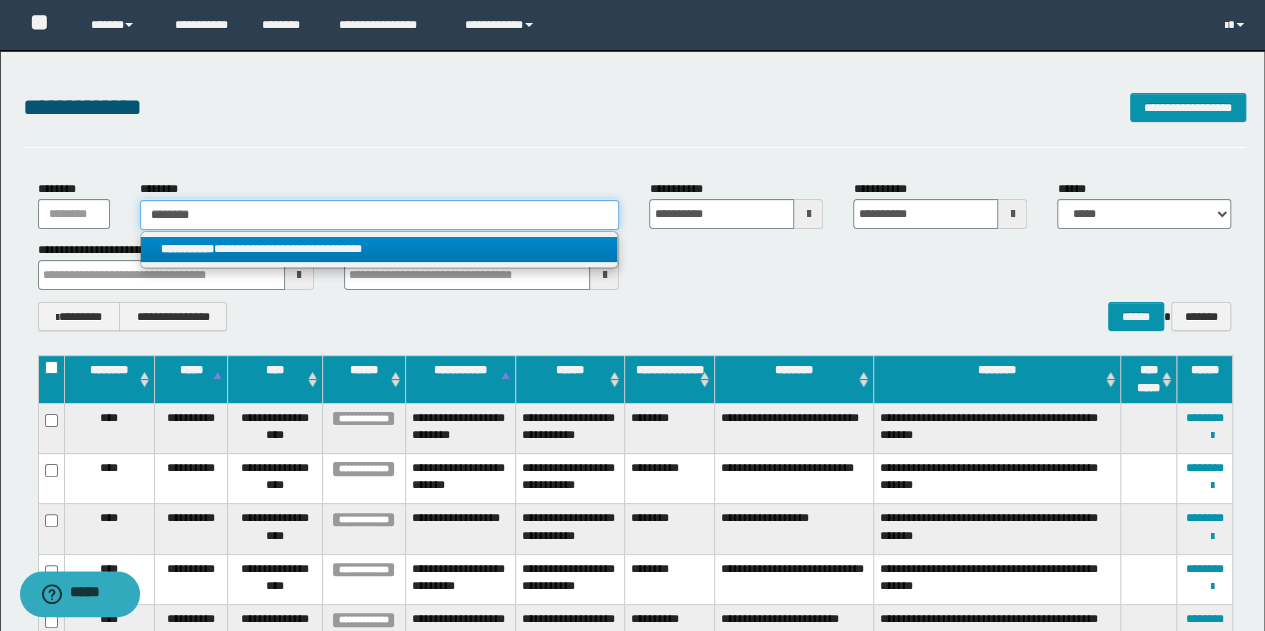 type 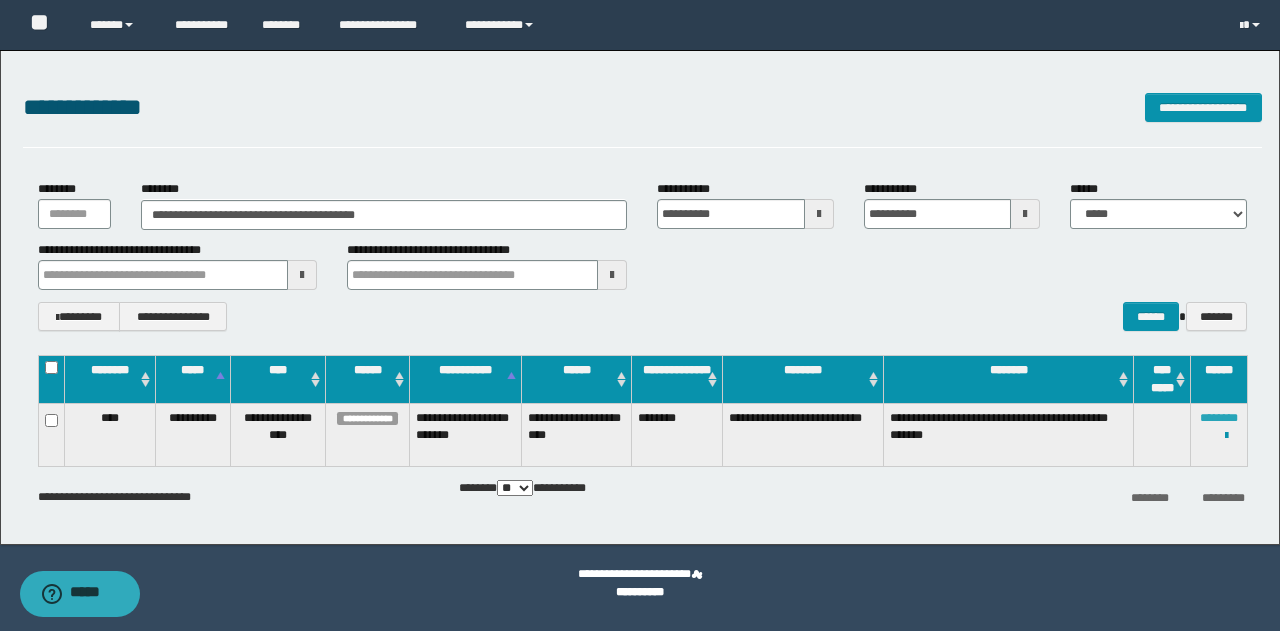 click on "********" at bounding box center [1219, 418] 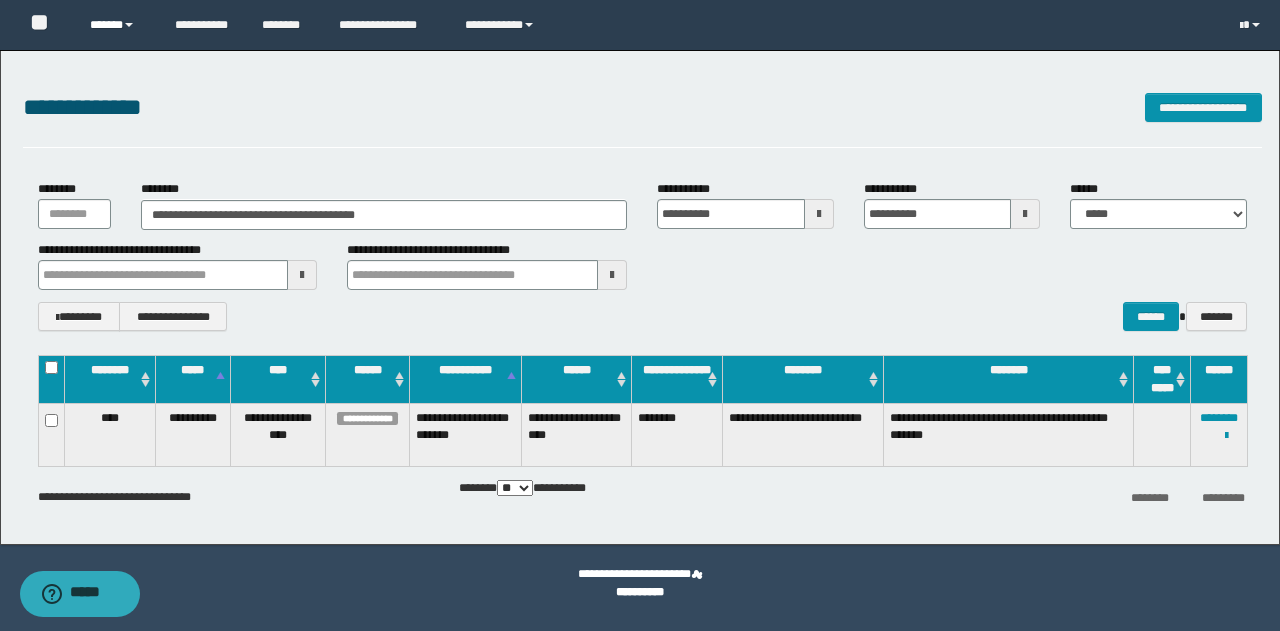click on "******" at bounding box center (117, 25) 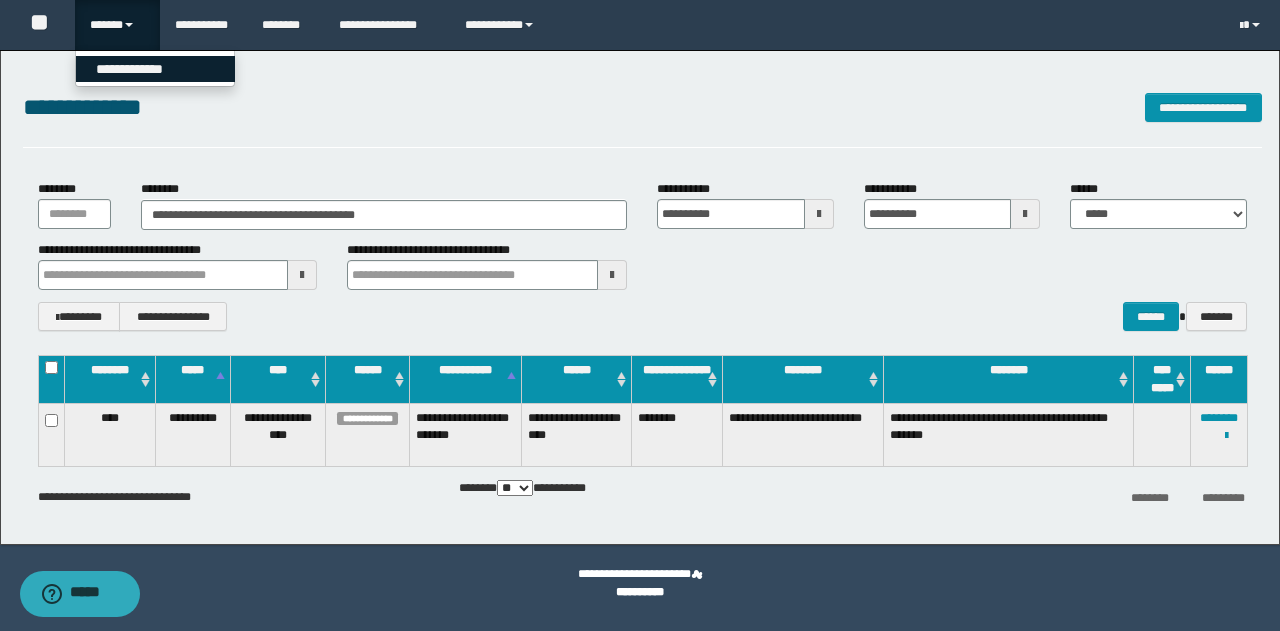 click on "**********" at bounding box center [155, 69] 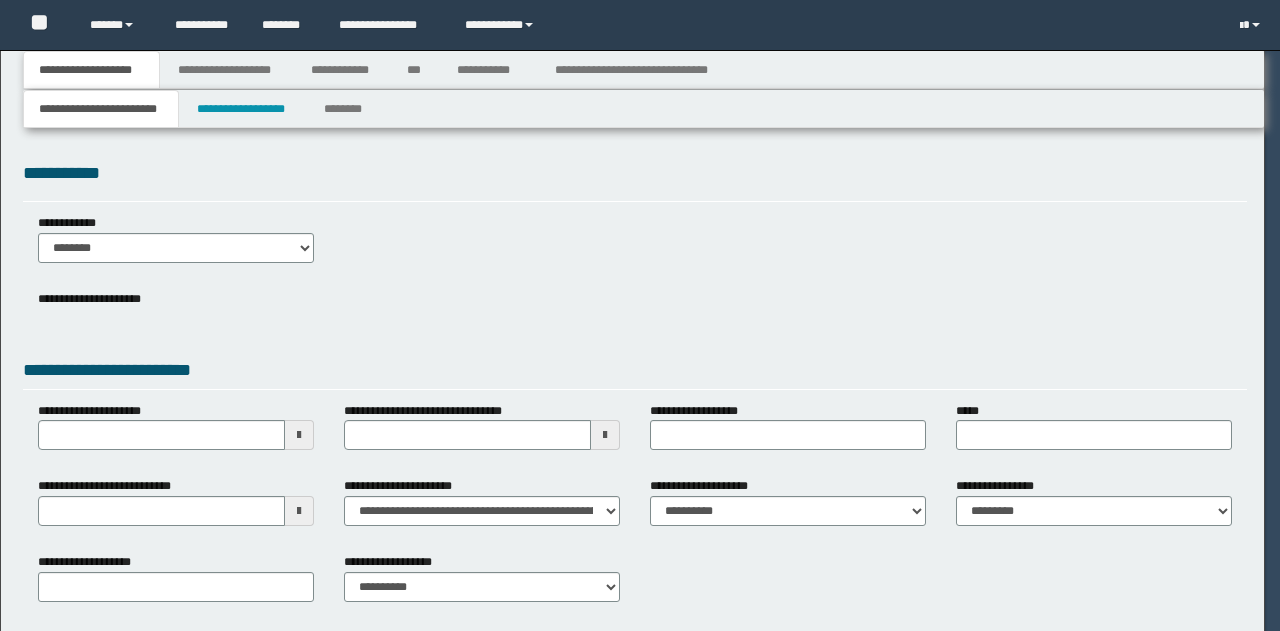 scroll, scrollTop: 0, scrollLeft: 0, axis: both 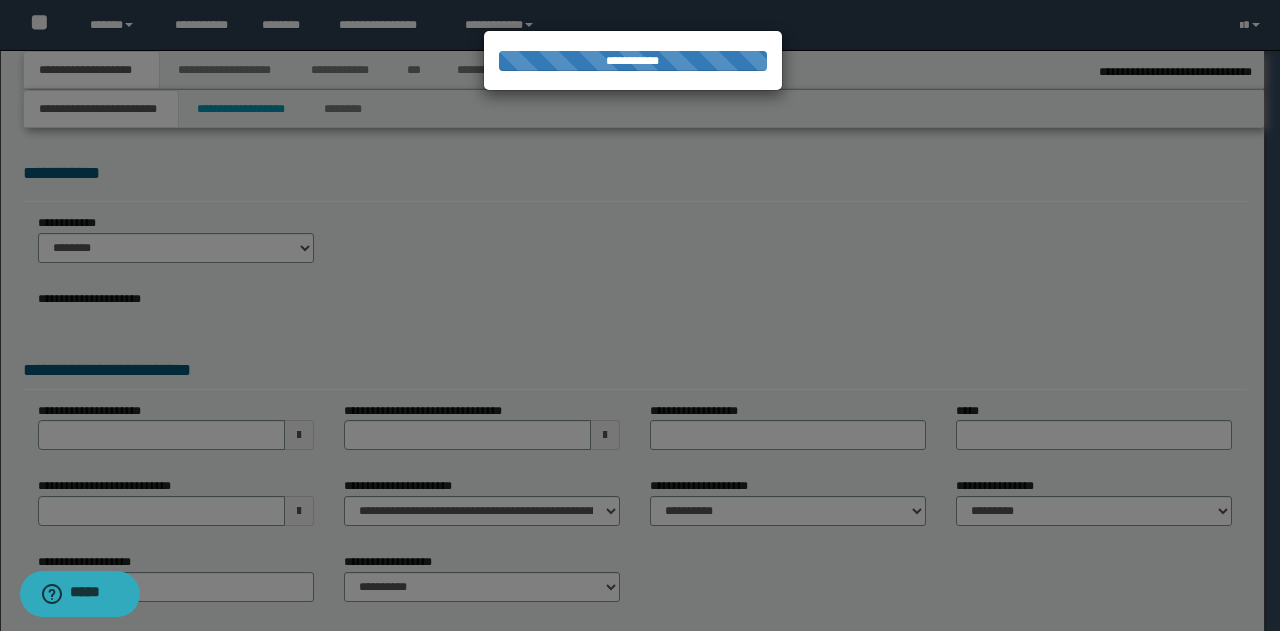 type on "**********" 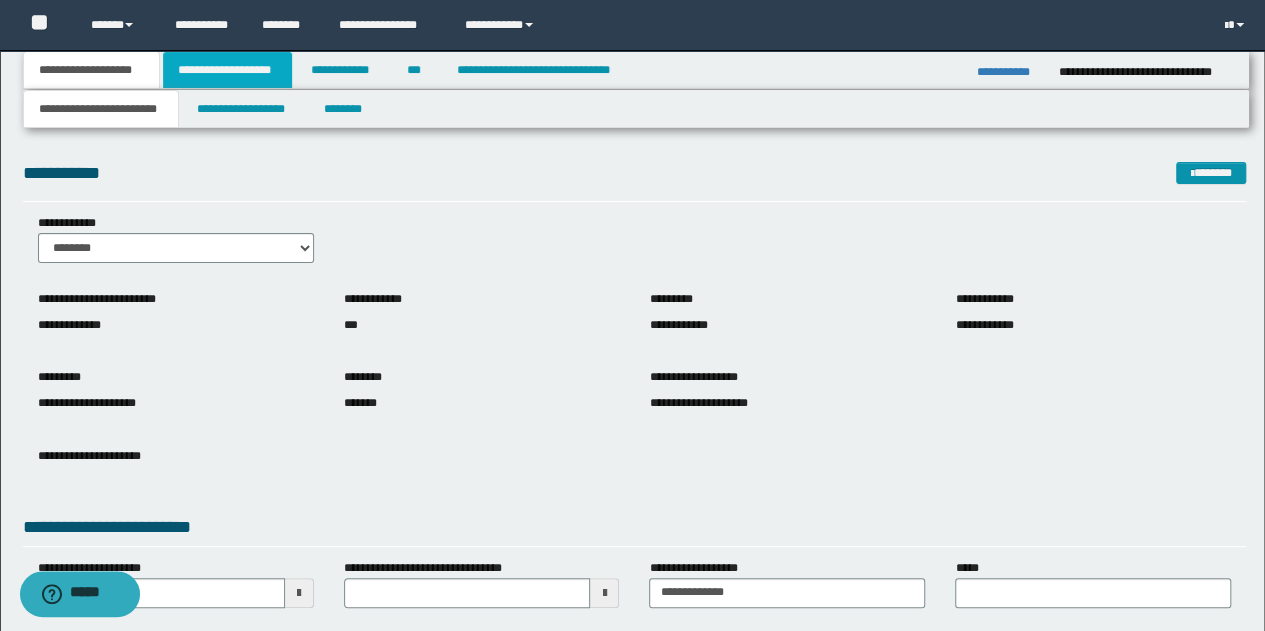 click on "**********" at bounding box center [227, 70] 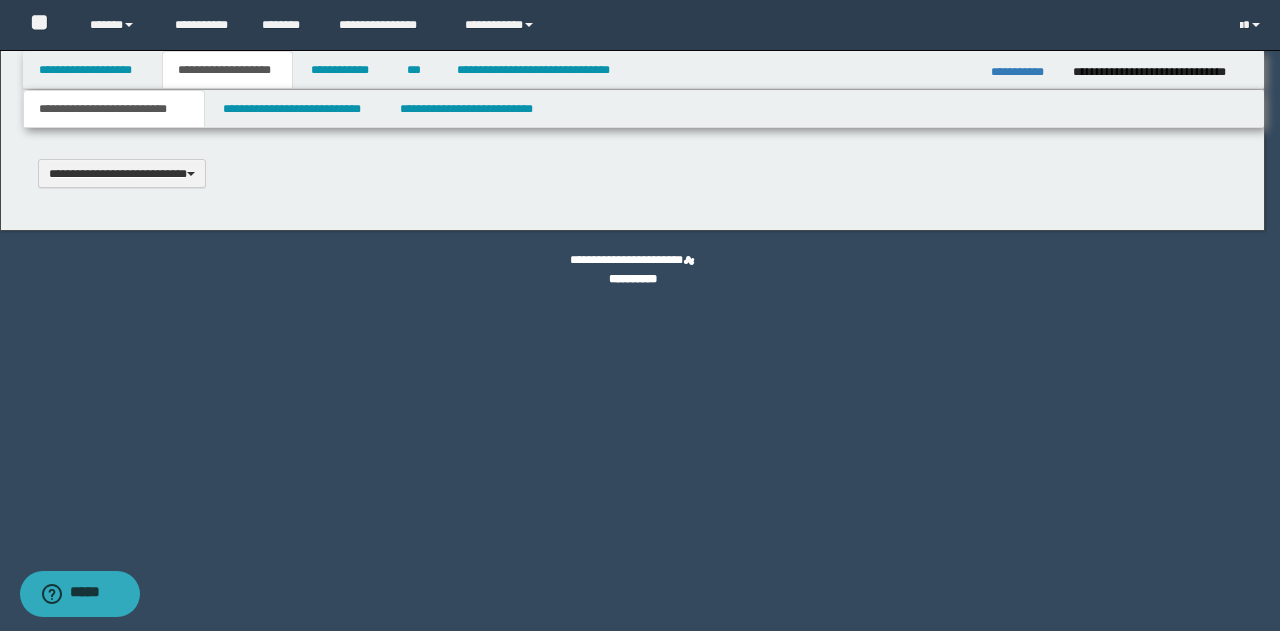 type 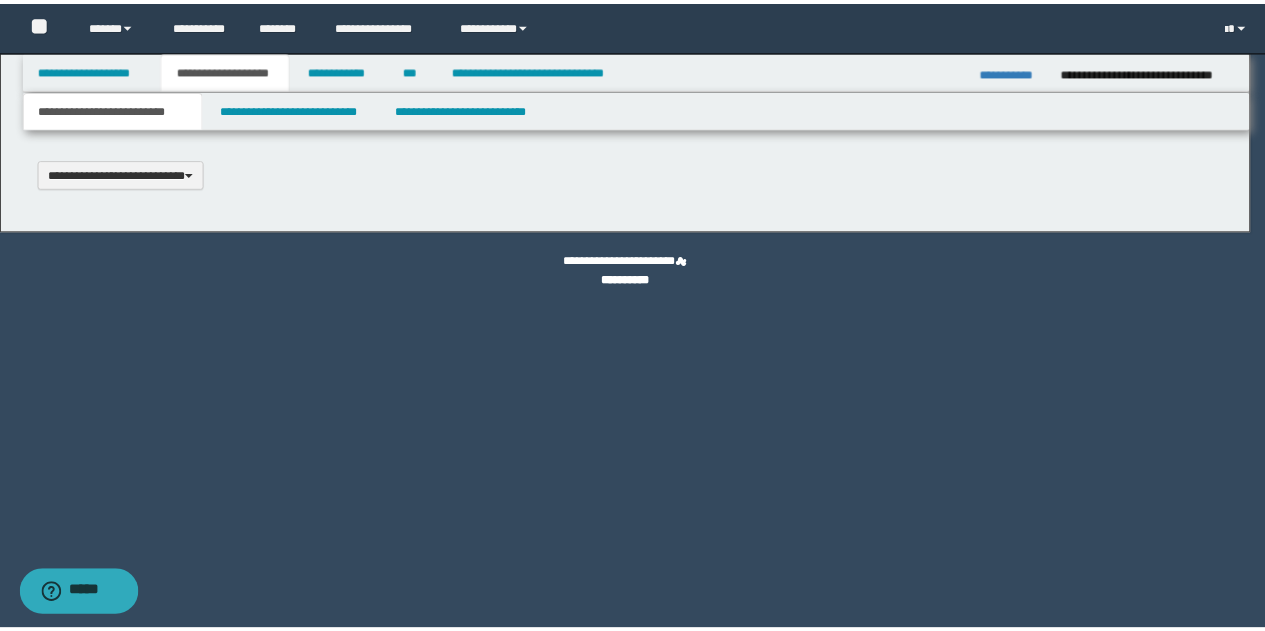 scroll, scrollTop: 0, scrollLeft: 0, axis: both 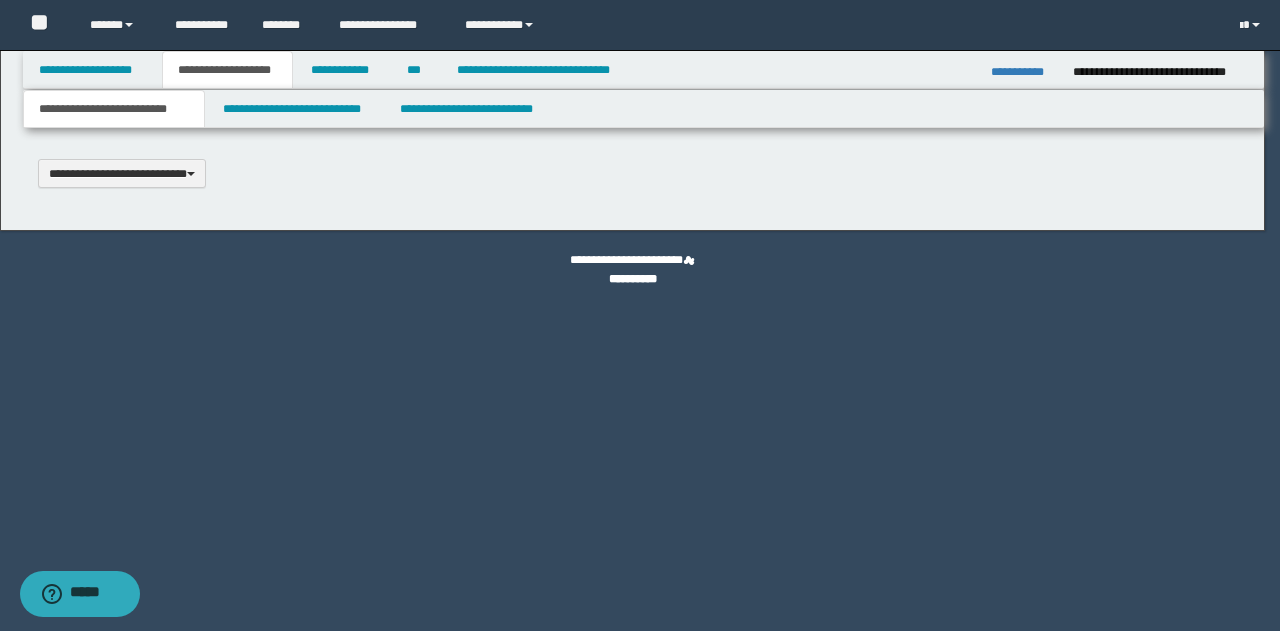 select on "*" 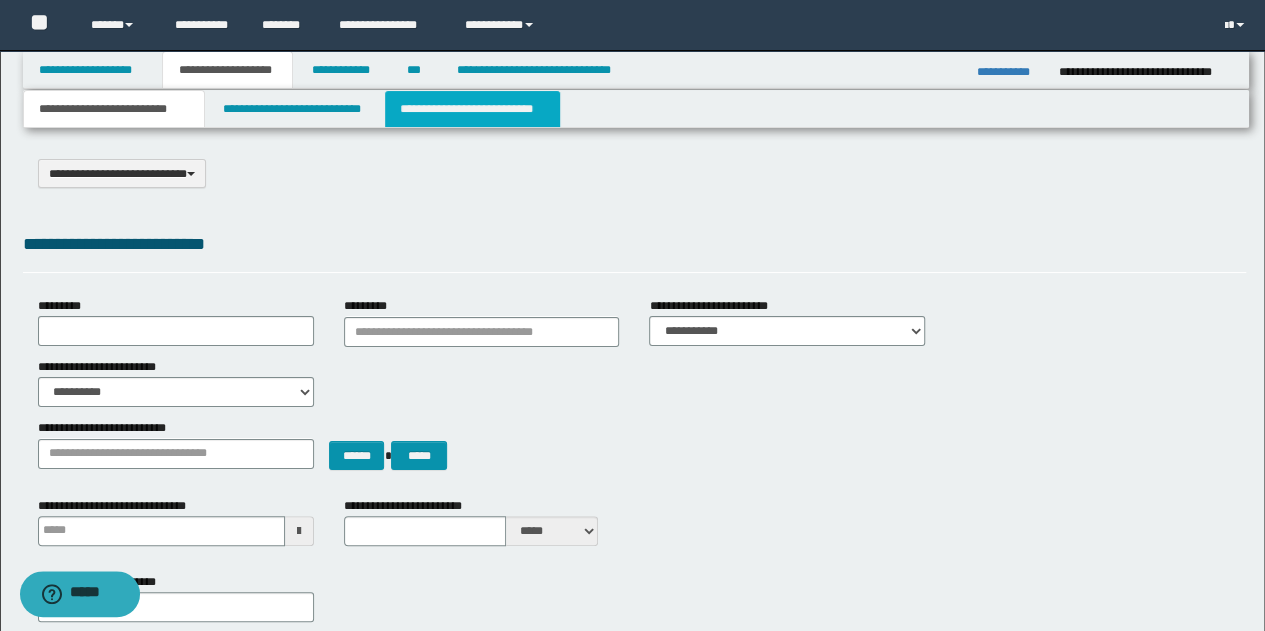 click on "**********" at bounding box center [472, 109] 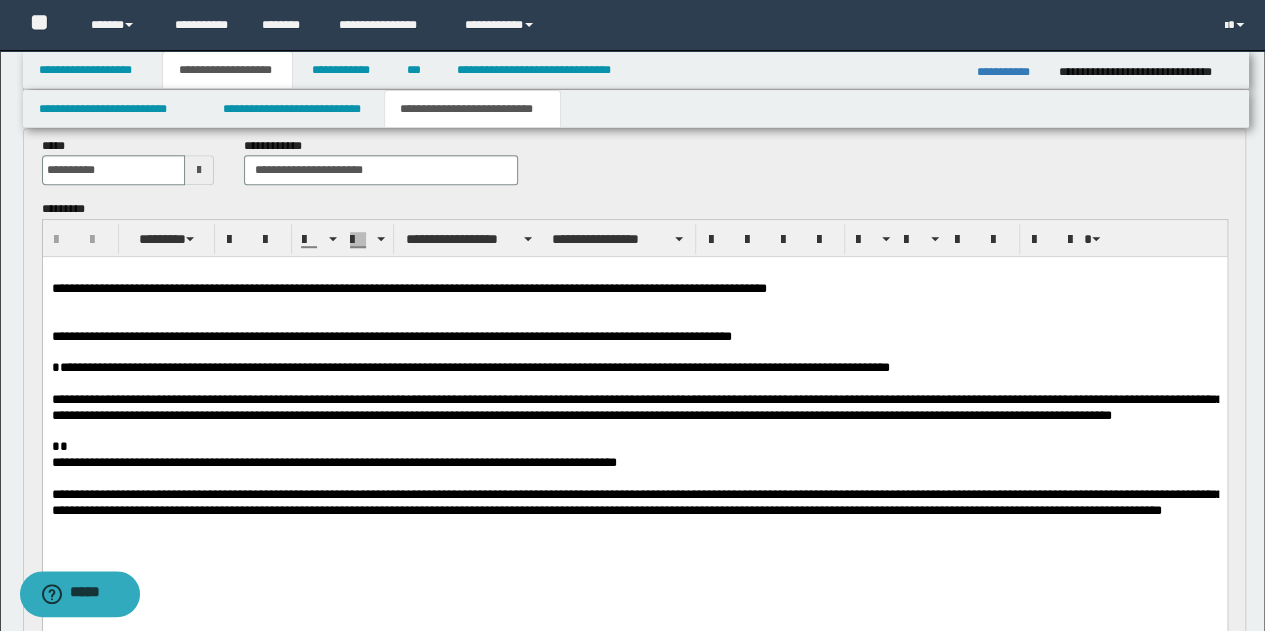 scroll, scrollTop: 500, scrollLeft: 0, axis: vertical 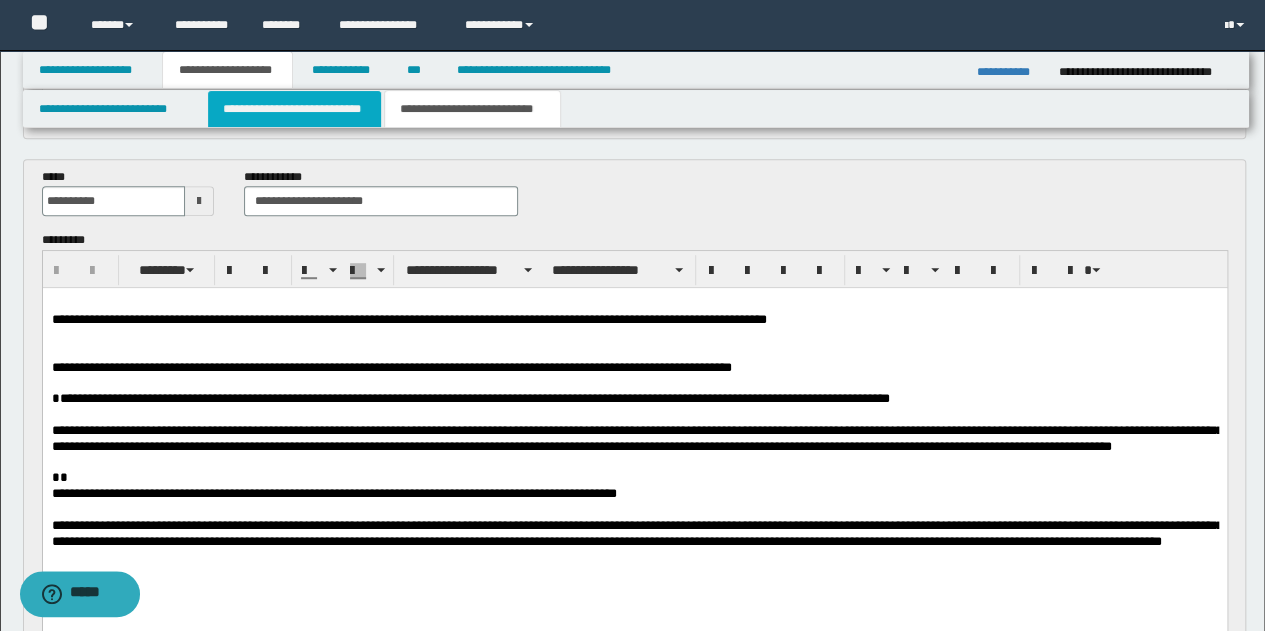 click on "**********" at bounding box center [294, 109] 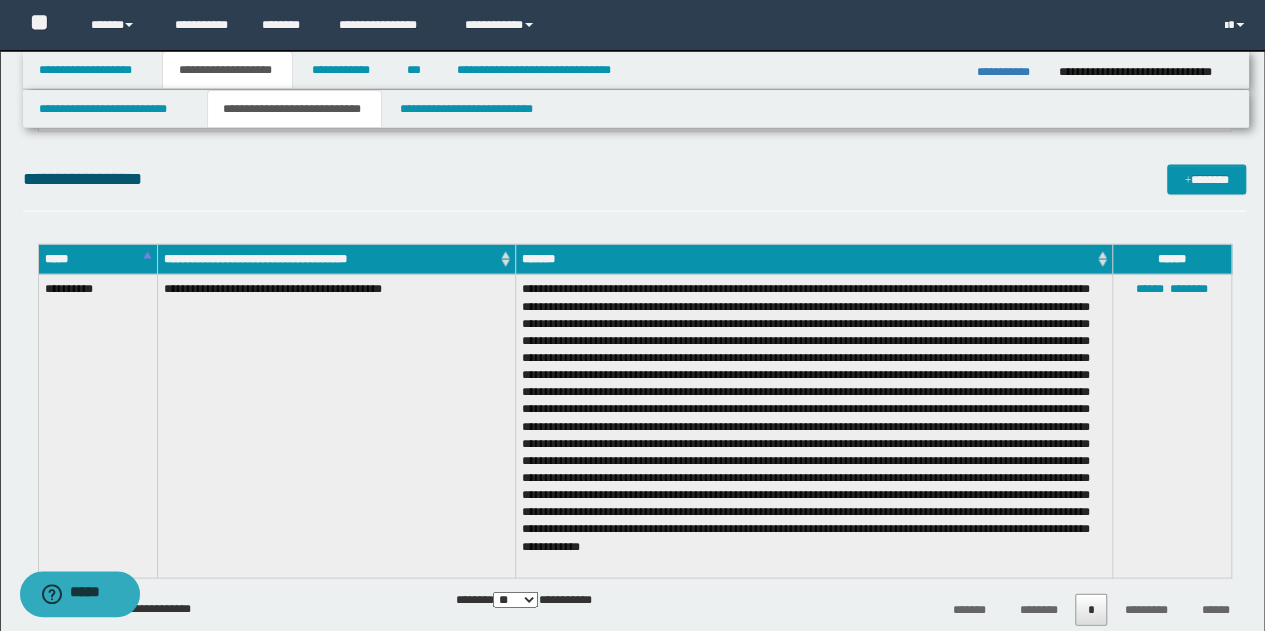 scroll, scrollTop: 1800, scrollLeft: 0, axis: vertical 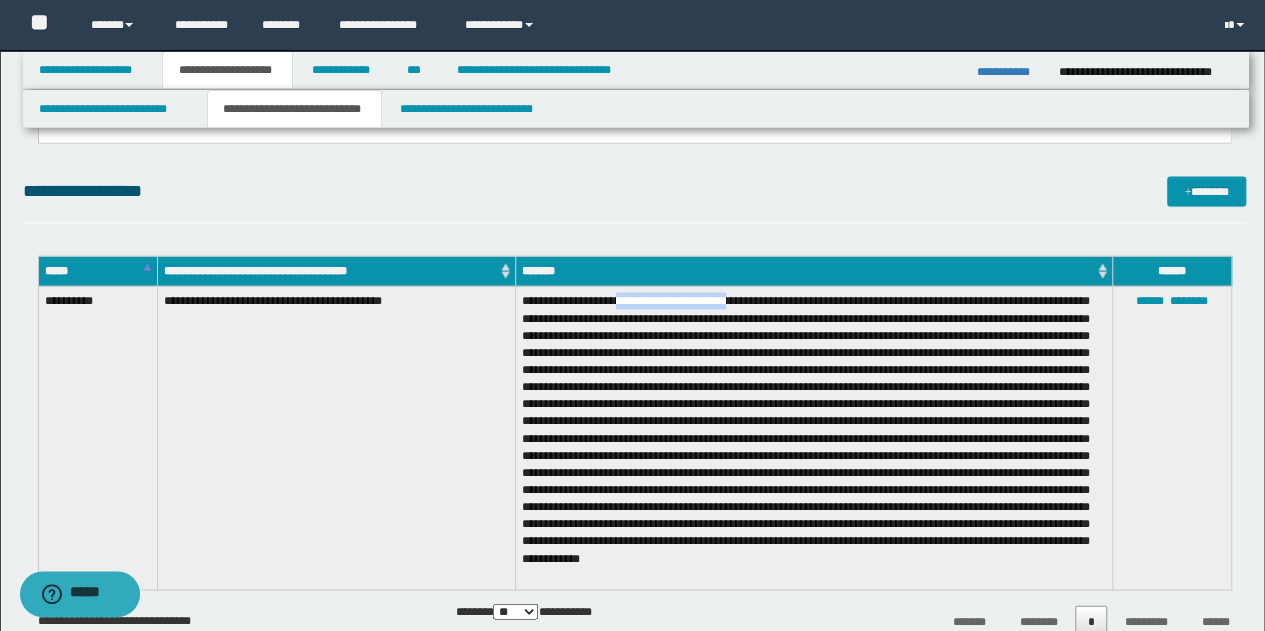 drag, startPoint x: 628, startPoint y: 299, endPoint x: 747, endPoint y: 304, distance: 119.104996 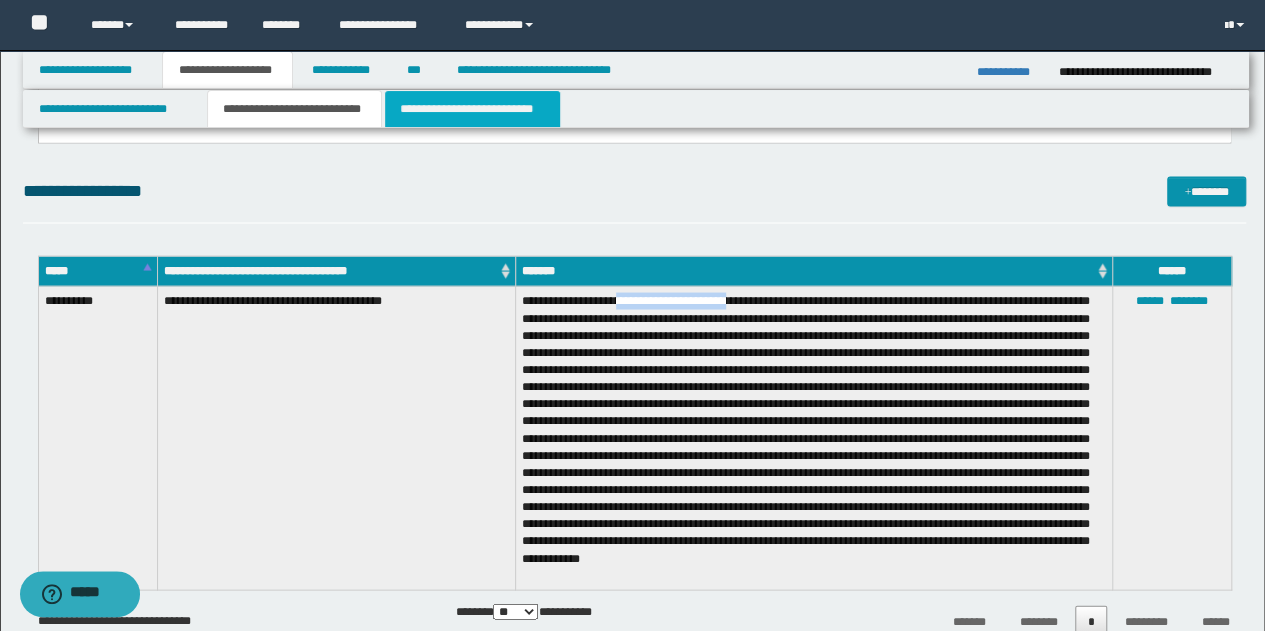 click on "**********" at bounding box center [472, 109] 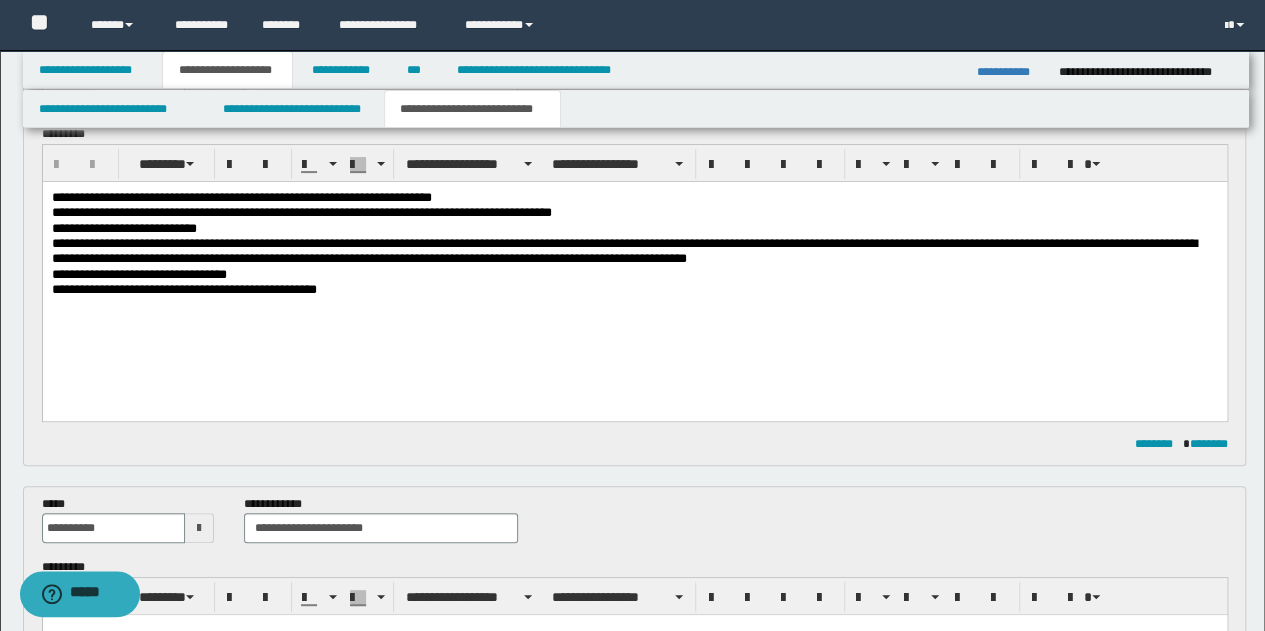 scroll, scrollTop: 58, scrollLeft: 0, axis: vertical 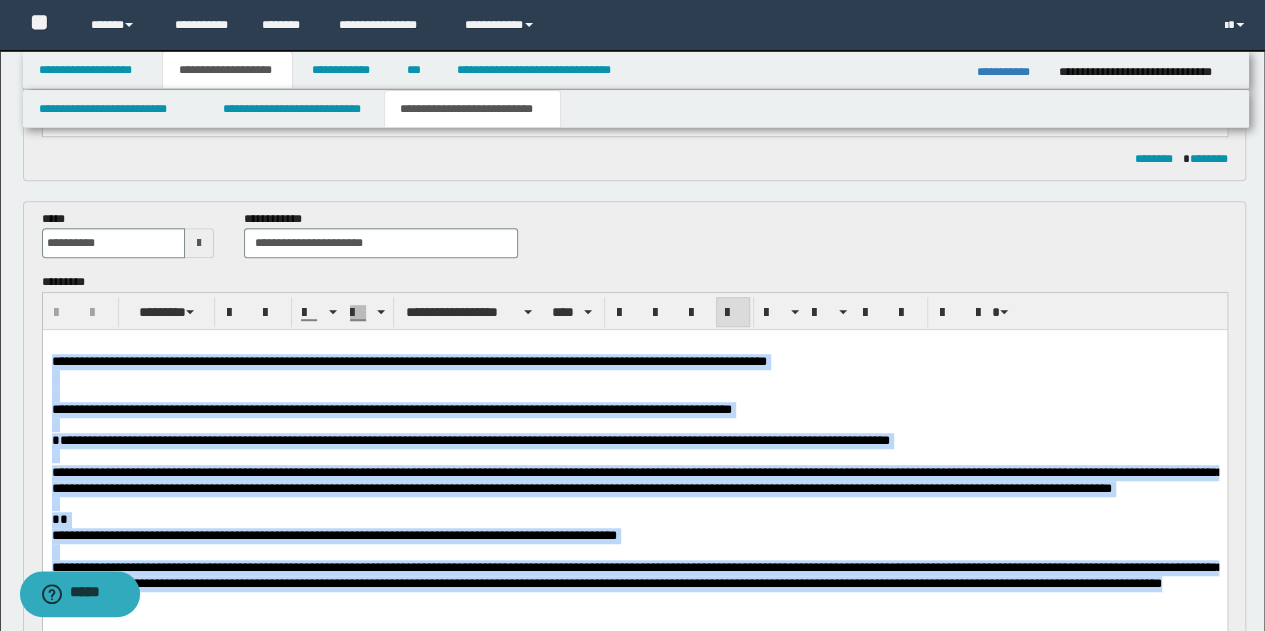 drag, startPoint x: 52, startPoint y: 358, endPoint x: 1213, endPoint y: 608, distance: 1187.6115 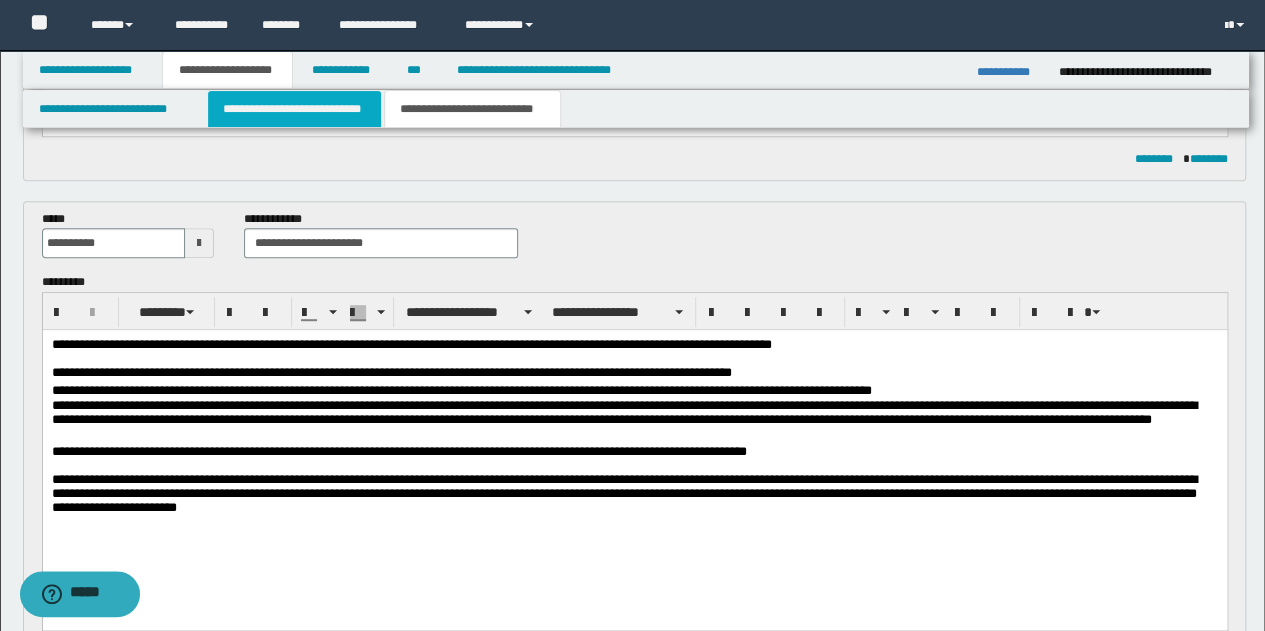 drag, startPoint x: 265, startPoint y: 105, endPoint x: 257, endPoint y: 387, distance: 282.11346 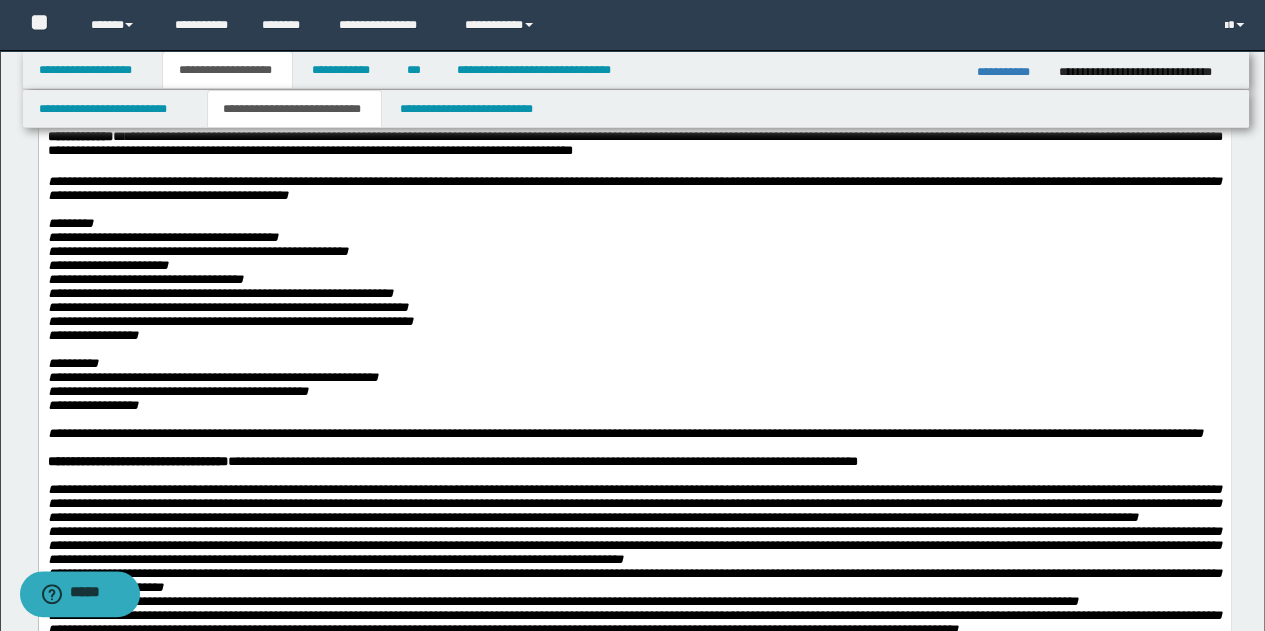 scroll, scrollTop: 58, scrollLeft: 0, axis: vertical 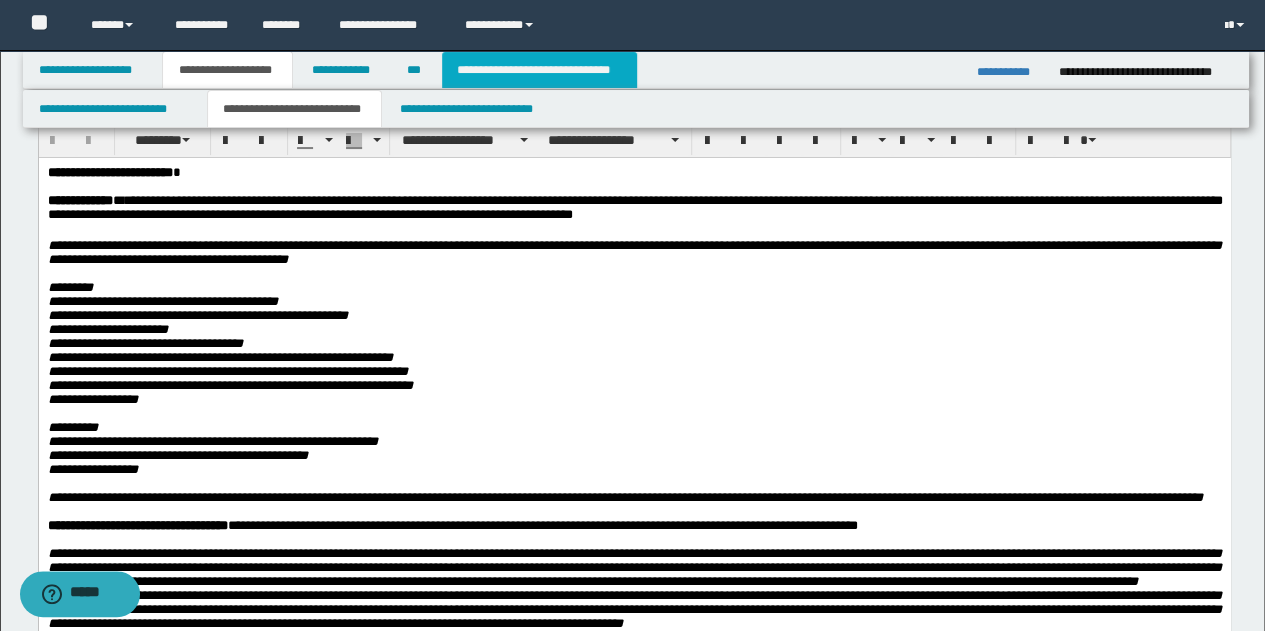 click on "**********" at bounding box center (539, 70) 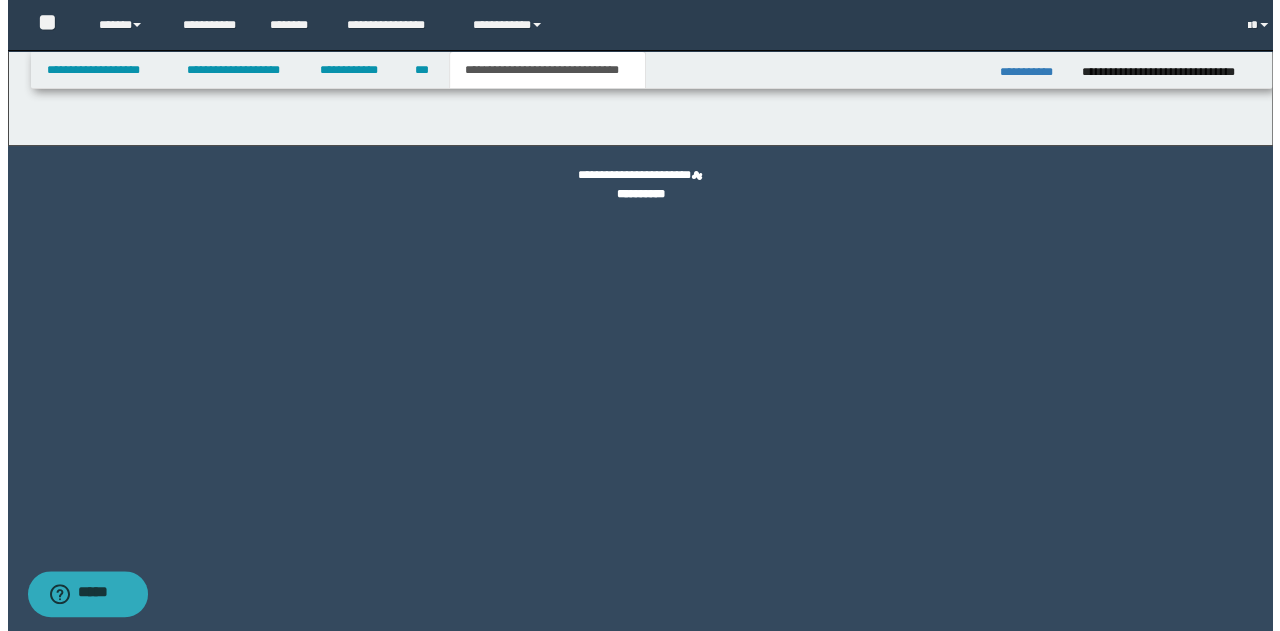 scroll, scrollTop: 0, scrollLeft: 0, axis: both 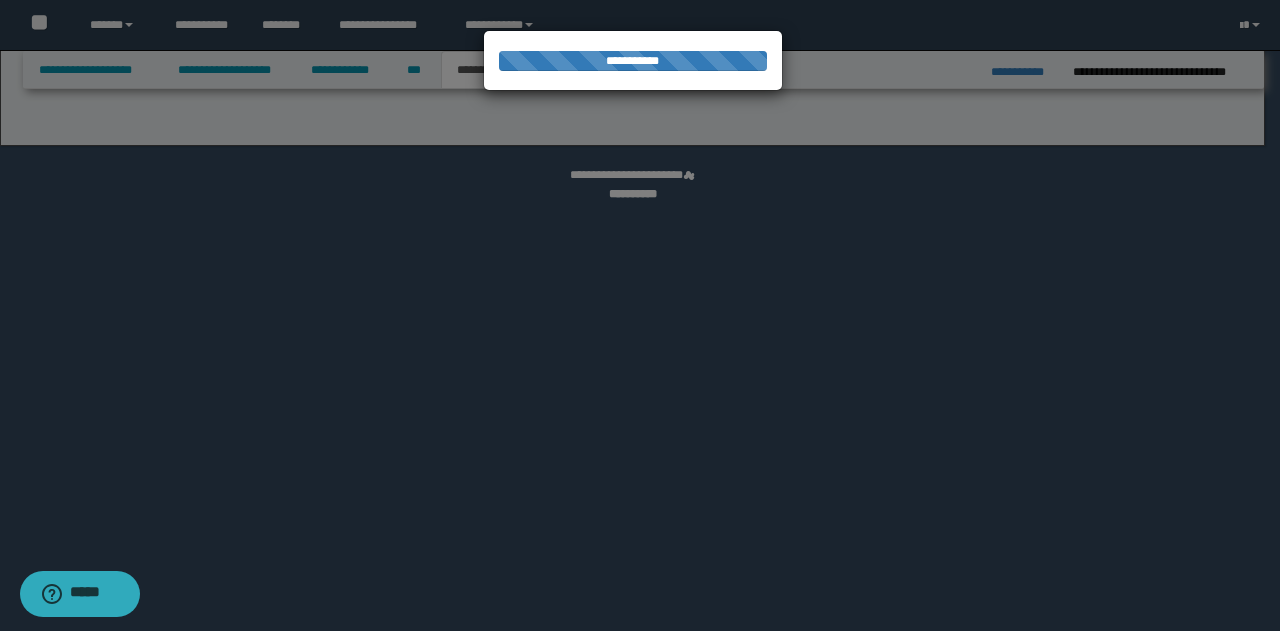 select on "*" 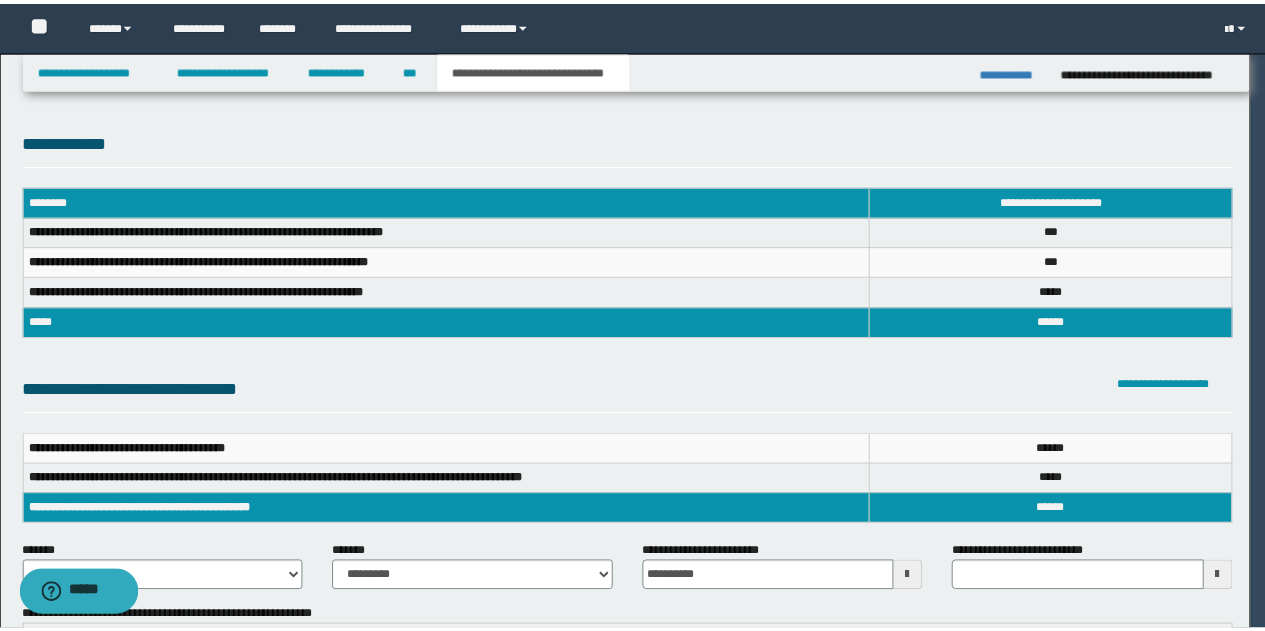scroll, scrollTop: 0, scrollLeft: 0, axis: both 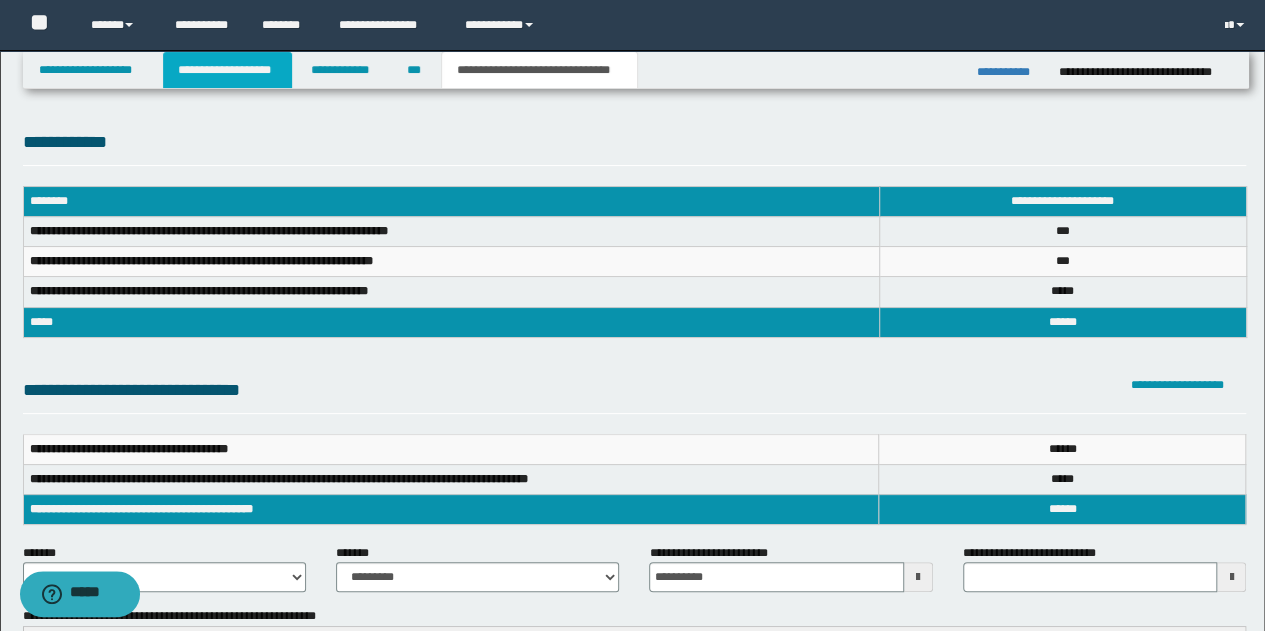 click on "**********" at bounding box center (227, 70) 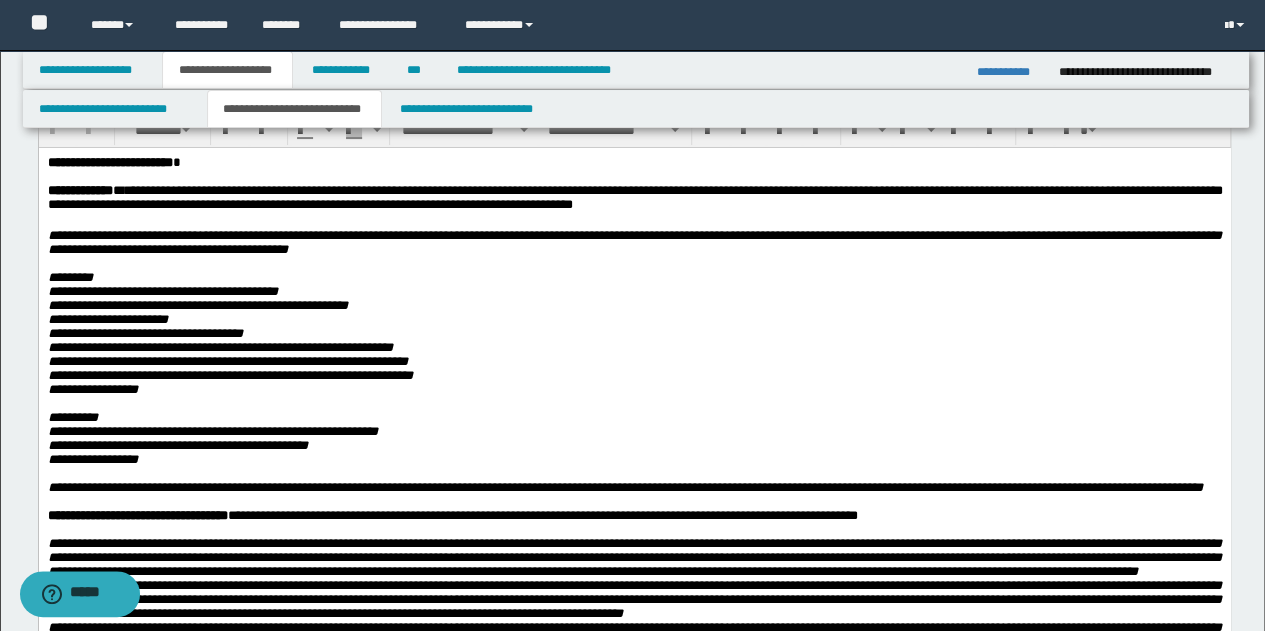 scroll, scrollTop: 100, scrollLeft: 0, axis: vertical 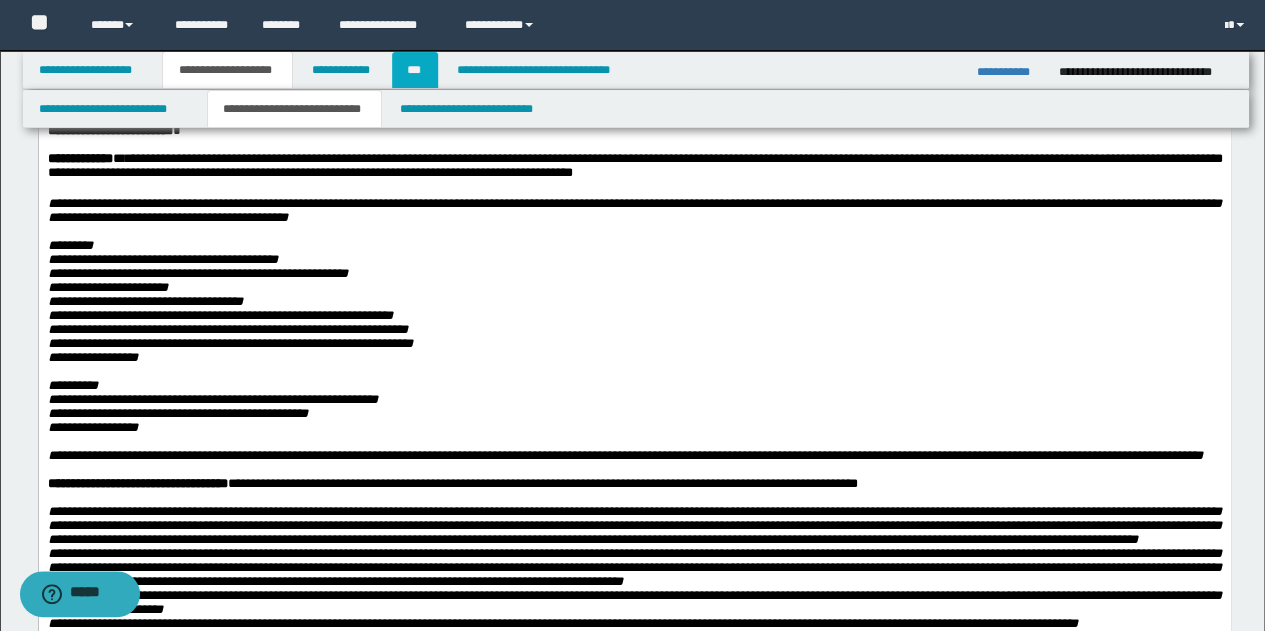 click on "***" at bounding box center (415, 70) 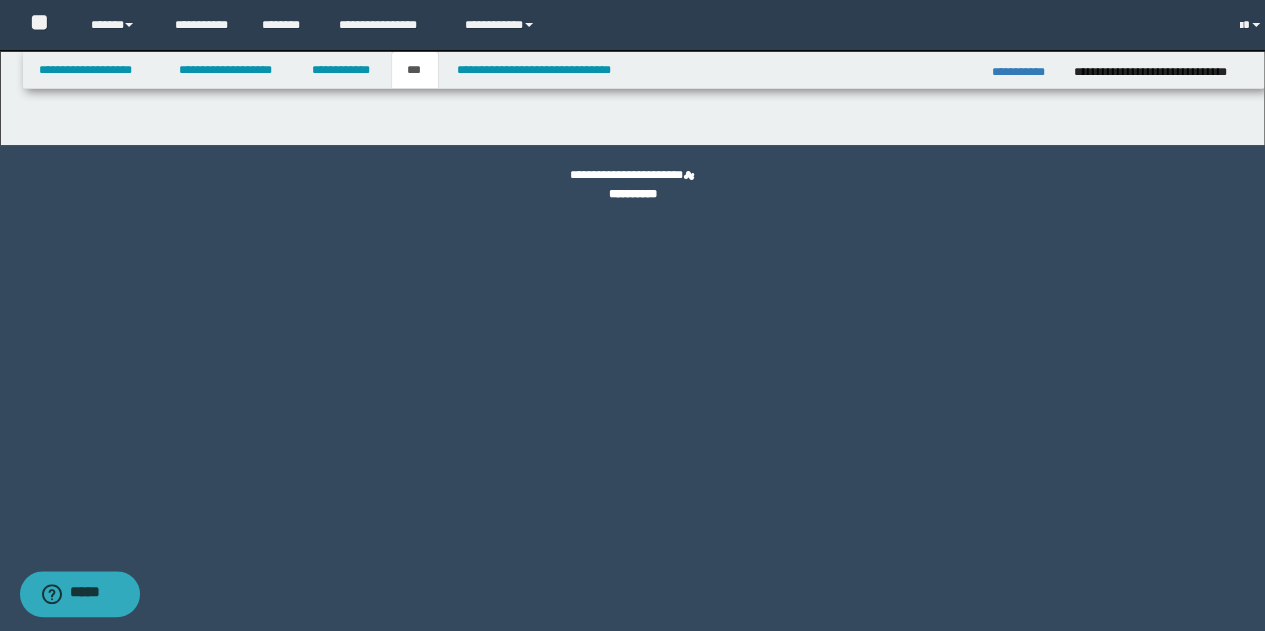 scroll, scrollTop: 0, scrollLeft: 0, axis: both 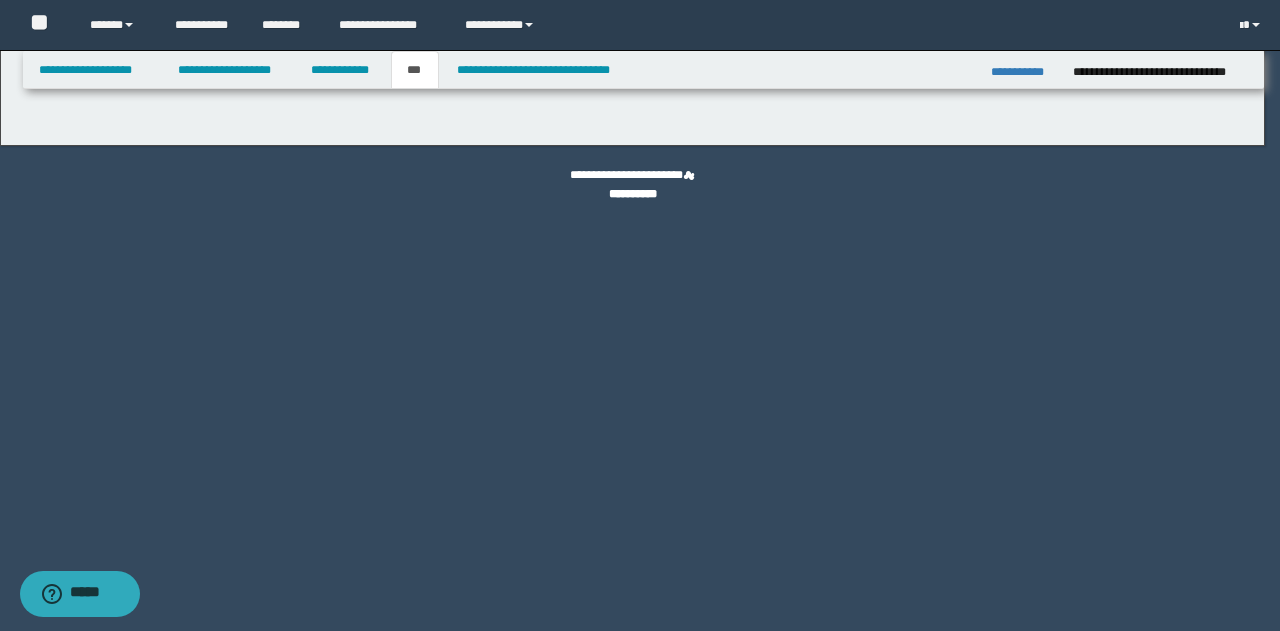 select on "**" 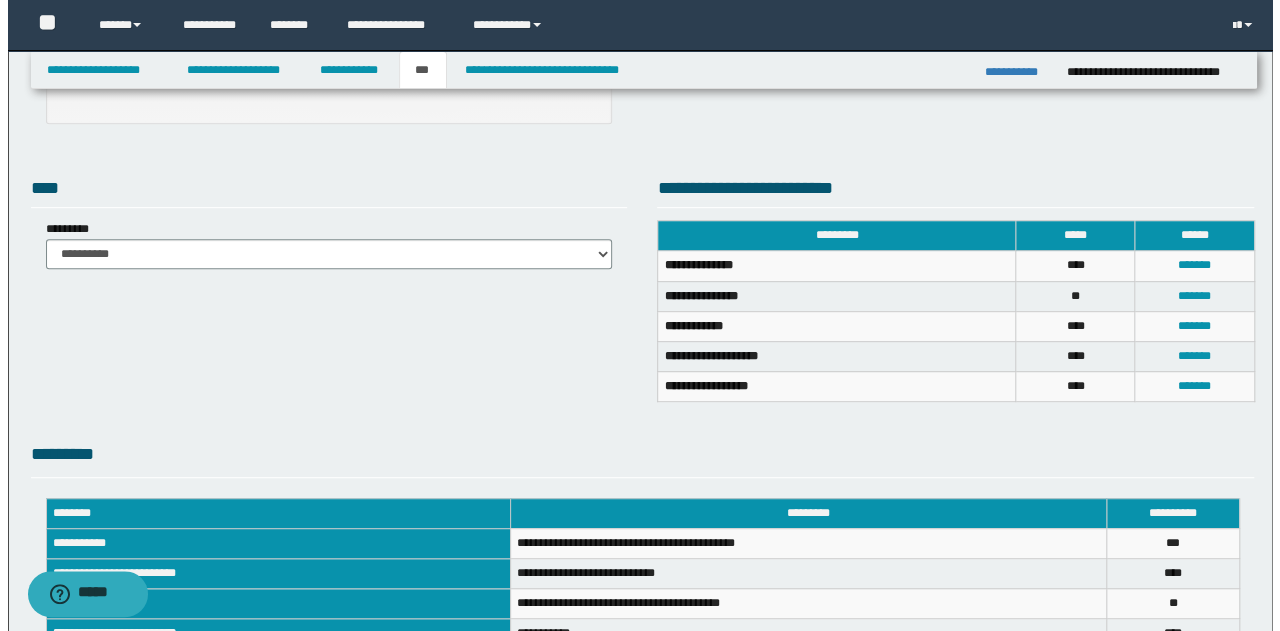 scroll, scrollTop: 300, scrollLeft: 0, axis: vertical 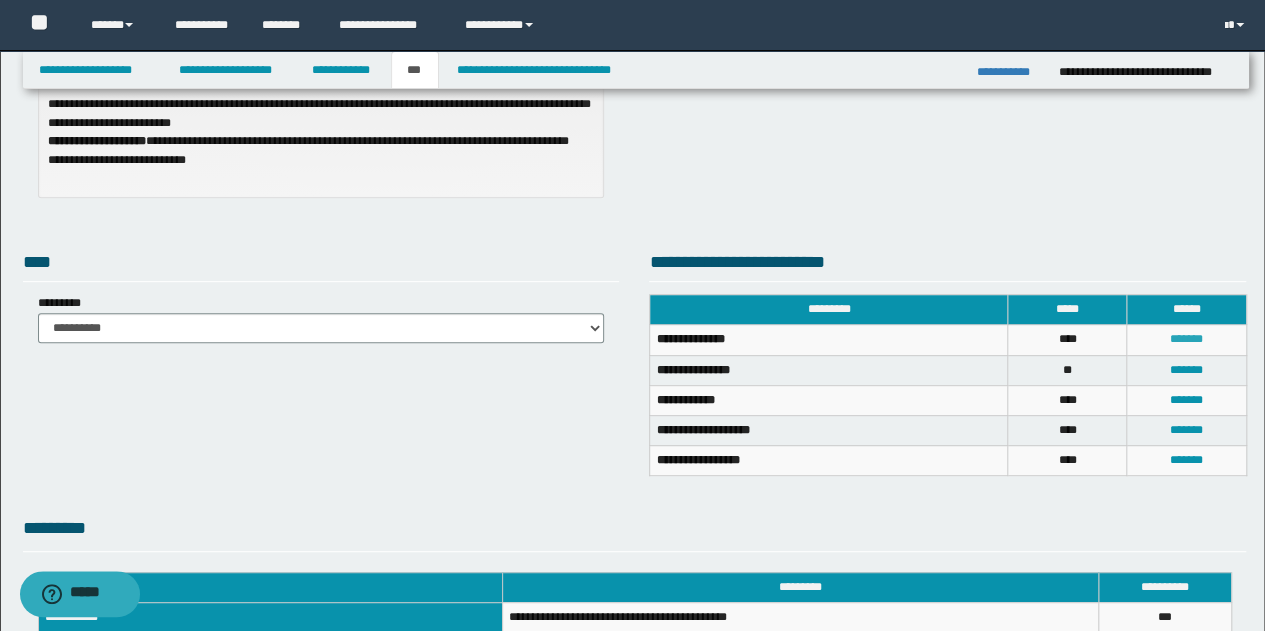 click on "*******" at bounding box center [1186, 339] 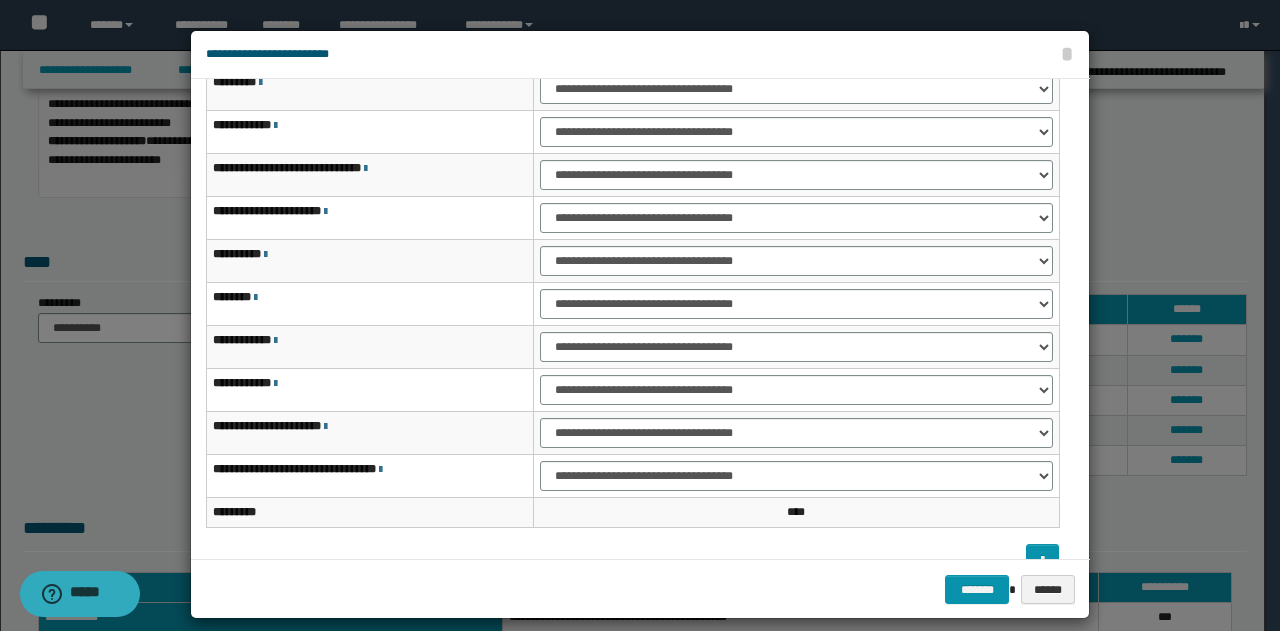 scroll, scrollTop: 72, scrollLeft: 0, axis: vertical 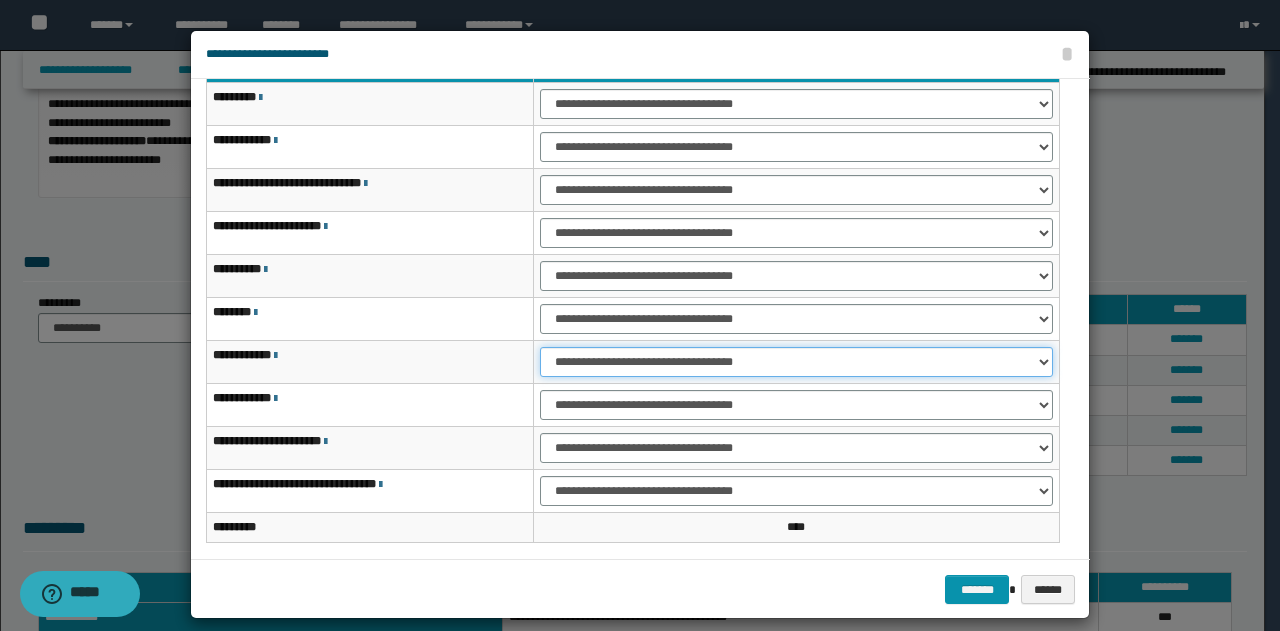 click on "**********" at bounding box center (796, 362) 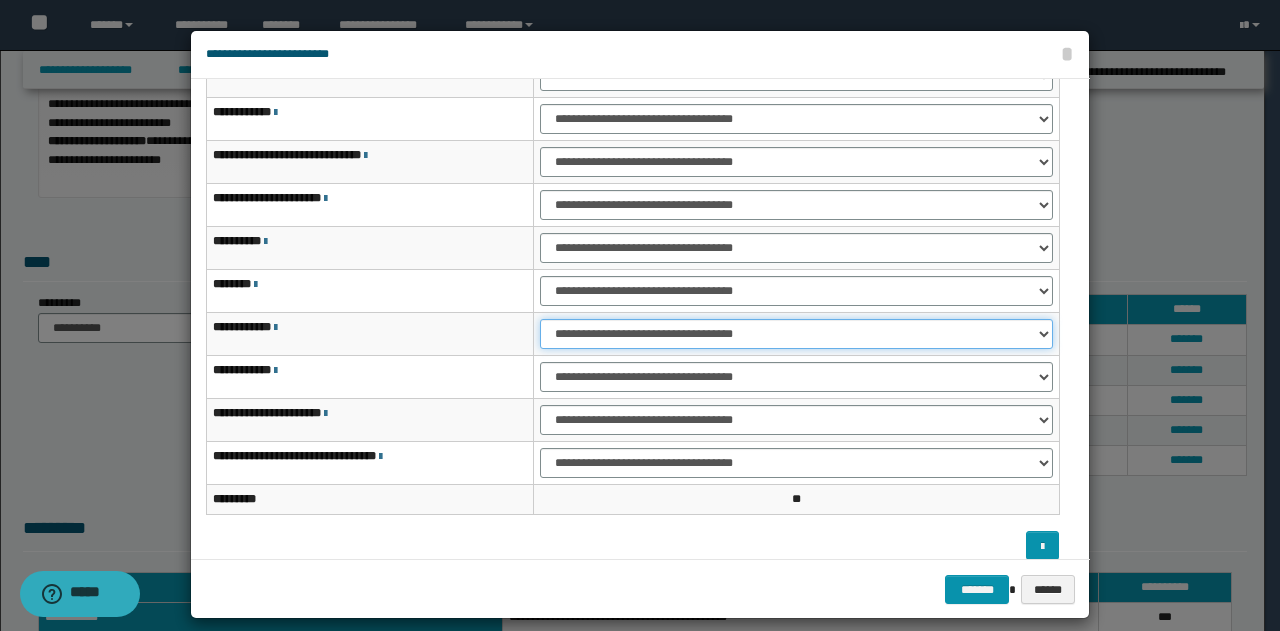 scroll, scrollTop: 116, scrollLeft: 0, axis: vertical 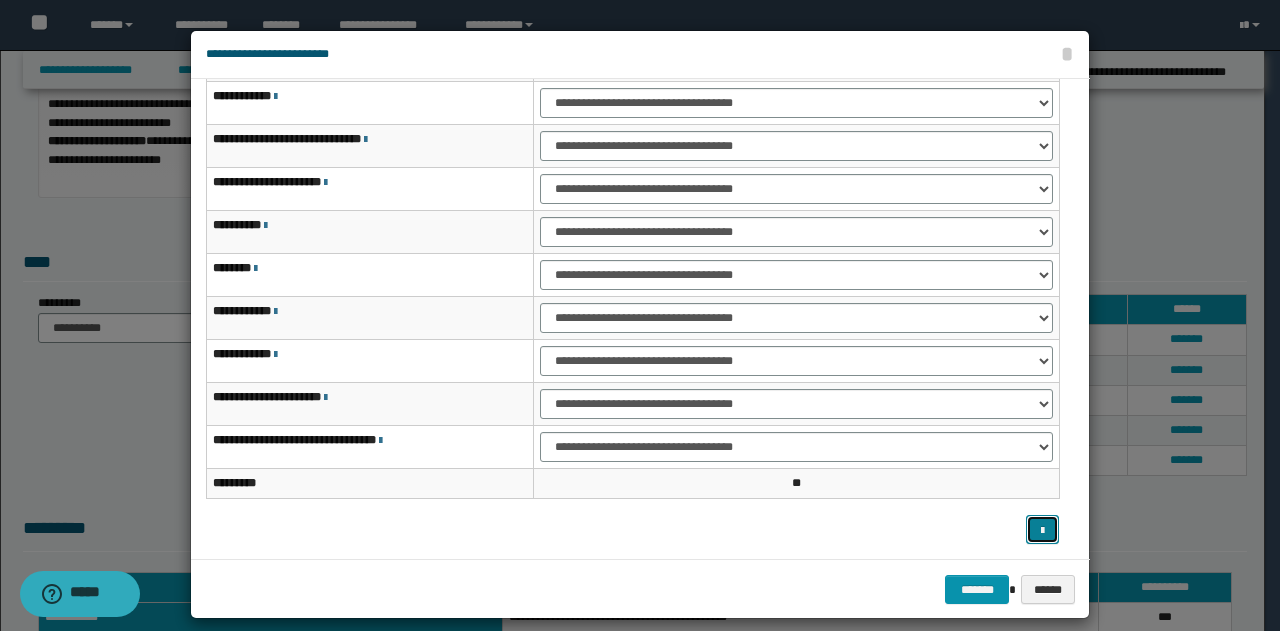 click at bounding box center (1042, 531) 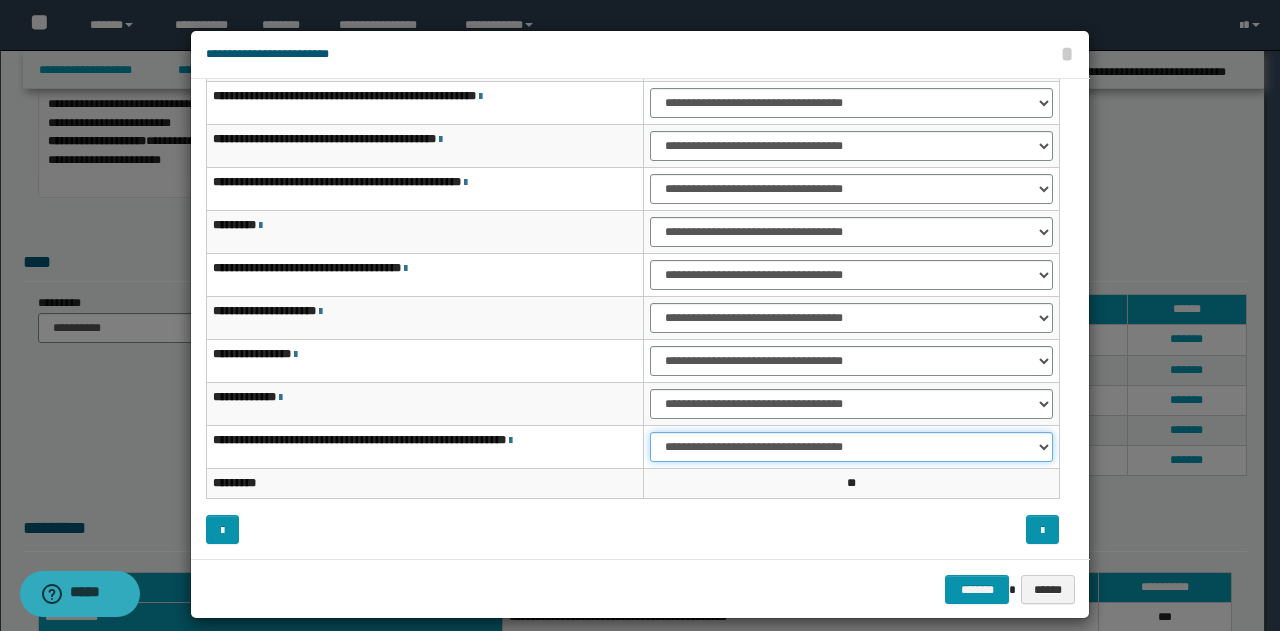 click on "**********" at bounding box center (851, 447) 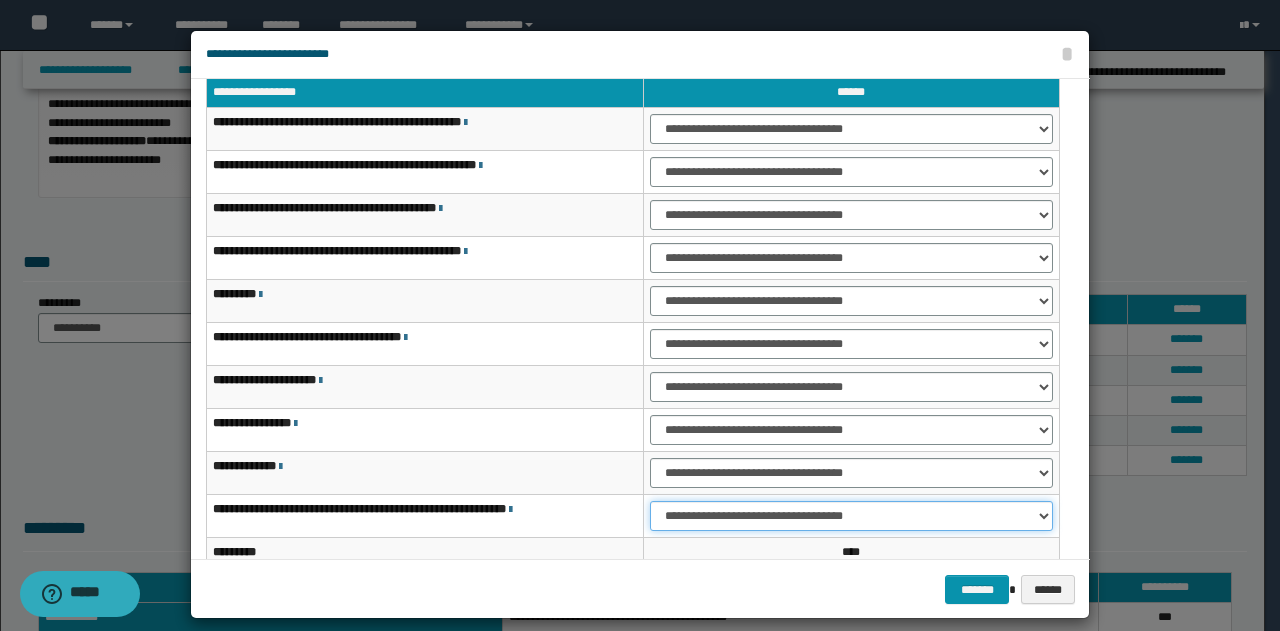 scroll, scrollTop: 16, scrollLeft: 0, axis: vertical 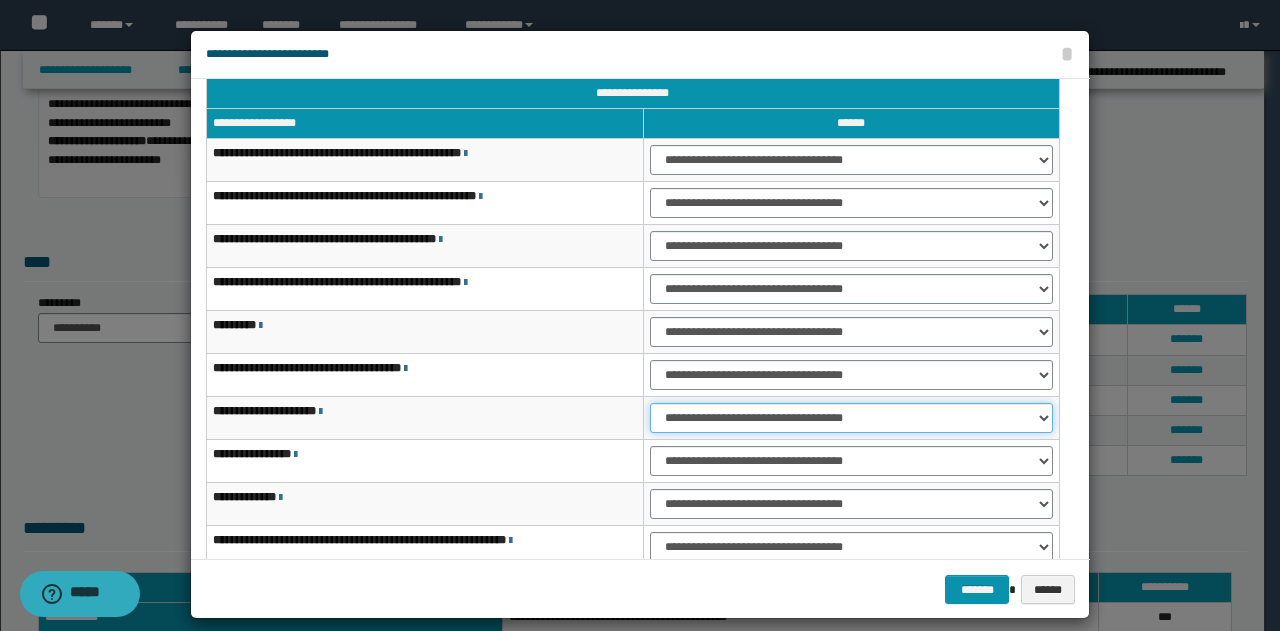 click on "**********" at bounding box center [851, 418] 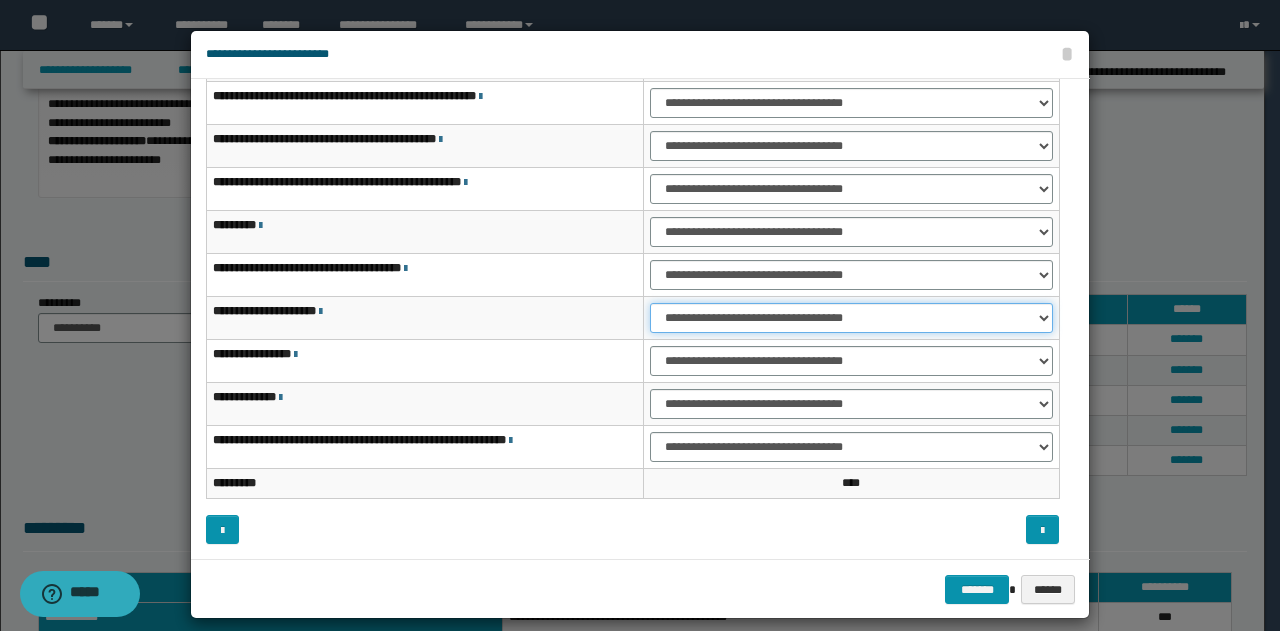 scroll, scrollTop: 18, scrollLeft: 0, axis: vertical 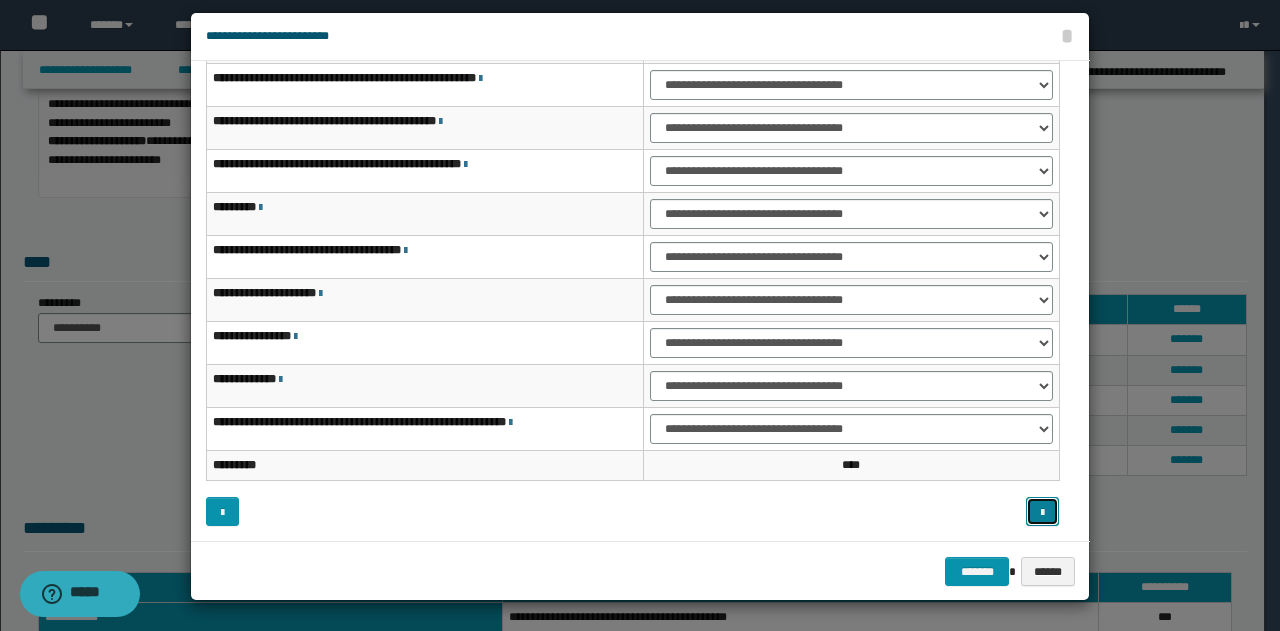 click at bounding box center (1042, 513) 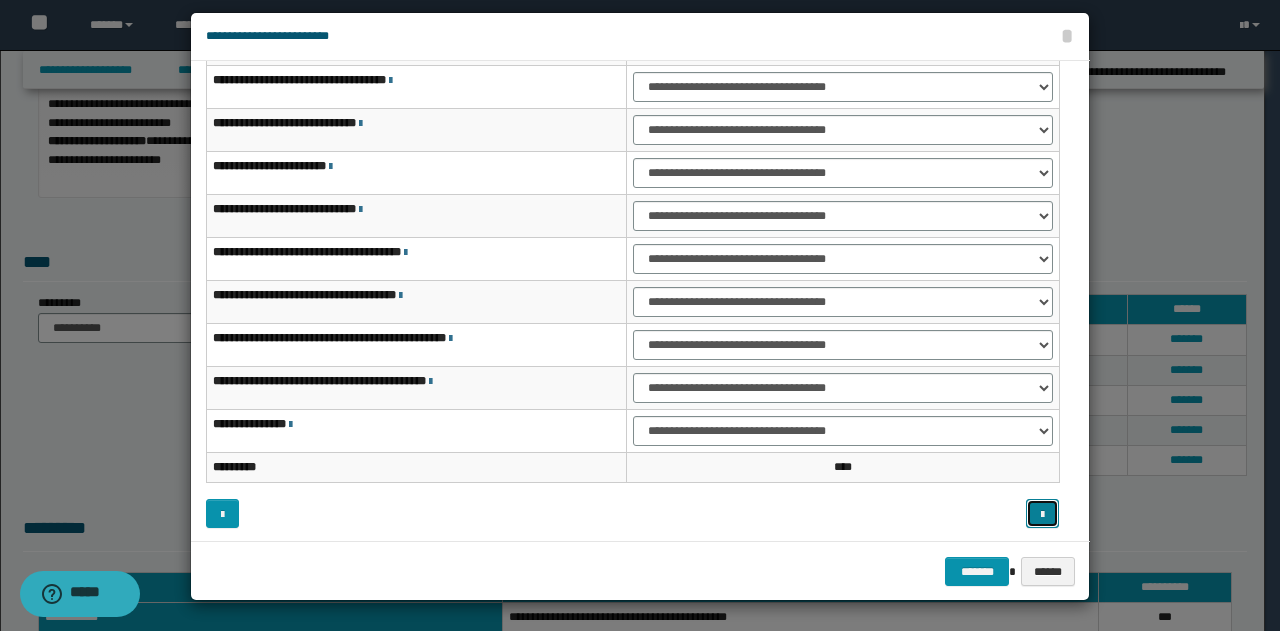scroll, scrollTop: 116, scrollLeft: 0, axis: vertical 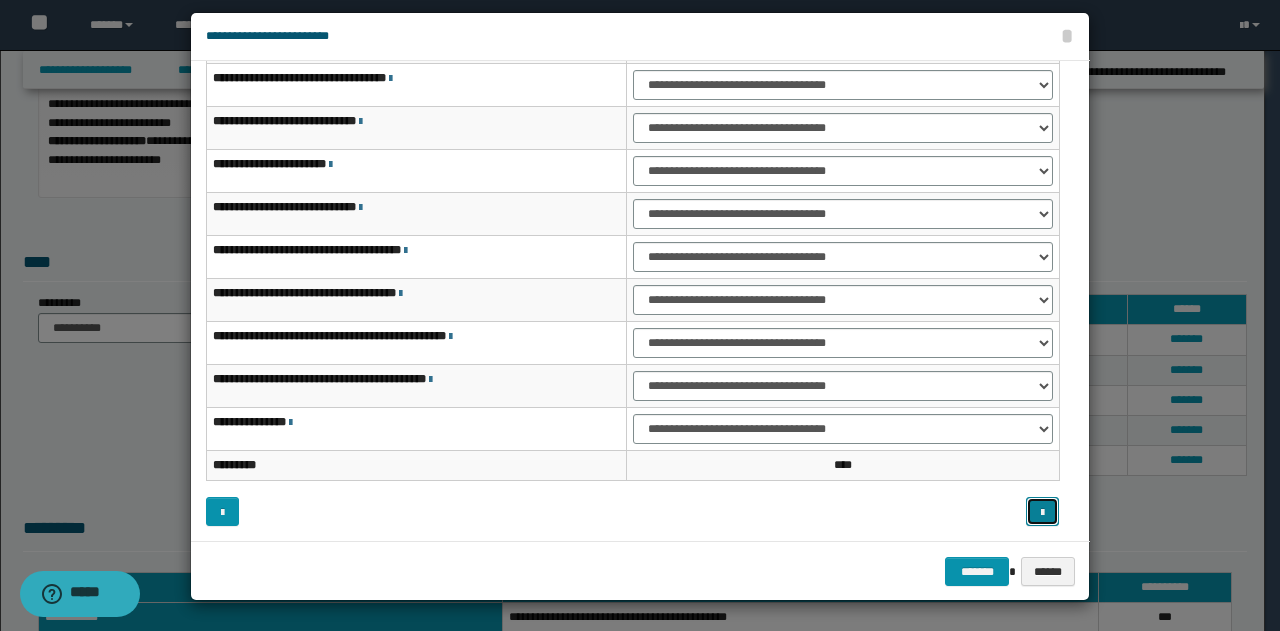 click at bounding box center (1042, 513) 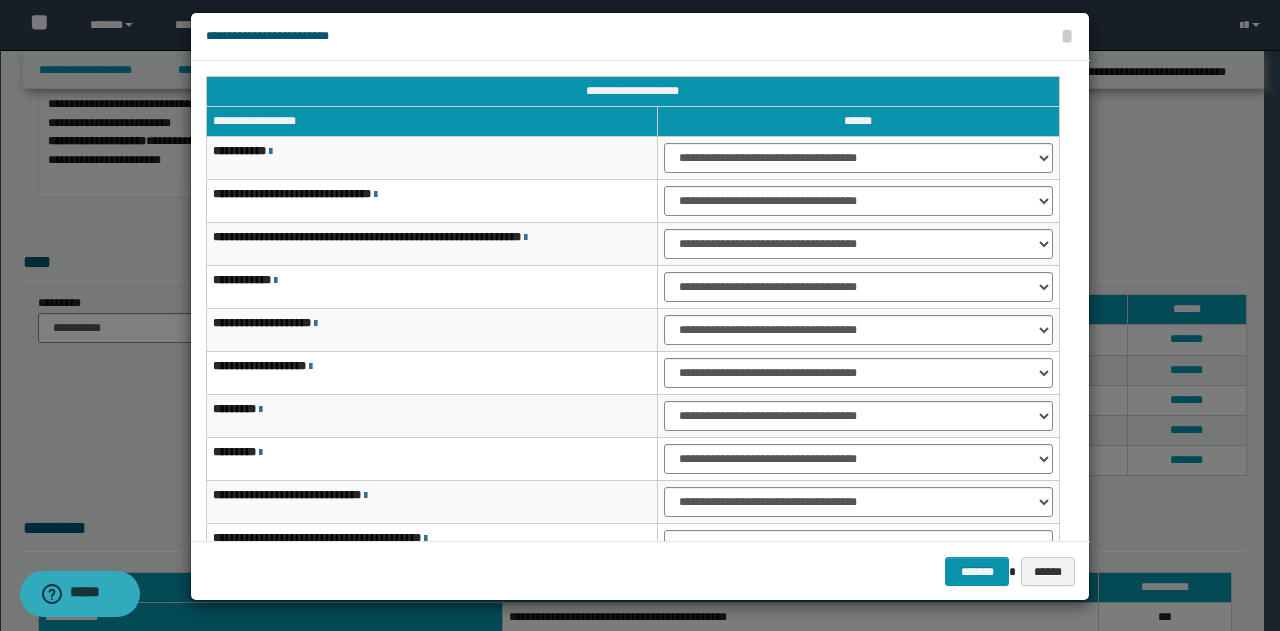 scroll, scrollTop: 0, scrollLeft: 0, axis: both 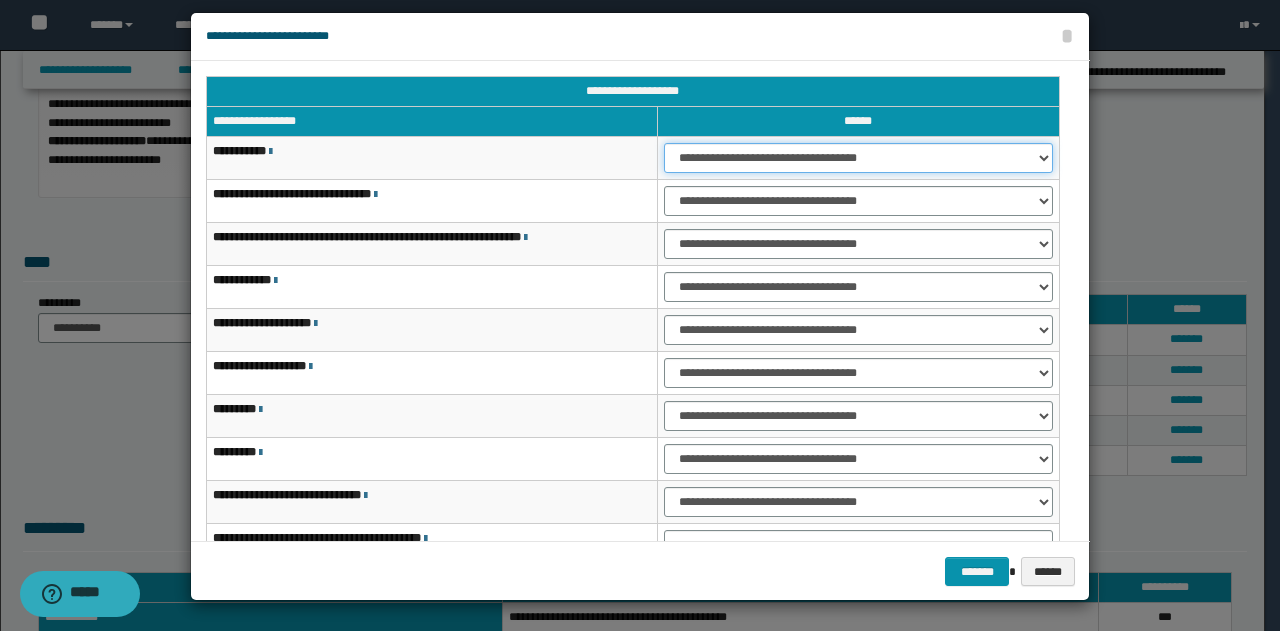 click on "**********" at bounding box center [858, 158] 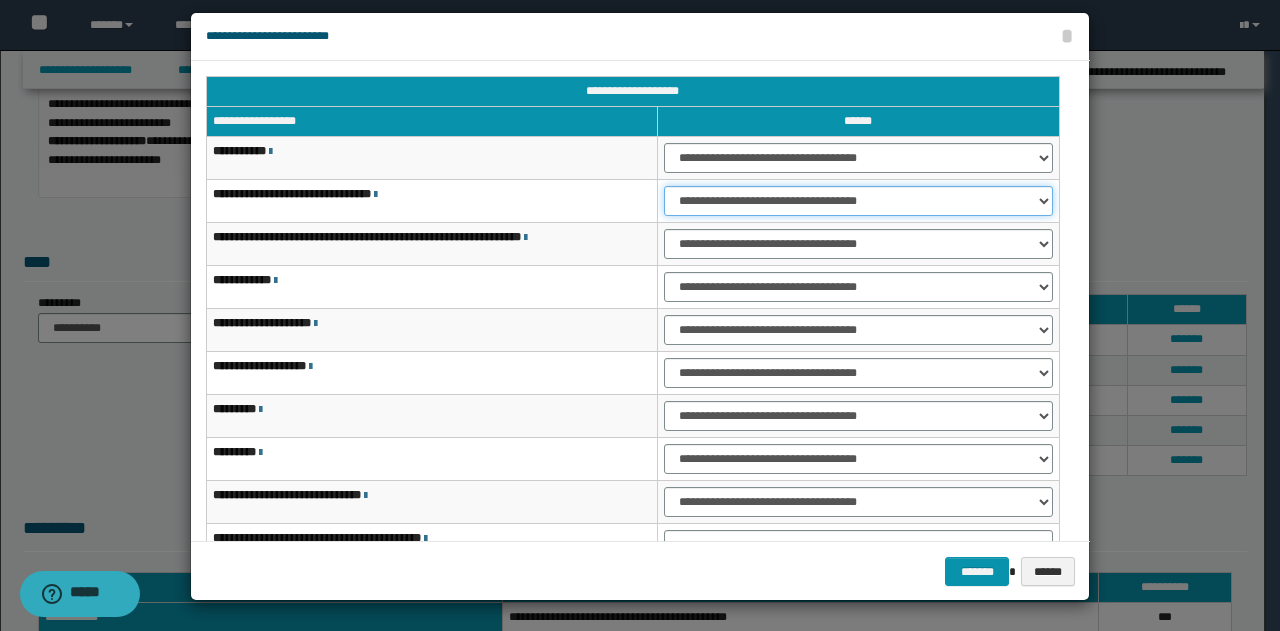 click on "**********" at bounding box center [858, 201] 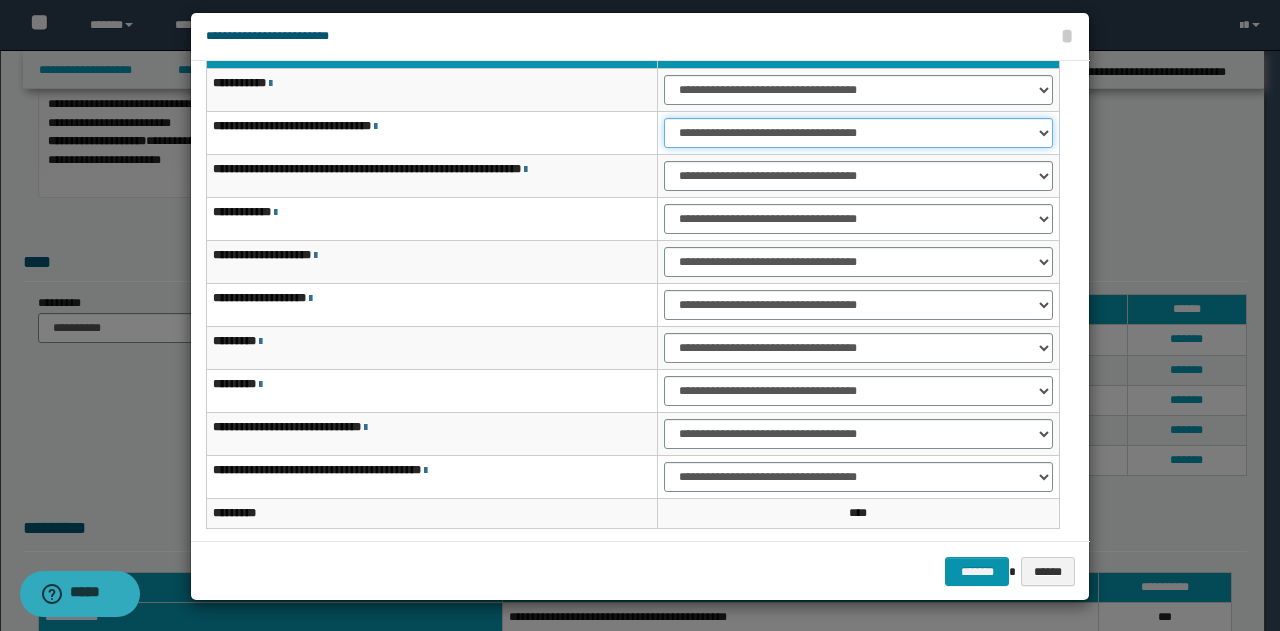 scroll, scrollTop: 100, scrollLeft: 0, axis: vertical 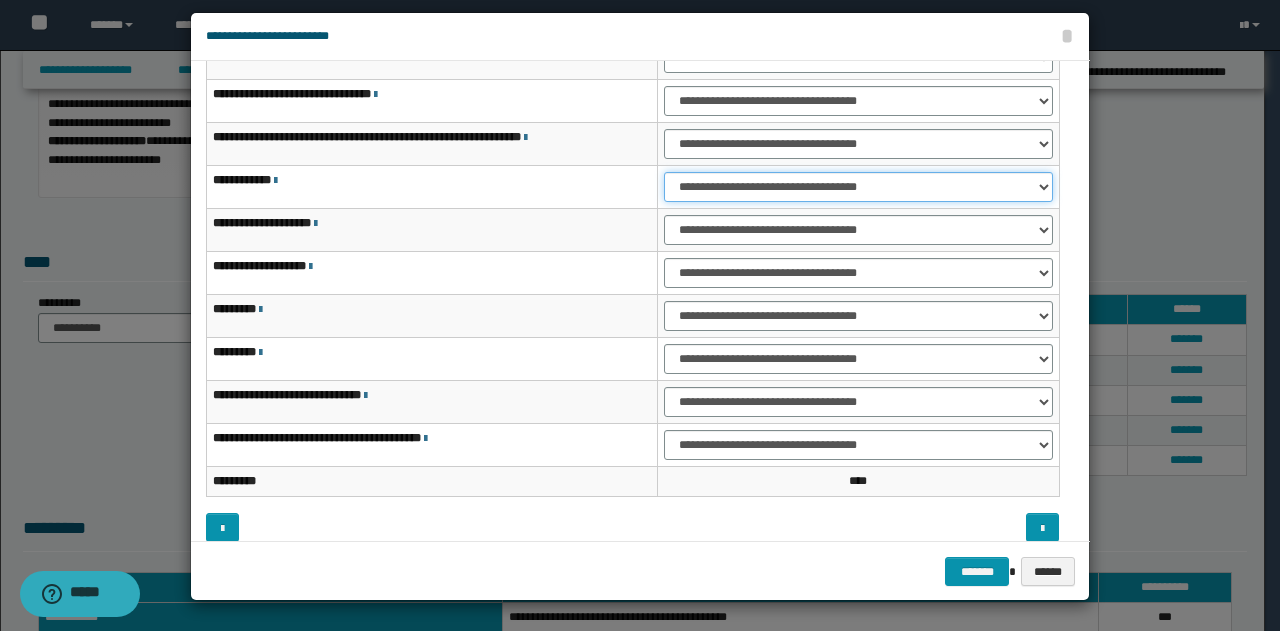 click on "**********" at bounding box center (858, 187) 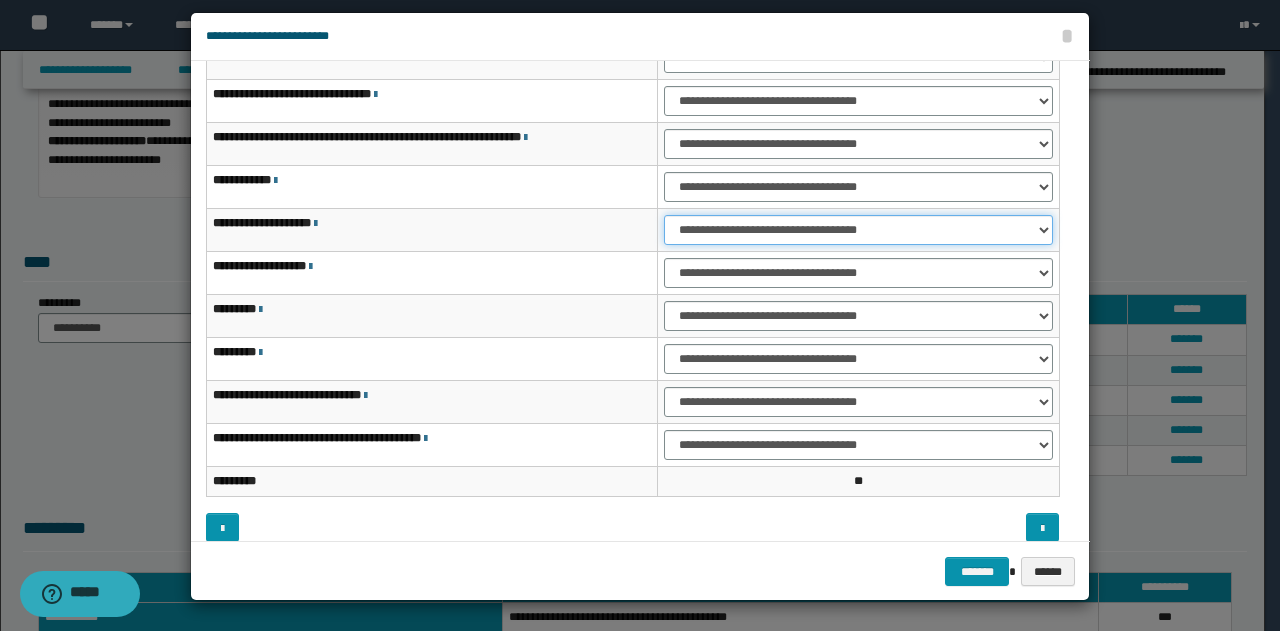 click on "**********" at bounding box center [858, 230] 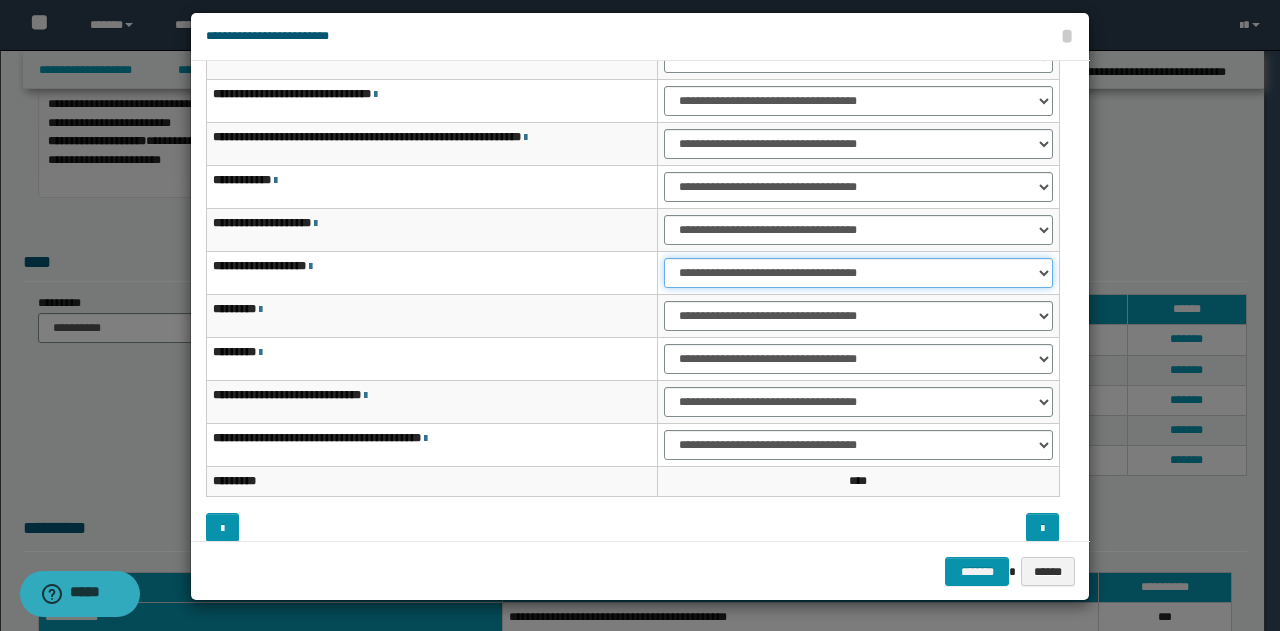 click on "**********" at bounding box center (858, 273) 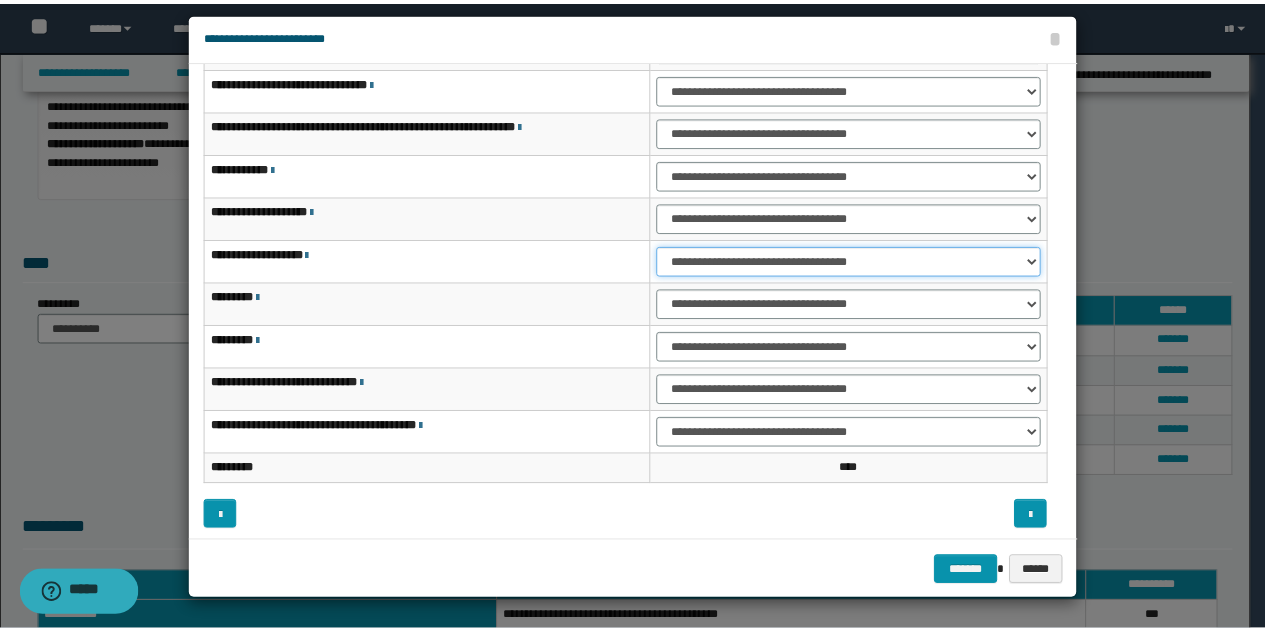 scroll, scrollTop: 116, scrollLeft: 0, axis: vertical 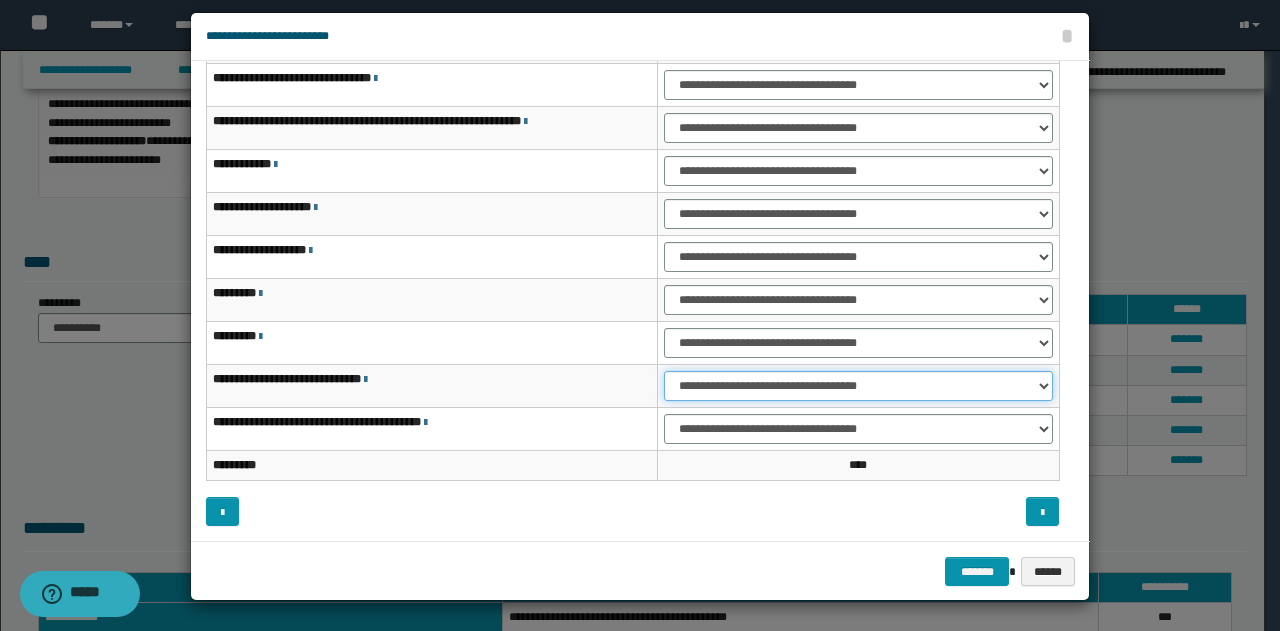 click on "**********" at bounding box center [858, 386] 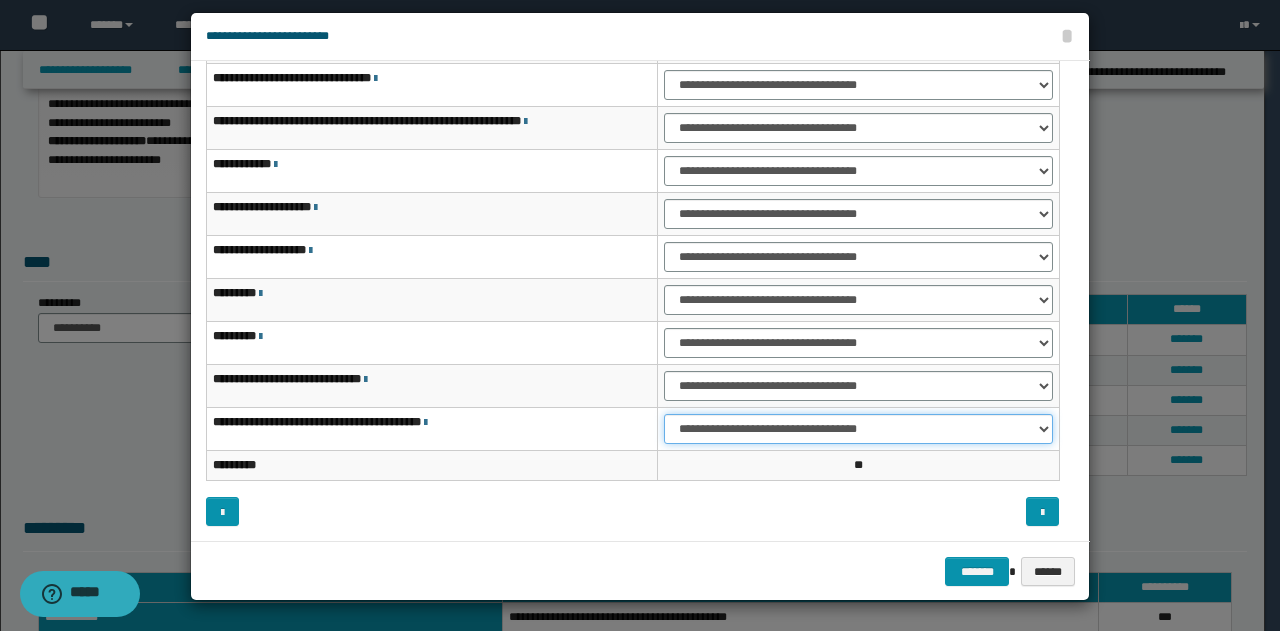 click on "**********" at bounding box center [858, 429] 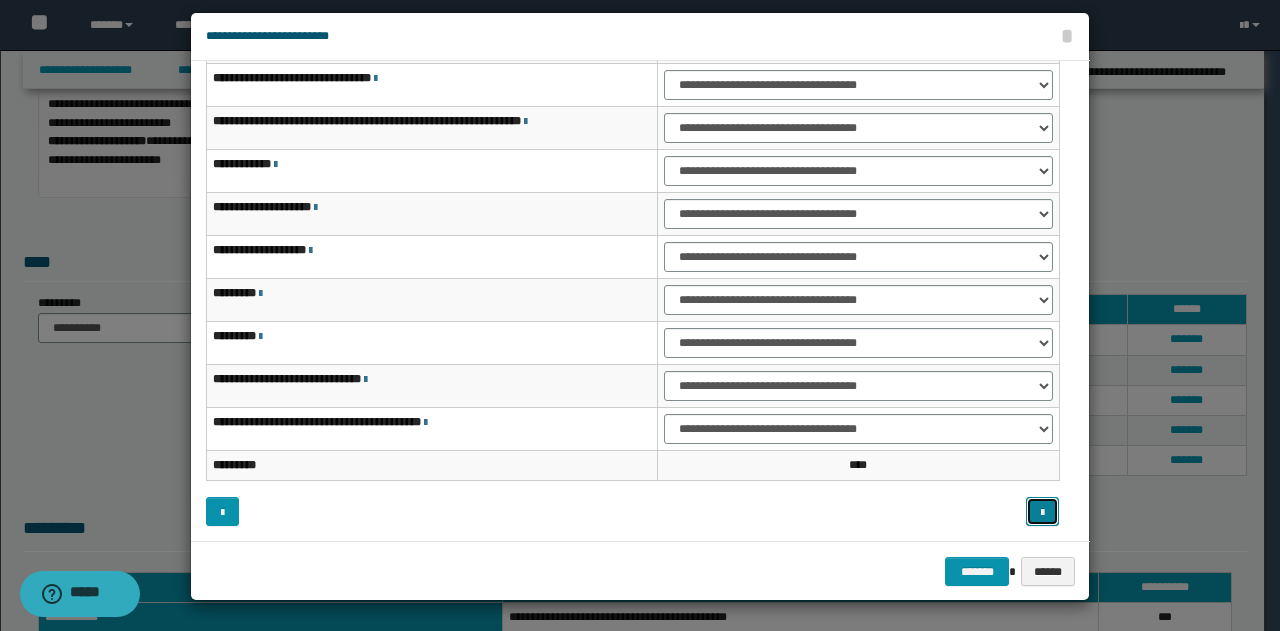 click at bounding box center (1042, 513) 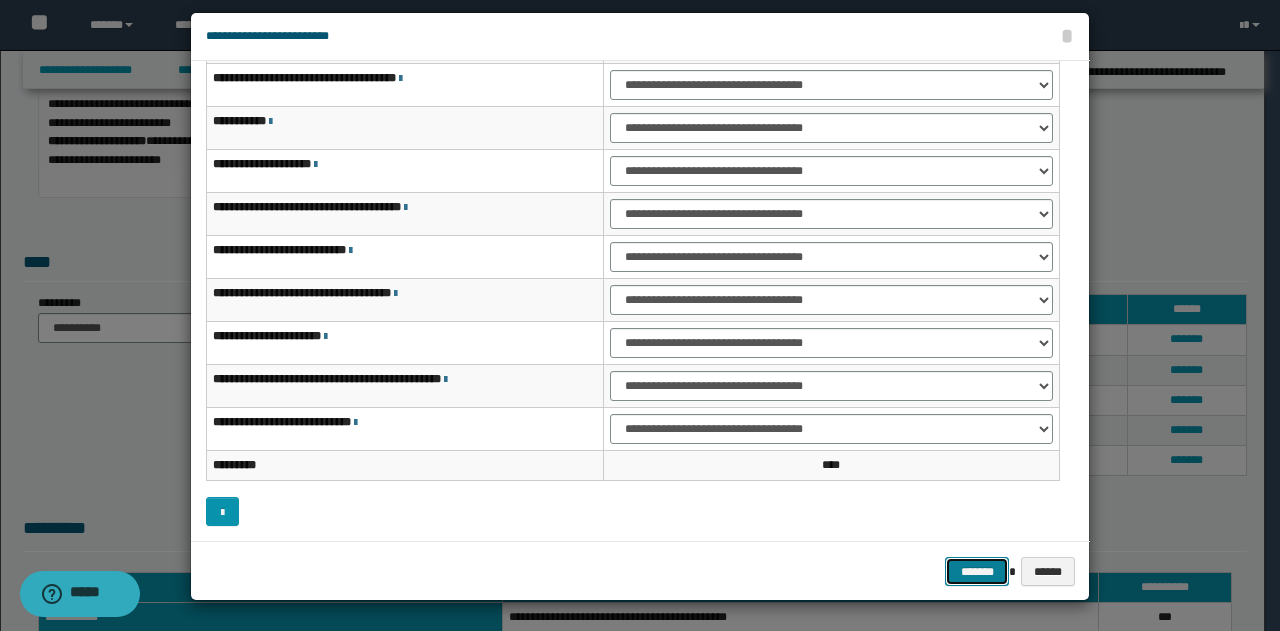 drag, startPoint x: 959, startPoint y: 569, endPoint x: 783, endPoint y: 493, distance: 191.70811 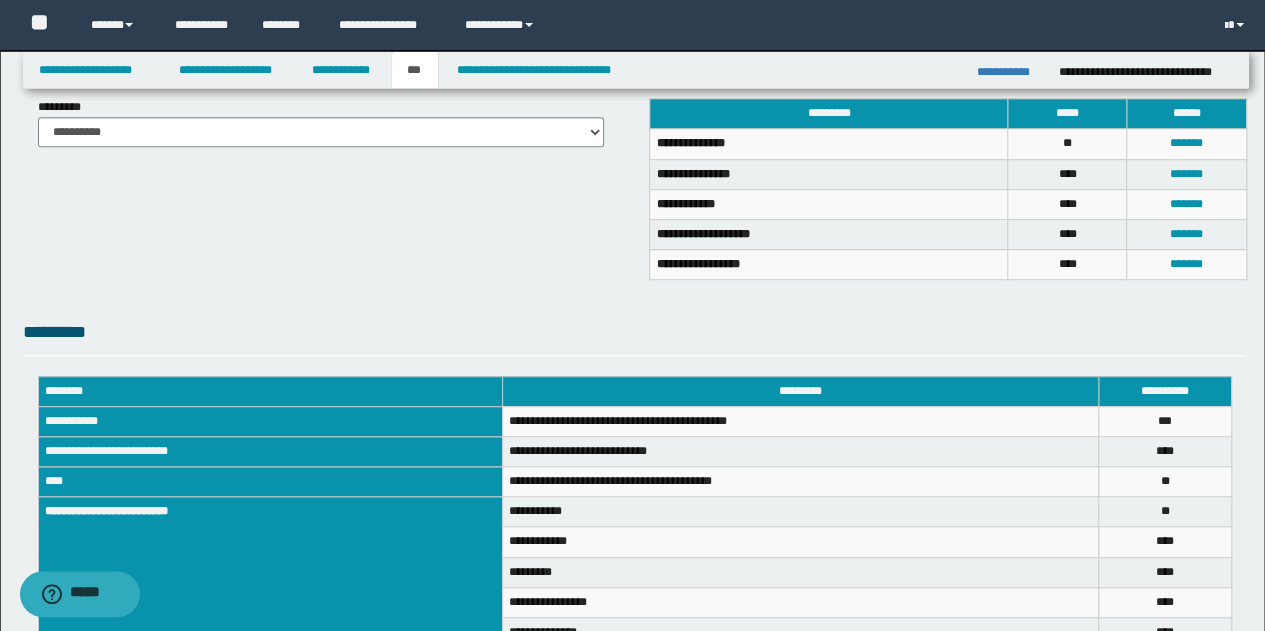scroll, scrollTop: 300, scrollLeft: 0, axis: vertical 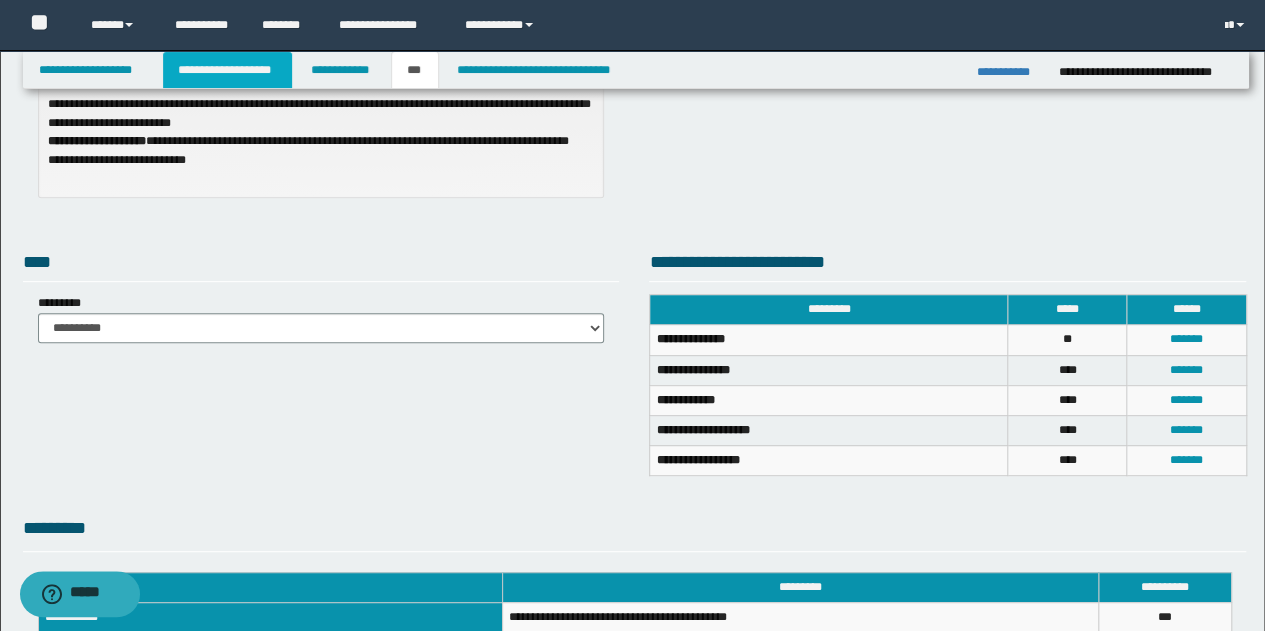 click on "**********" at bounding box center [227, 70] 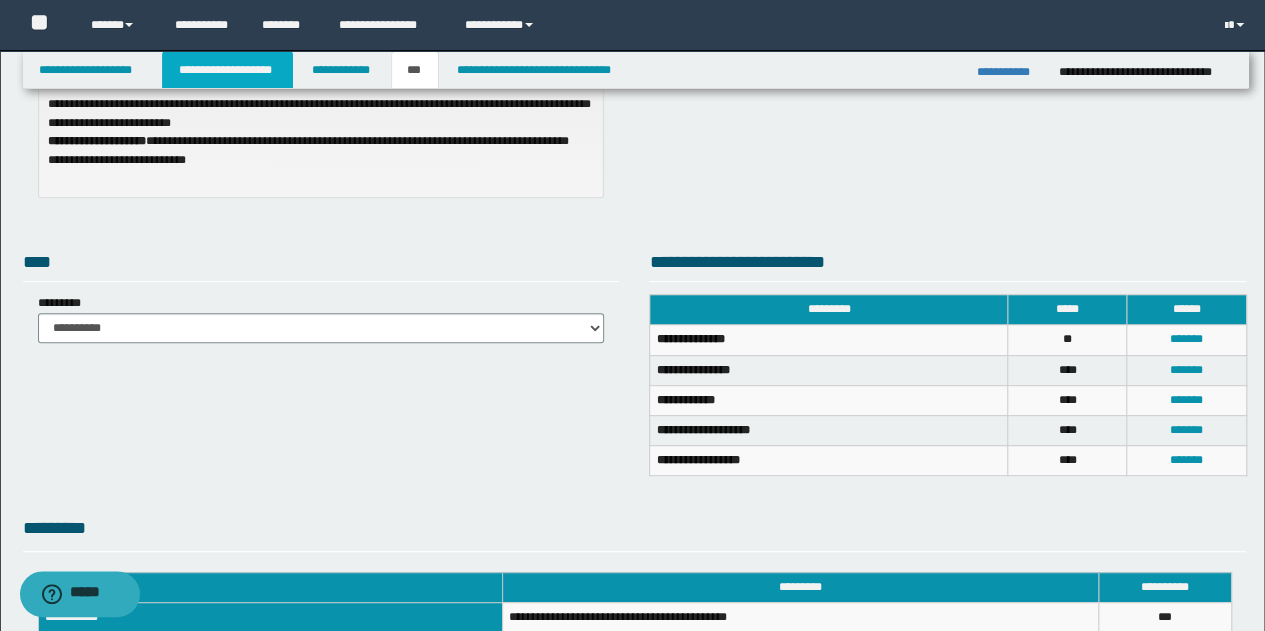 scroll, scrollTop: 330, scrollLeft: 0, axis: vertical 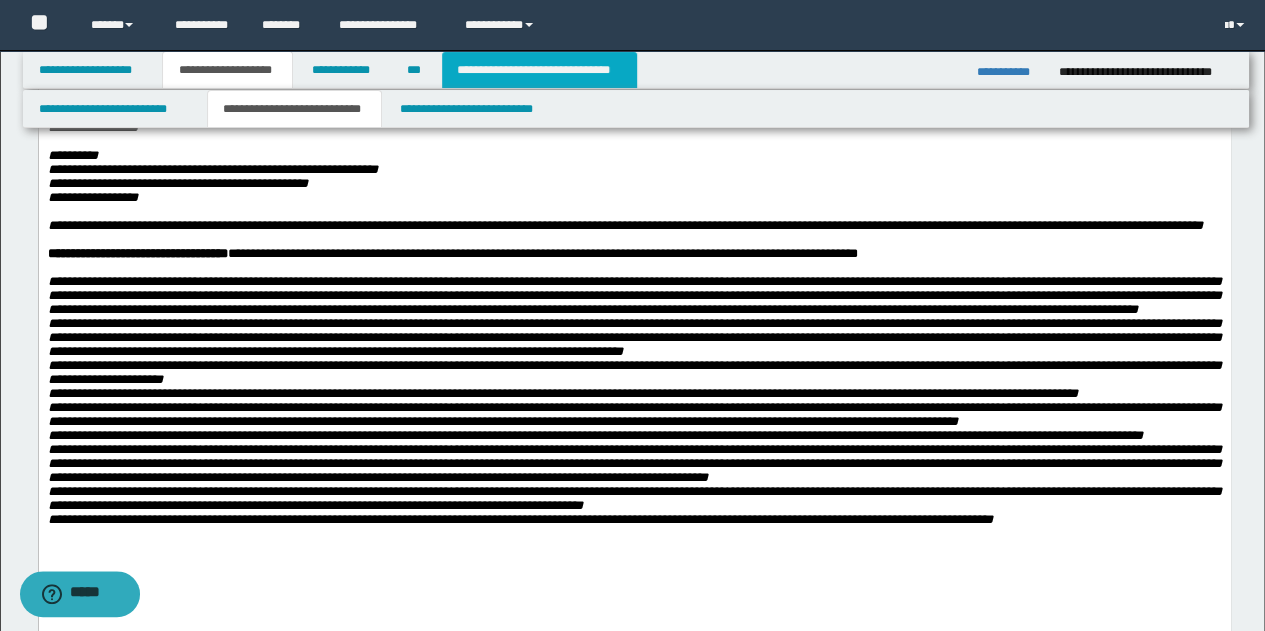 click on "**********" at bounding box center (539, 70) 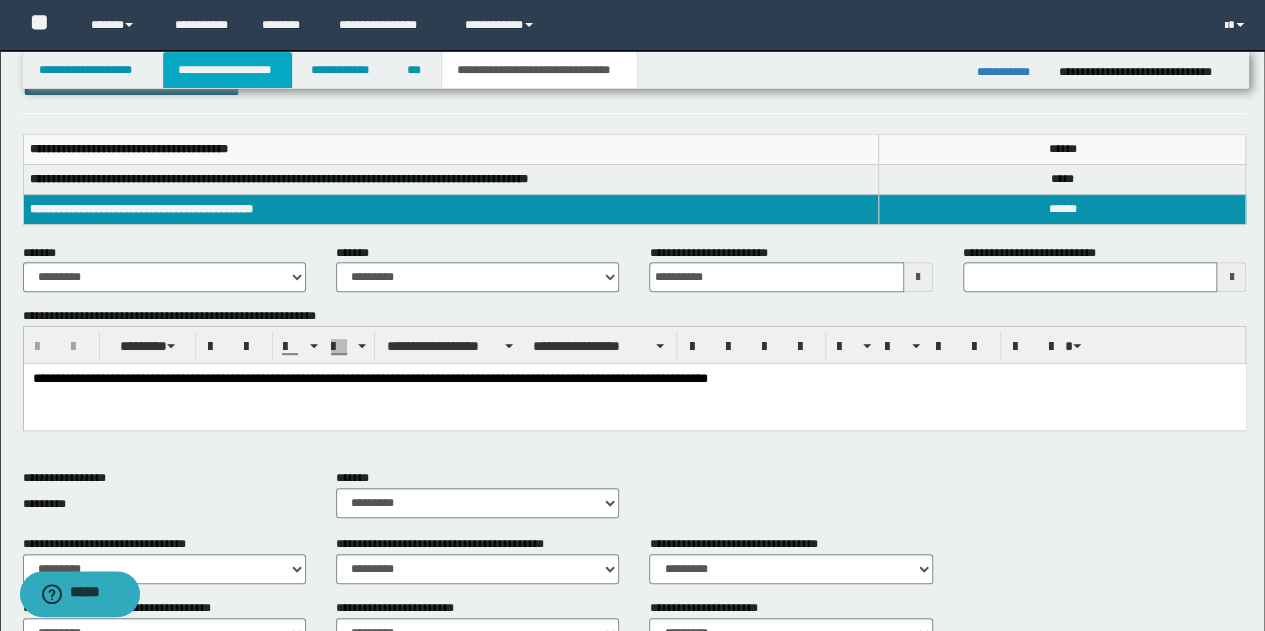 click on "**********" at bounding box center [227, 70] 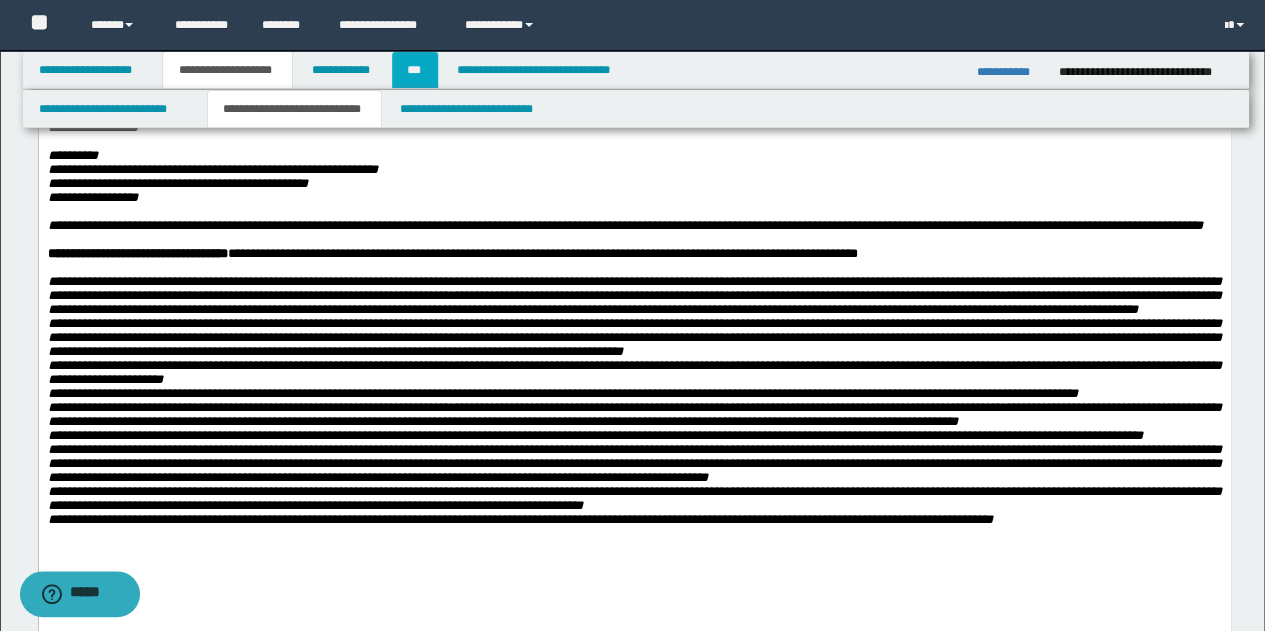click on "***" at bounding box center (415, 70) 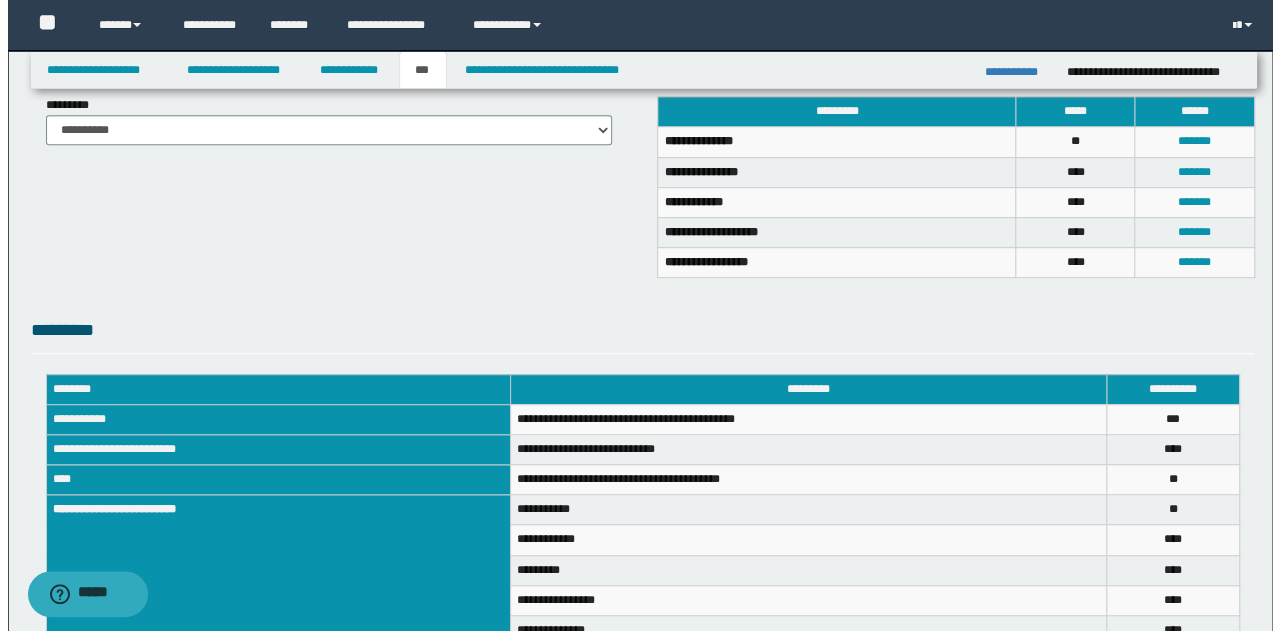 scroll, scrollTop: 467, scrollLeft: 0, axis: vertical 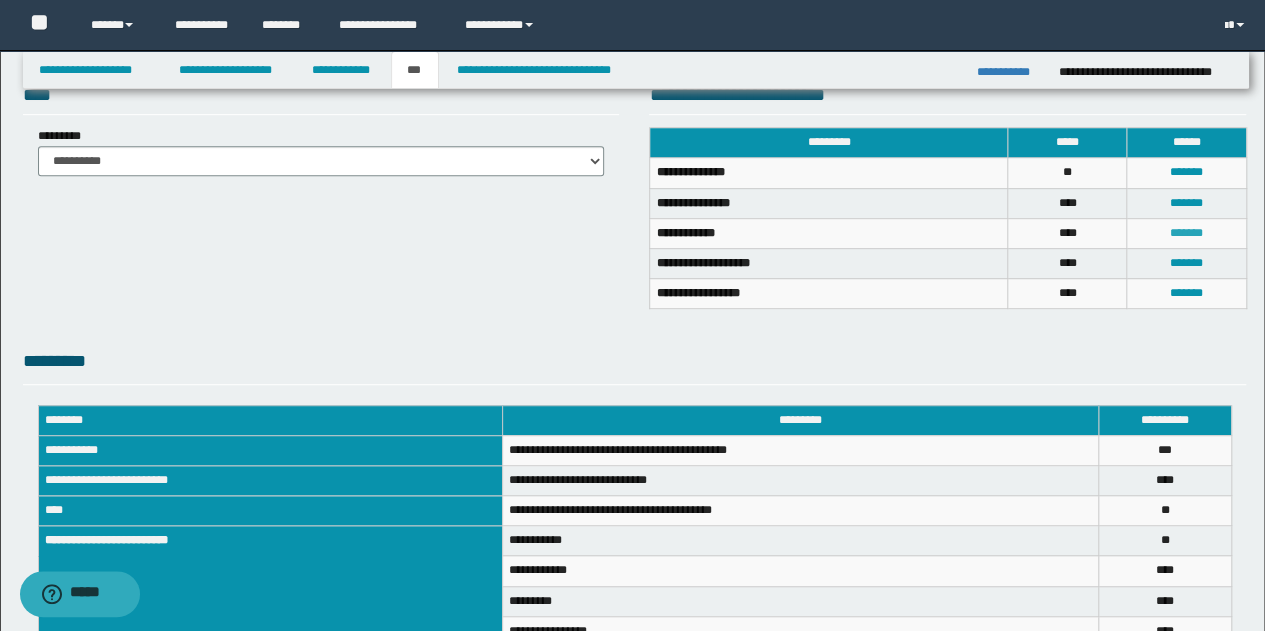 click on "*******" at bounding box center [1186, 233] 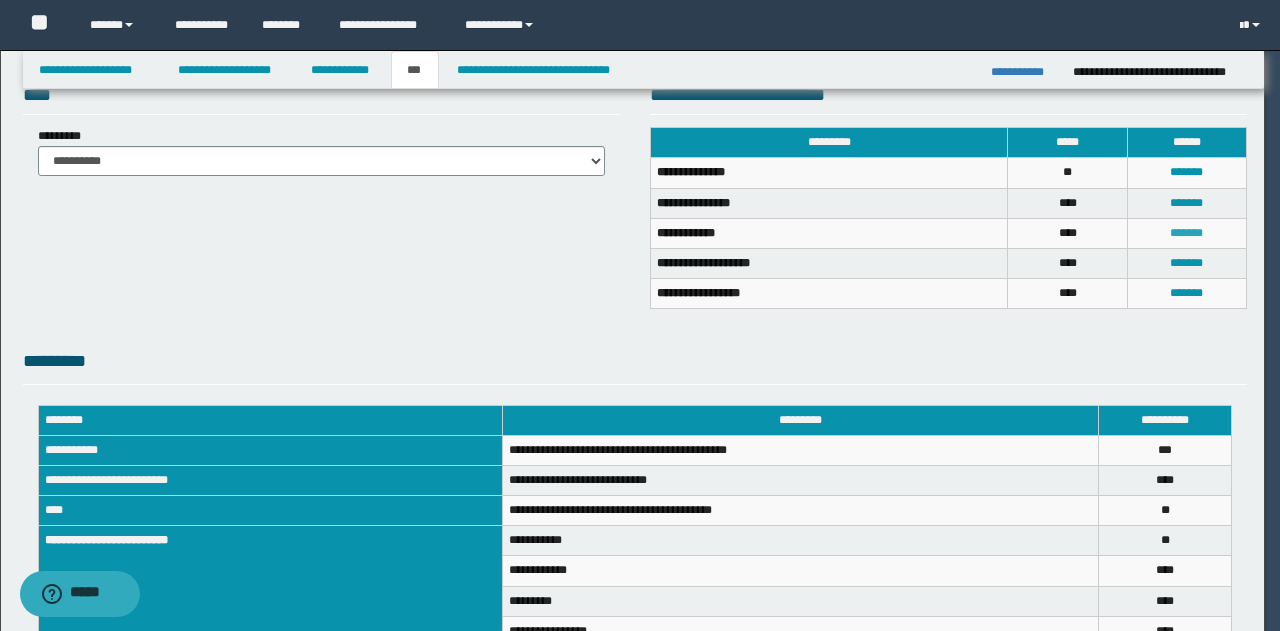 scroll, scrollTop: 0, scrollLeft: 0, axis: both 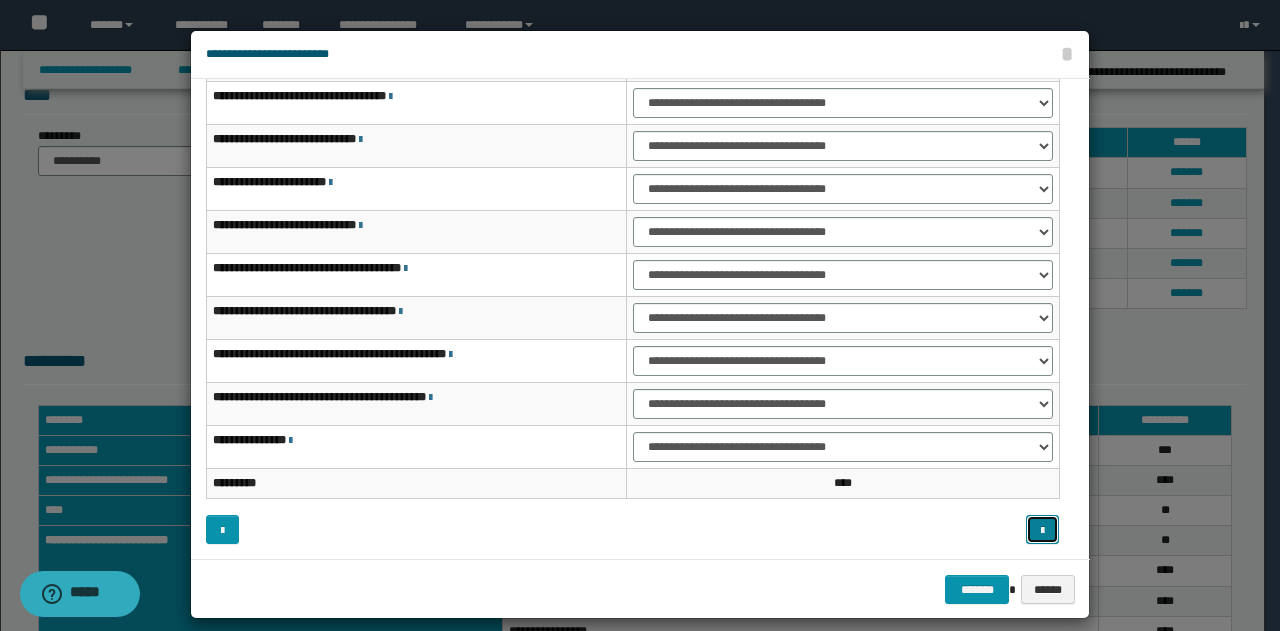 click at bounding box center (1042, 531) 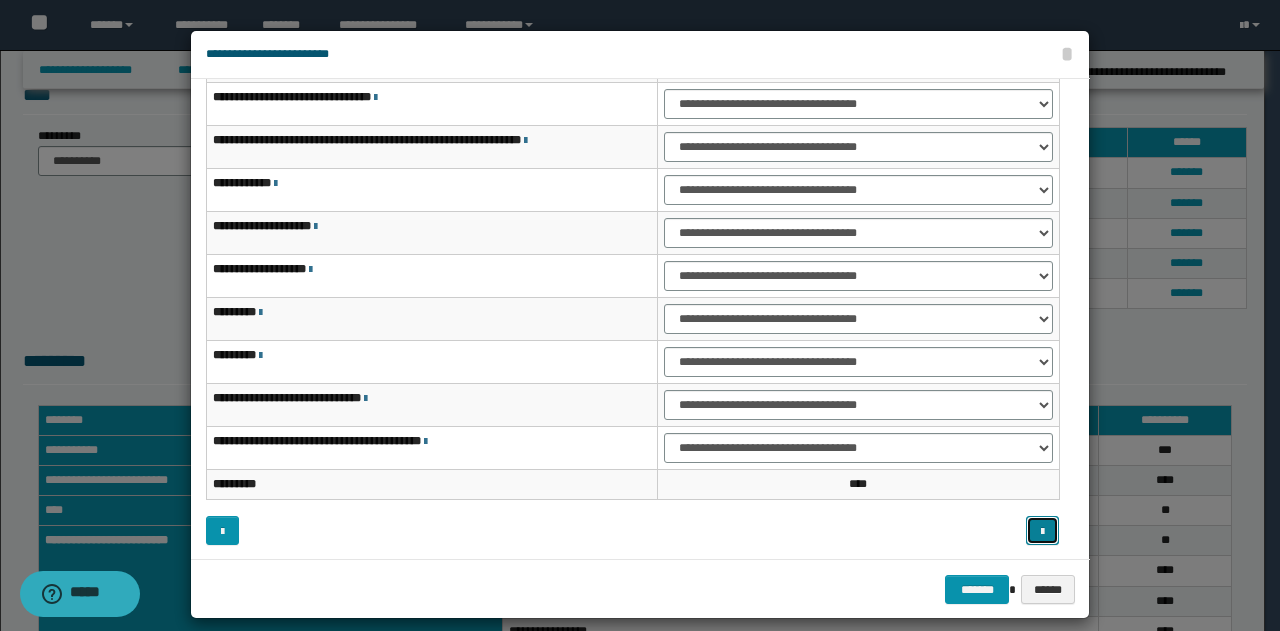 scroll, scrollTop: 116, scrollLeft: 0, axis: vertical 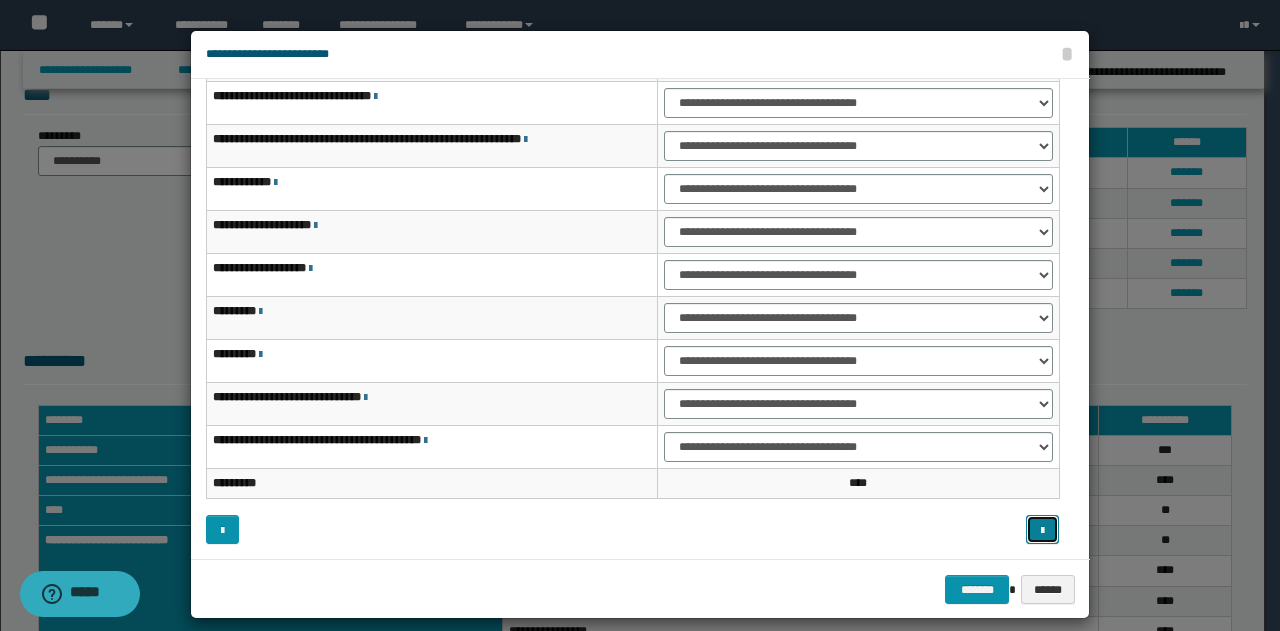 click at bounding box center (1042, 529) 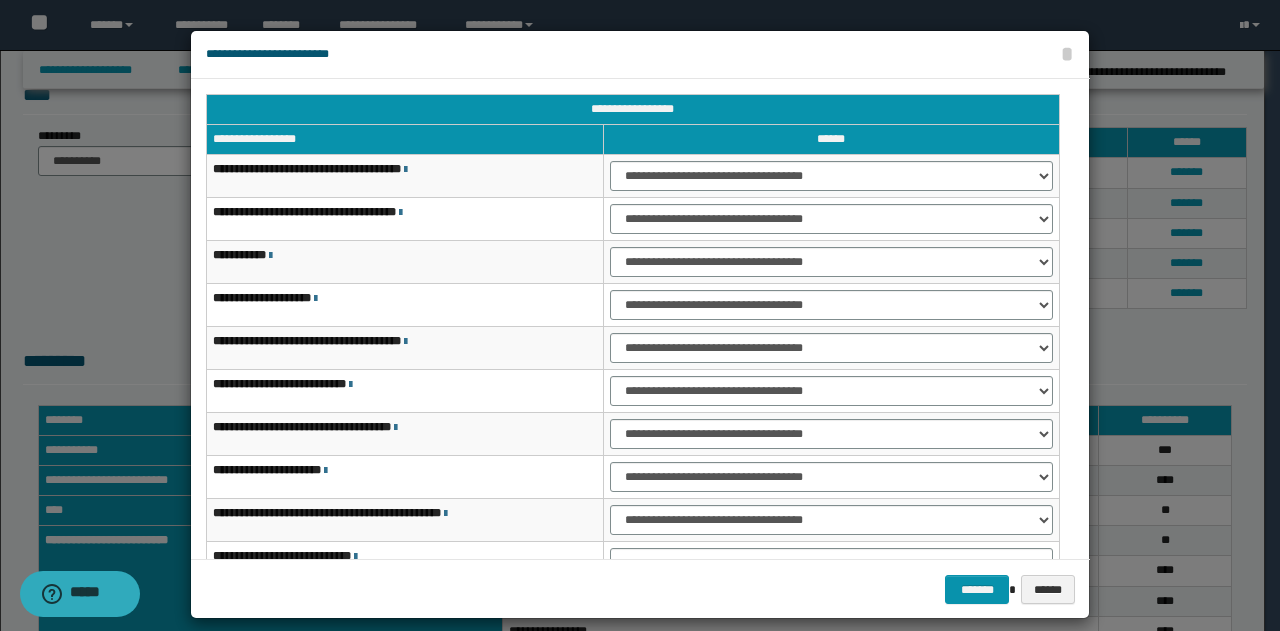scroll, scrollTop: 100, scrollLeft: 0, axis: vertical 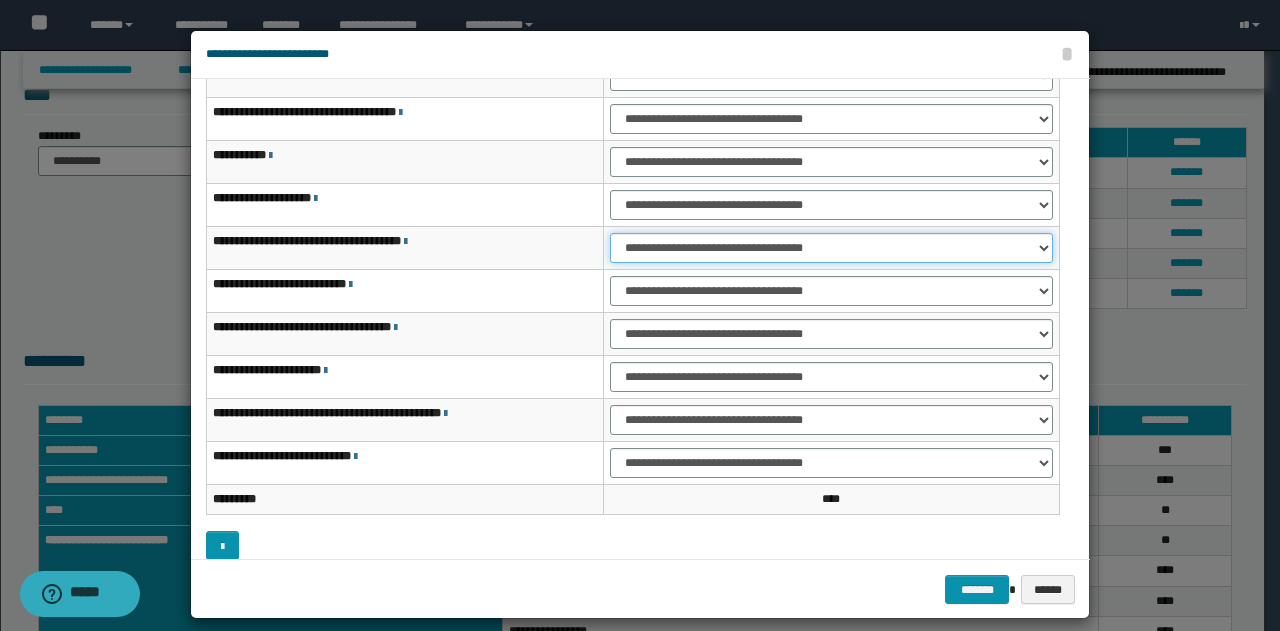 click on "**********" at bounding box center (831, 248) 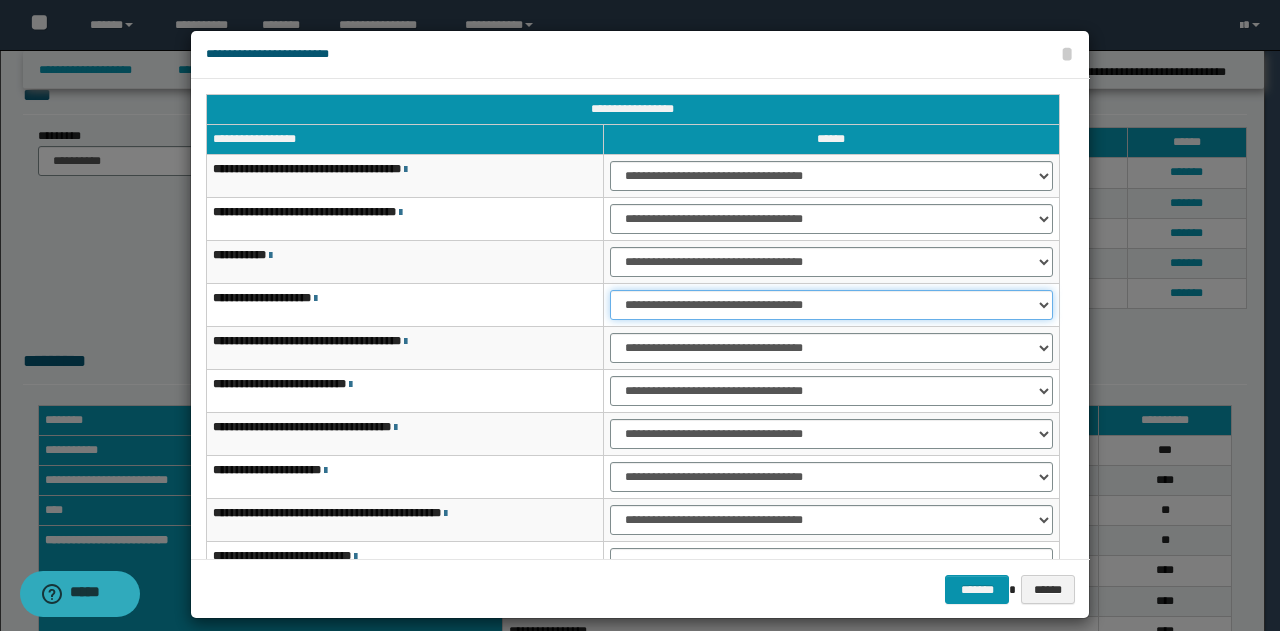 click on "**********" at bounding box center [831, 305] 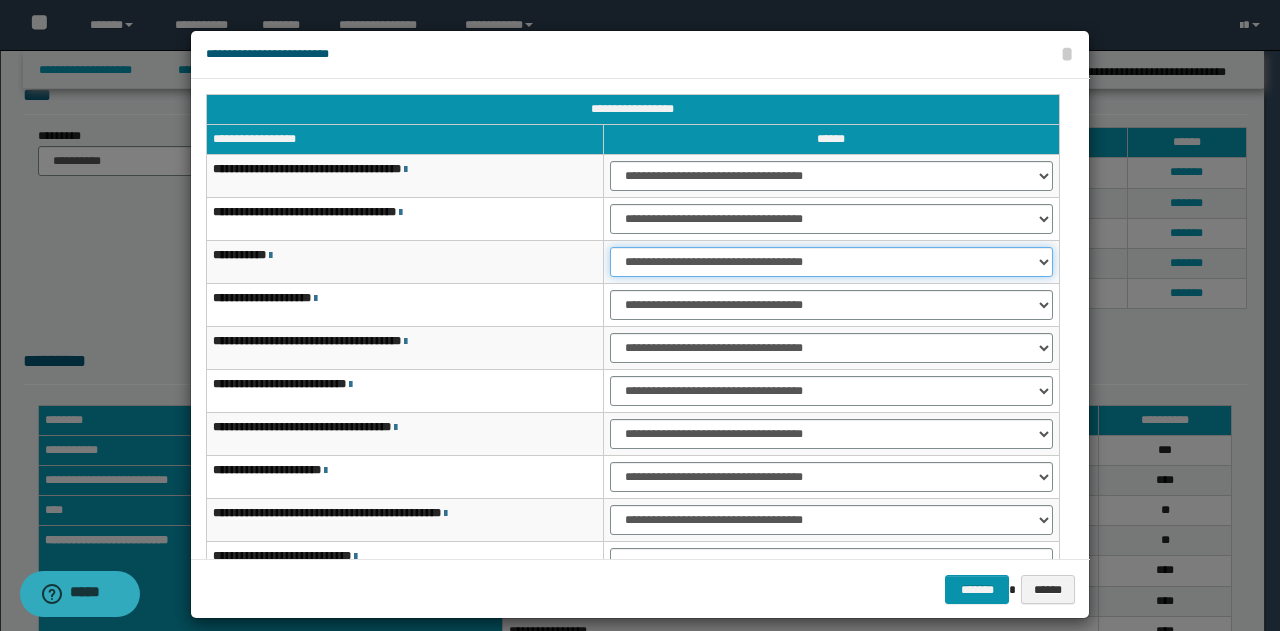 click on "**********" at bounding box center (831, 262) 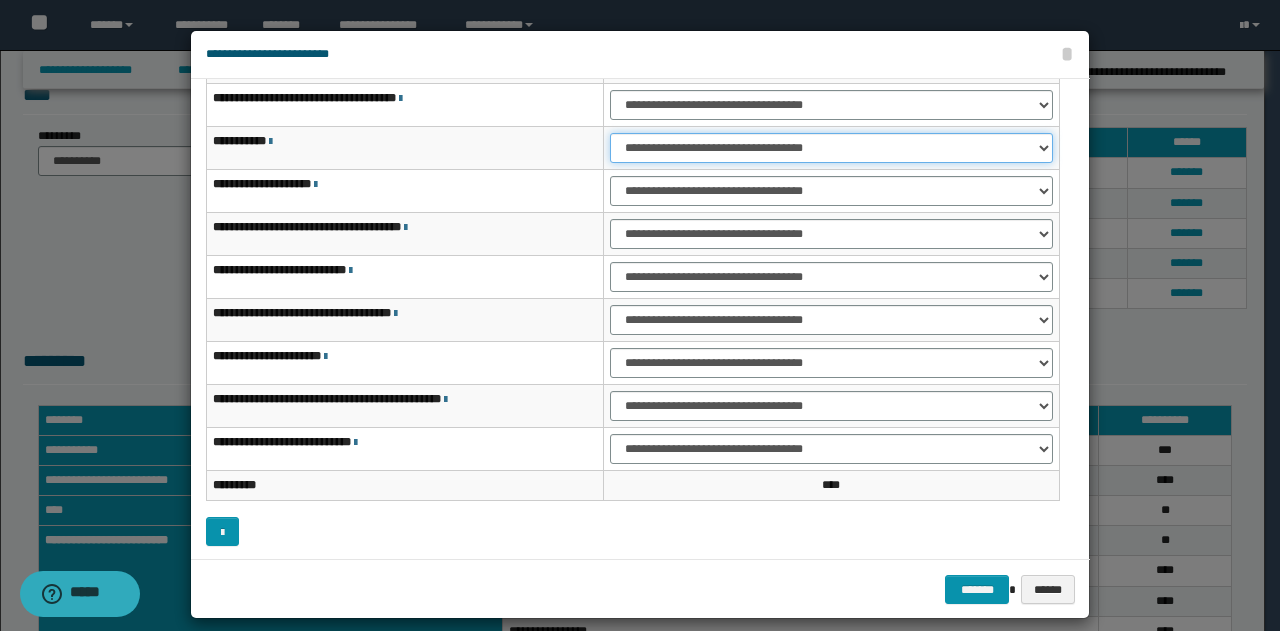 scroll, scrollTop: 116, scrollLeft: 0, axis: vertical 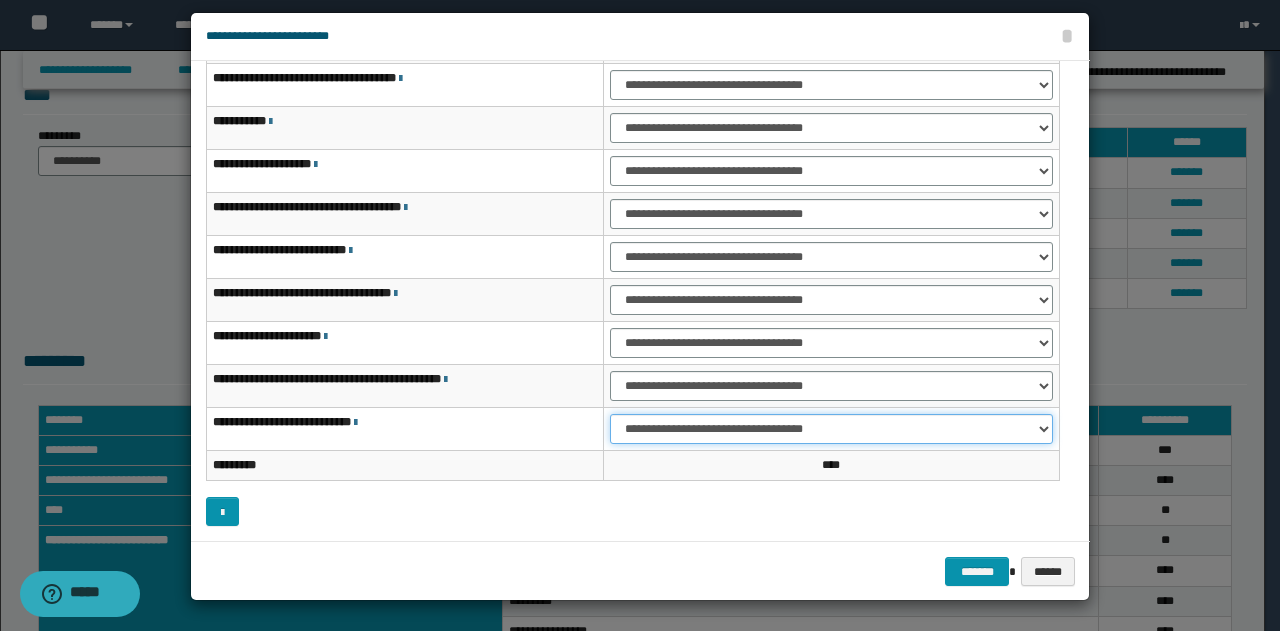 click on "**********" at bounding box center [831, 429] 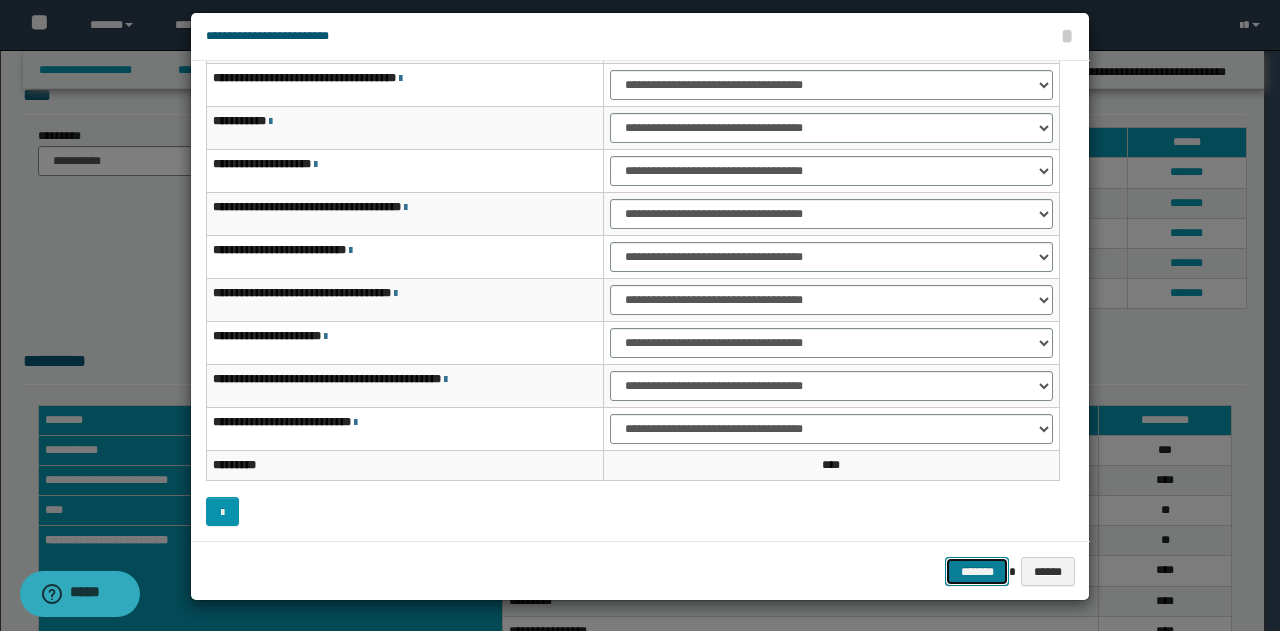 click on "*******" at bounding box center (977, 571) 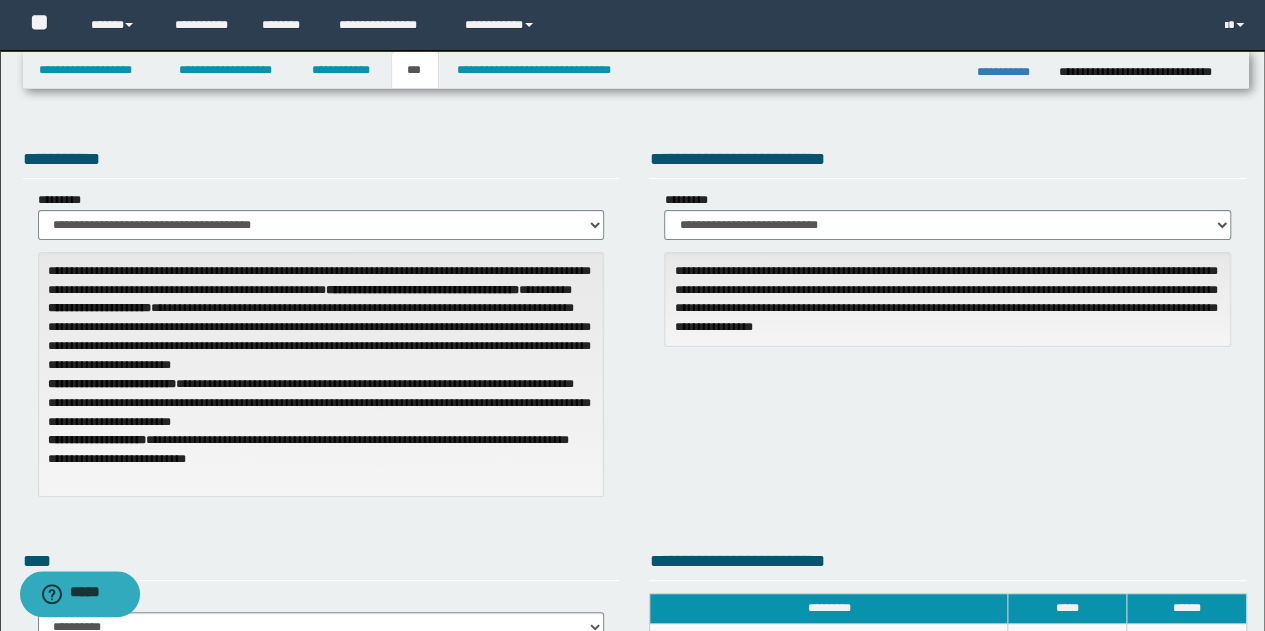 scroll, scrollTop: 0, scrollLeft: 0, axis: both 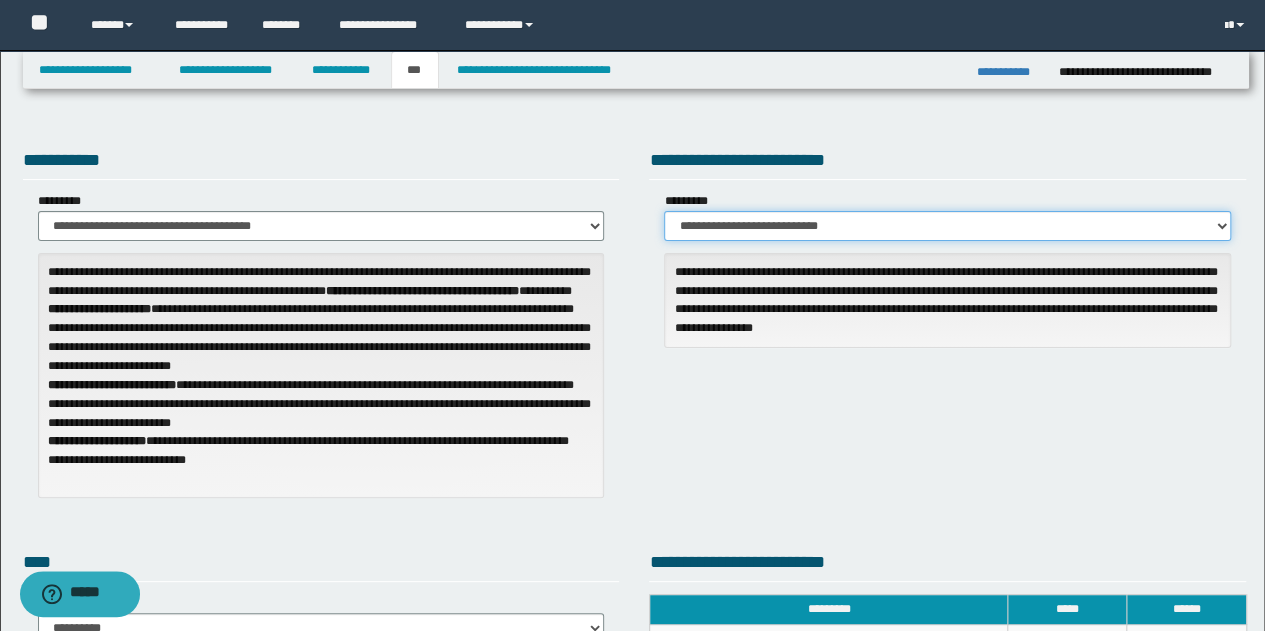 click on "**********" at bounding box center (947, 226) 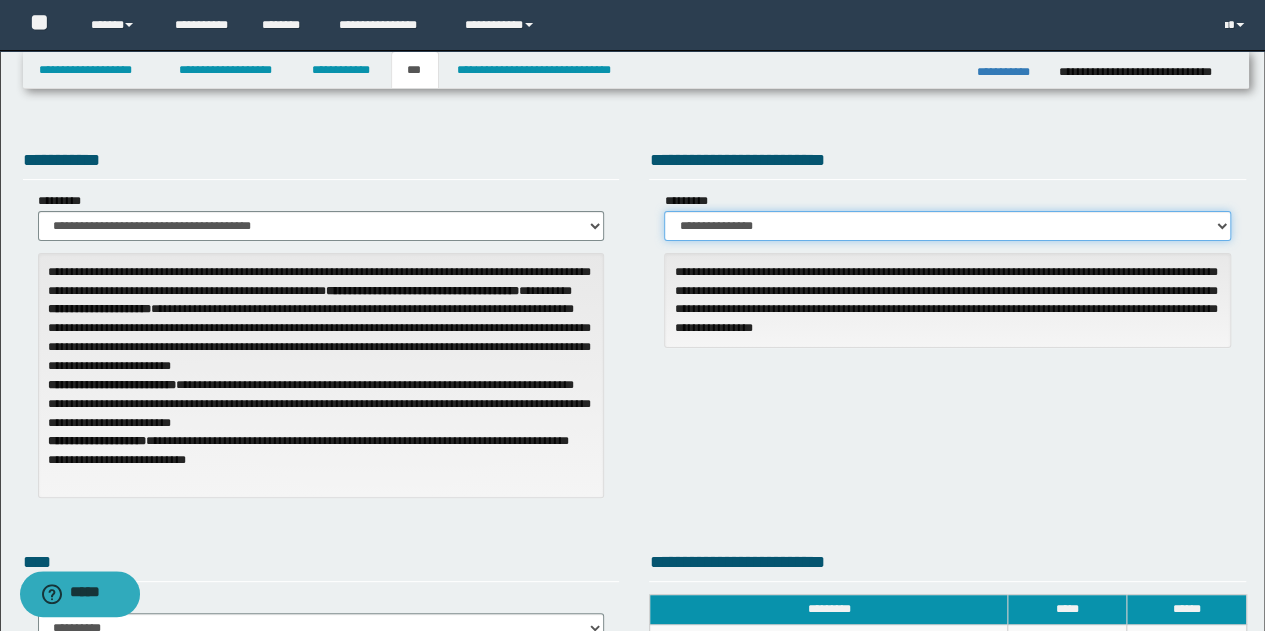 click on "**********" at bounding box center (947, 226) 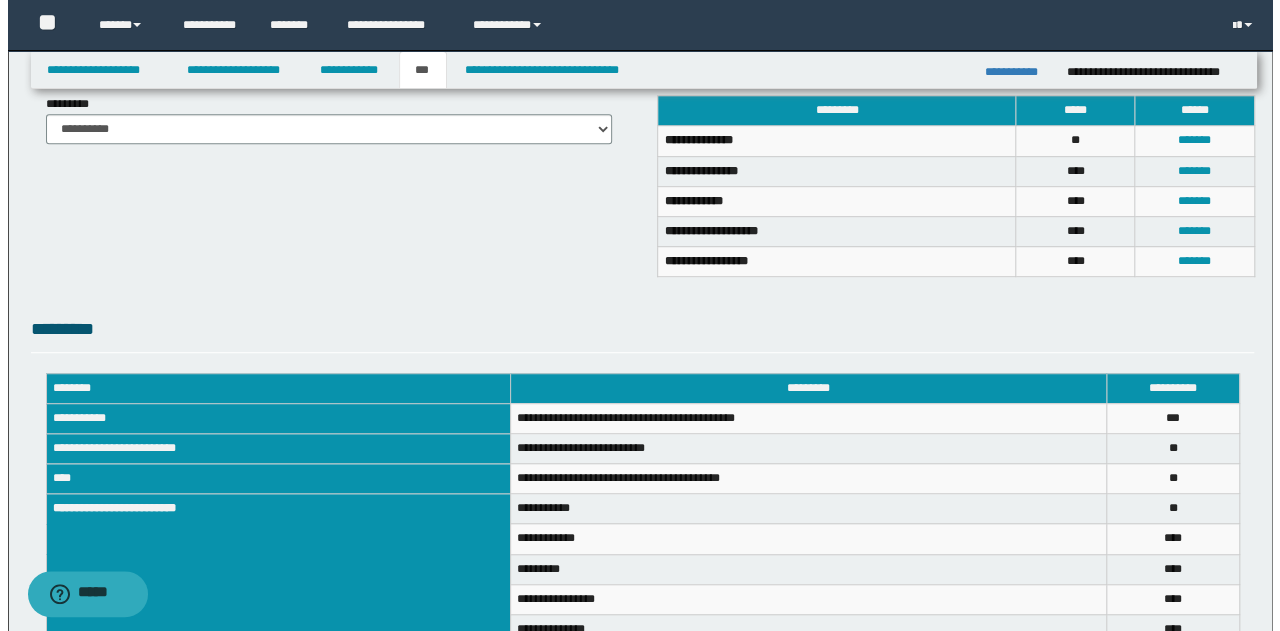 scroll, scrollTop: 467, scrollLeft: 0, axis: vertical 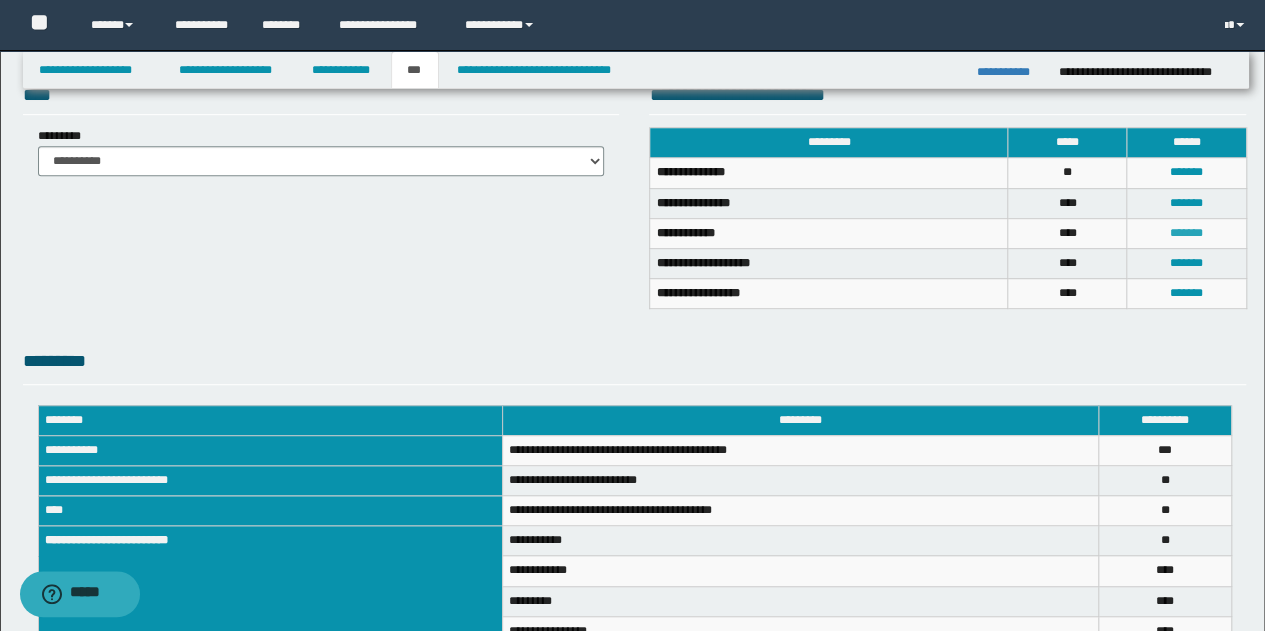 click on "*******" at bounding box center [1186, 233] 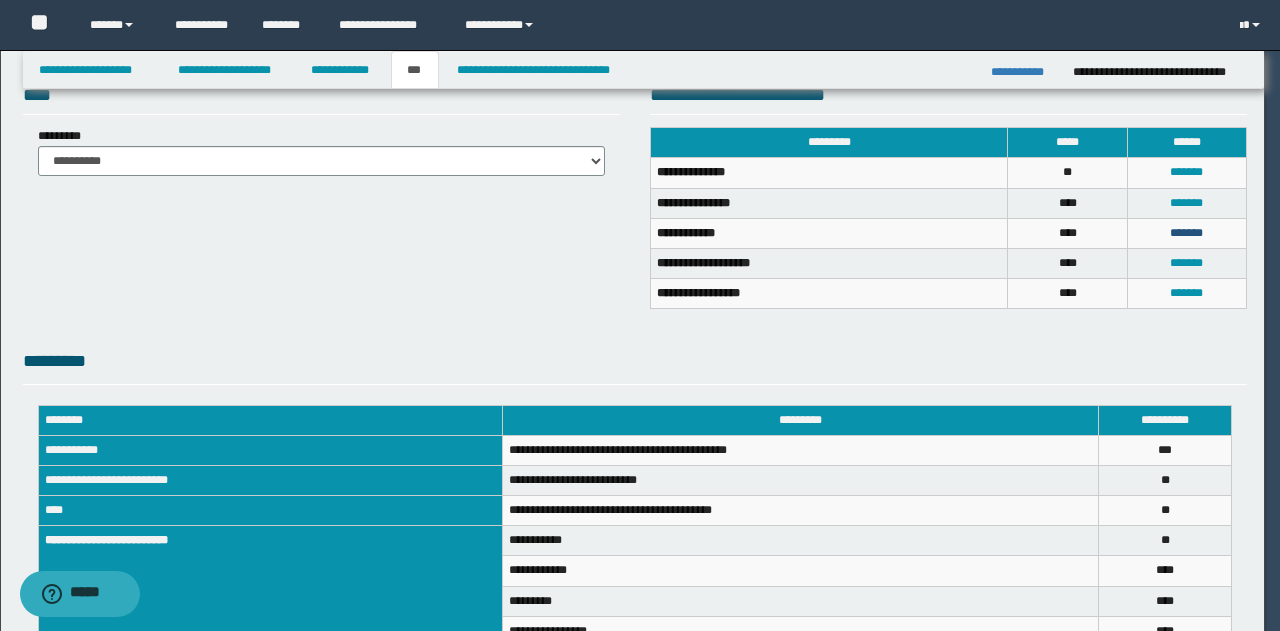 scroll, scrollTop: 0, scrollLeft: 0, axis: both 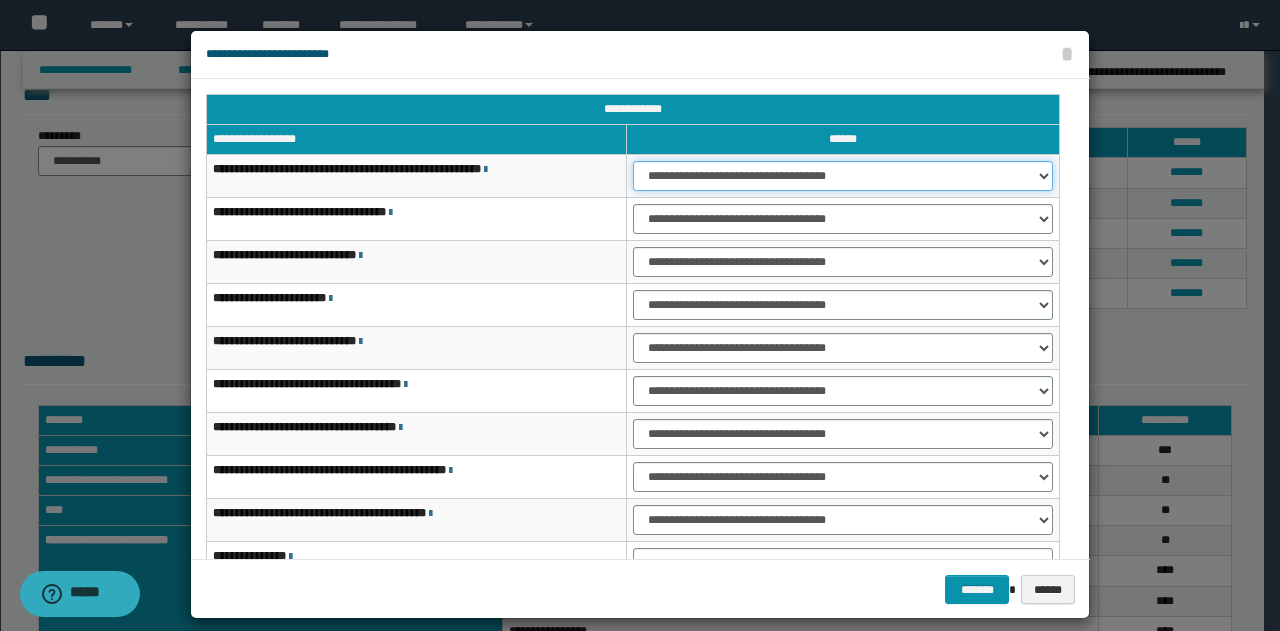 click on "**********" at bounding box center (843, 176) 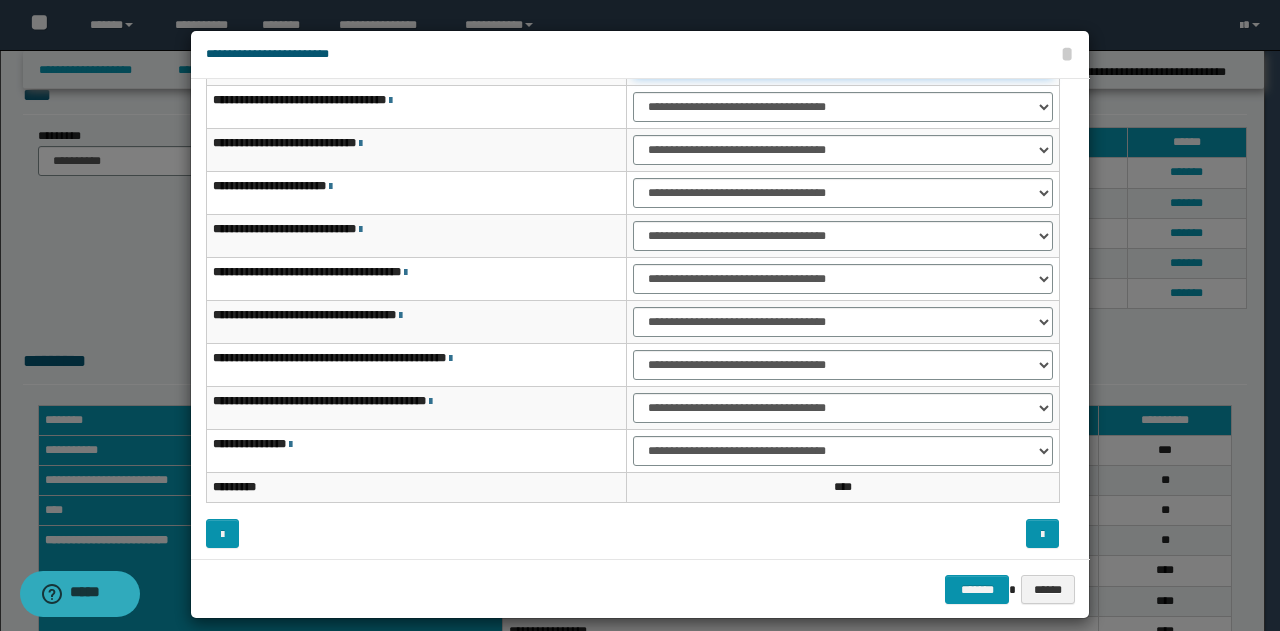 scroll, scrollTop: 116, scrollLeft: 0, axis: vertical 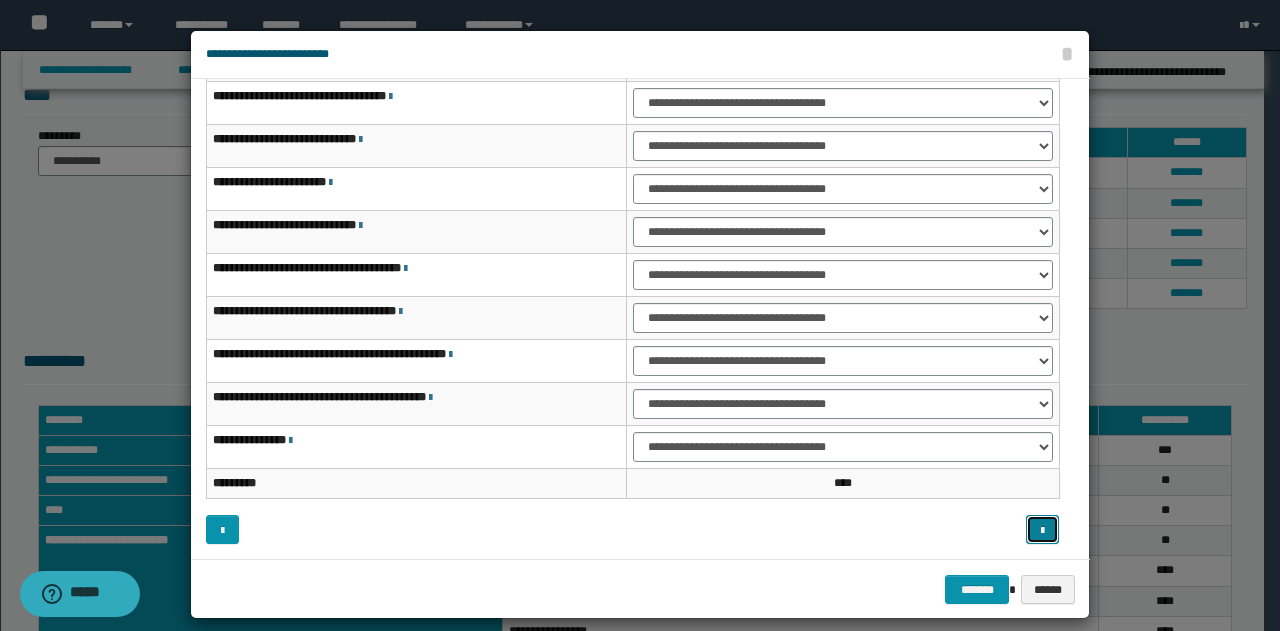 click at bounding box center (1042, 531) 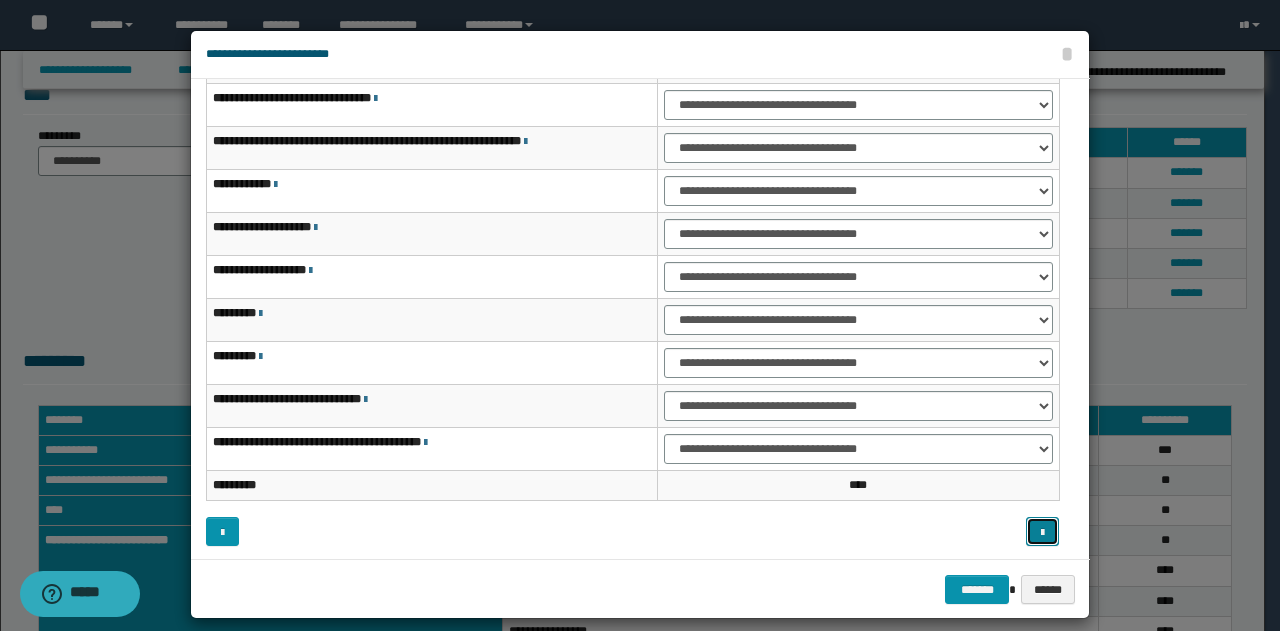 scroll, scrollTop: 116, scrollLeft: 0, axis: vertical 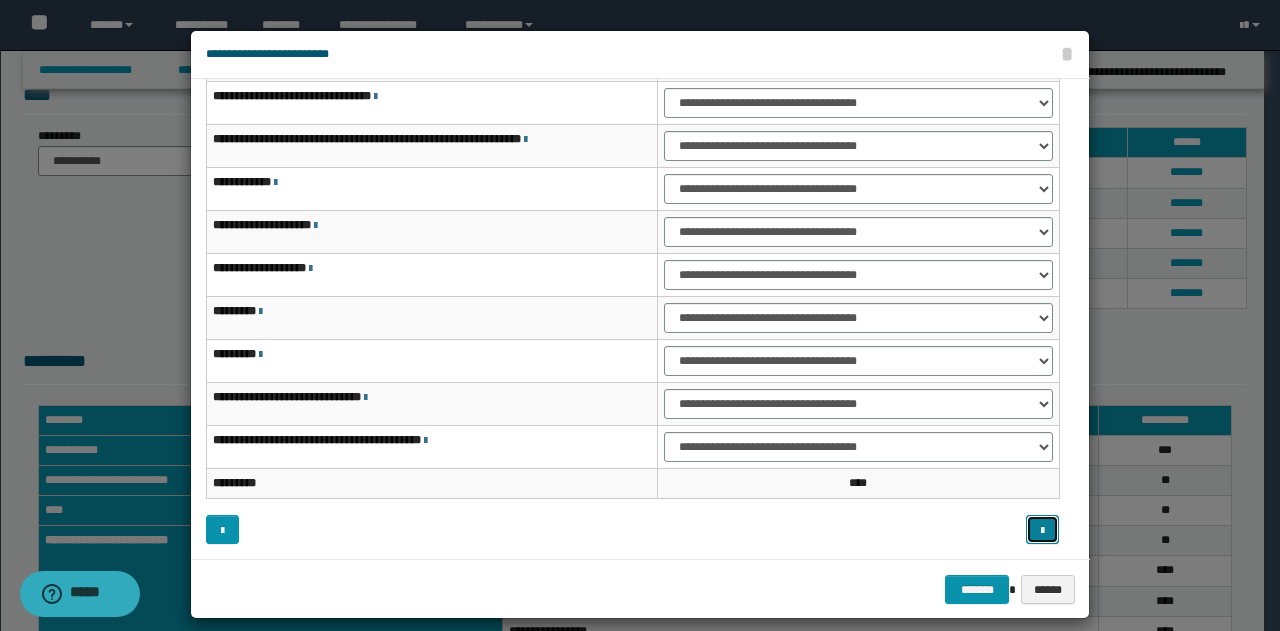 click at bounding box center (1042, 531) 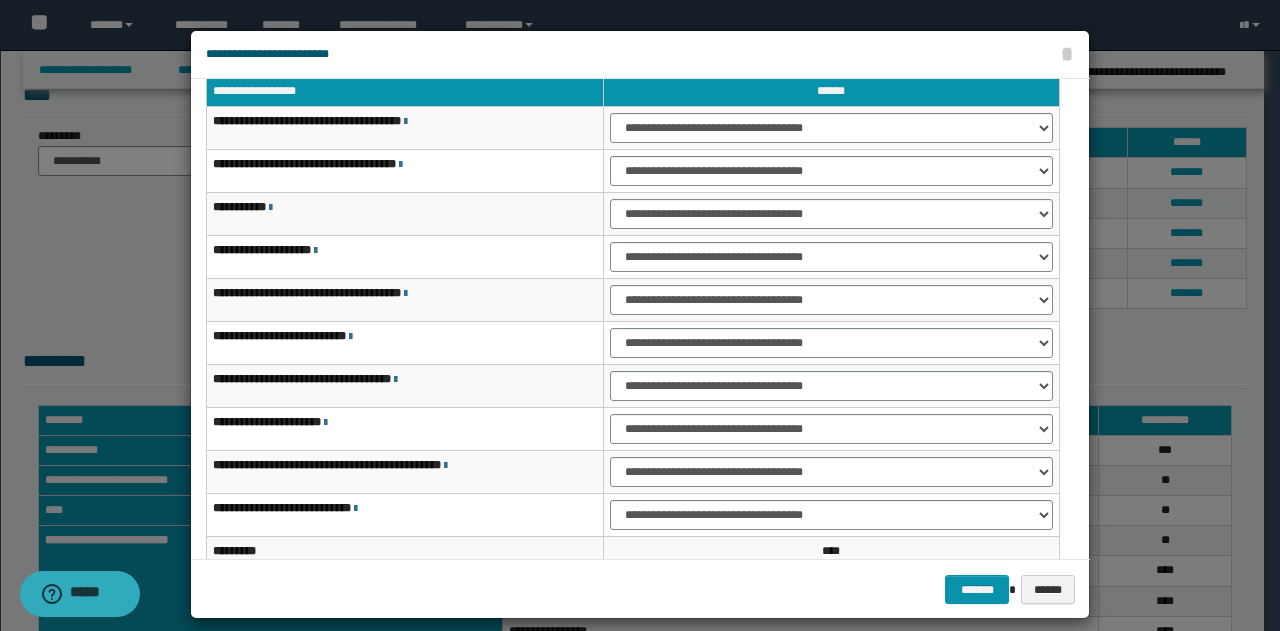 scroll, scrollTop: 16, scrollLeft: 0, axis: vertical 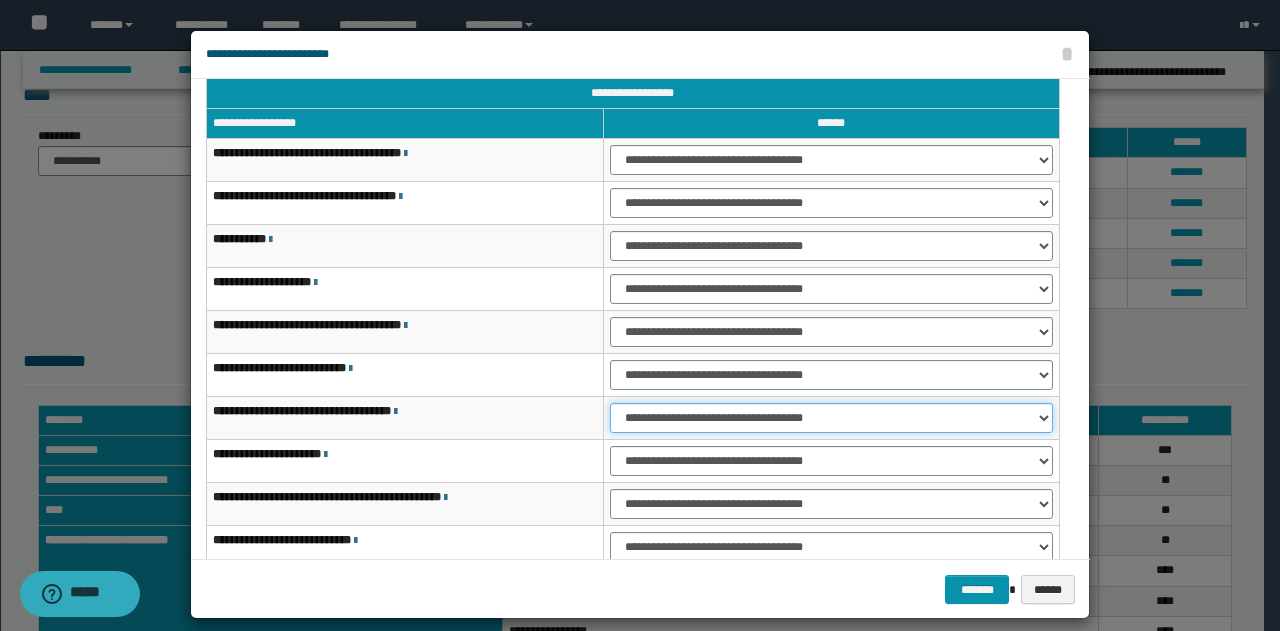 click on "**********" at bounding box center (831, 418) 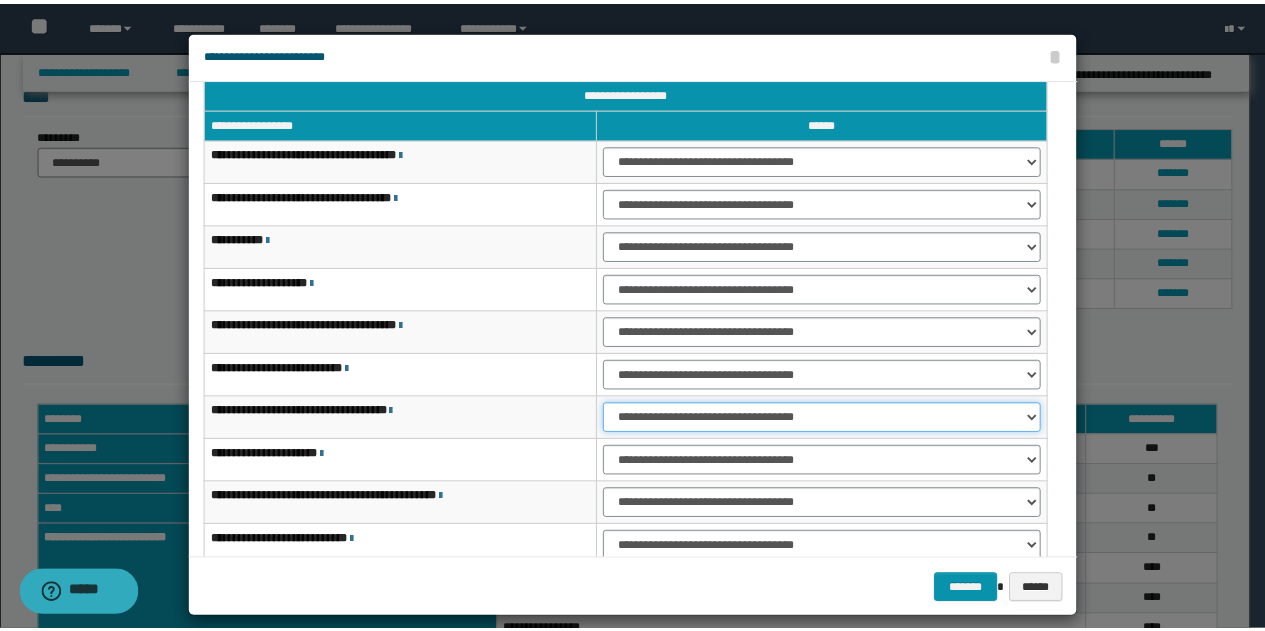 scroll, scrollTop: 116, scrollLeft: 0, axis: vertical 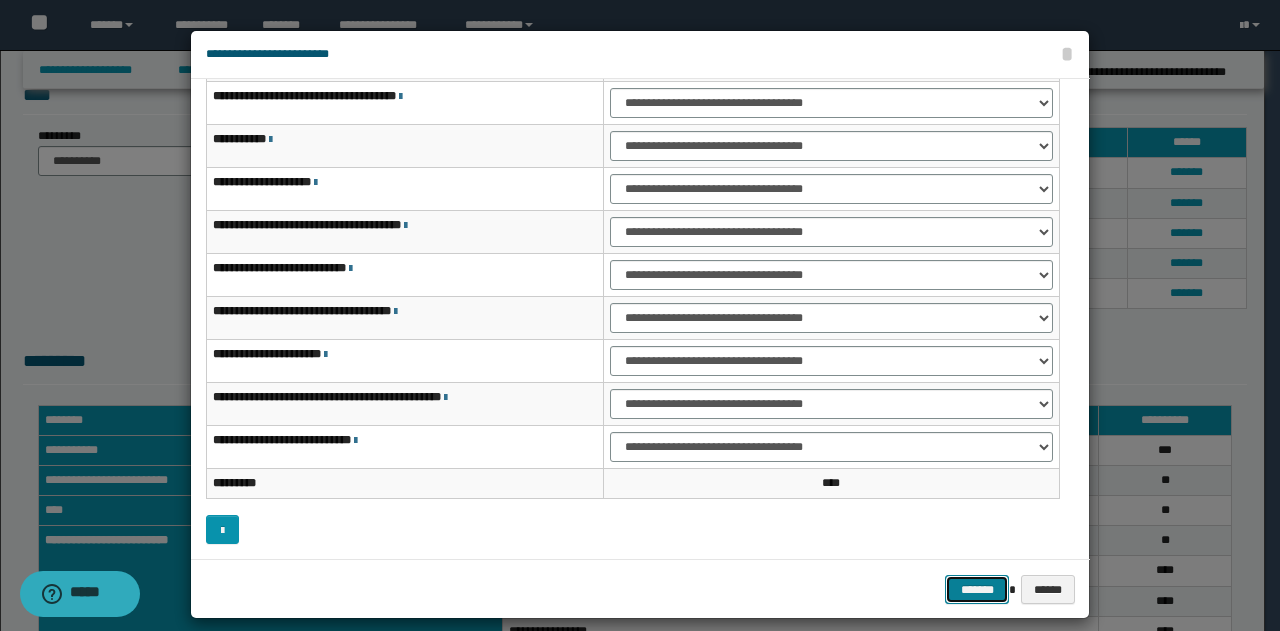 click on "*******" at bounding box center [977, 589] 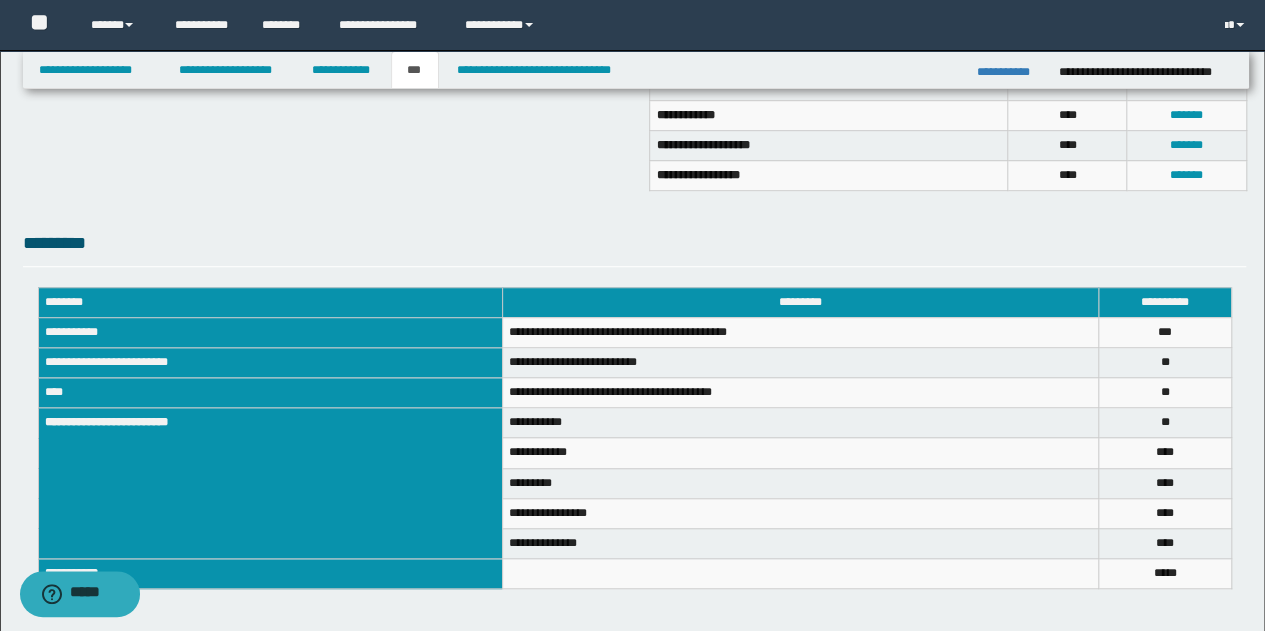 scroll, scrollTop: 467, scrollLeft: 0, axis: vertical 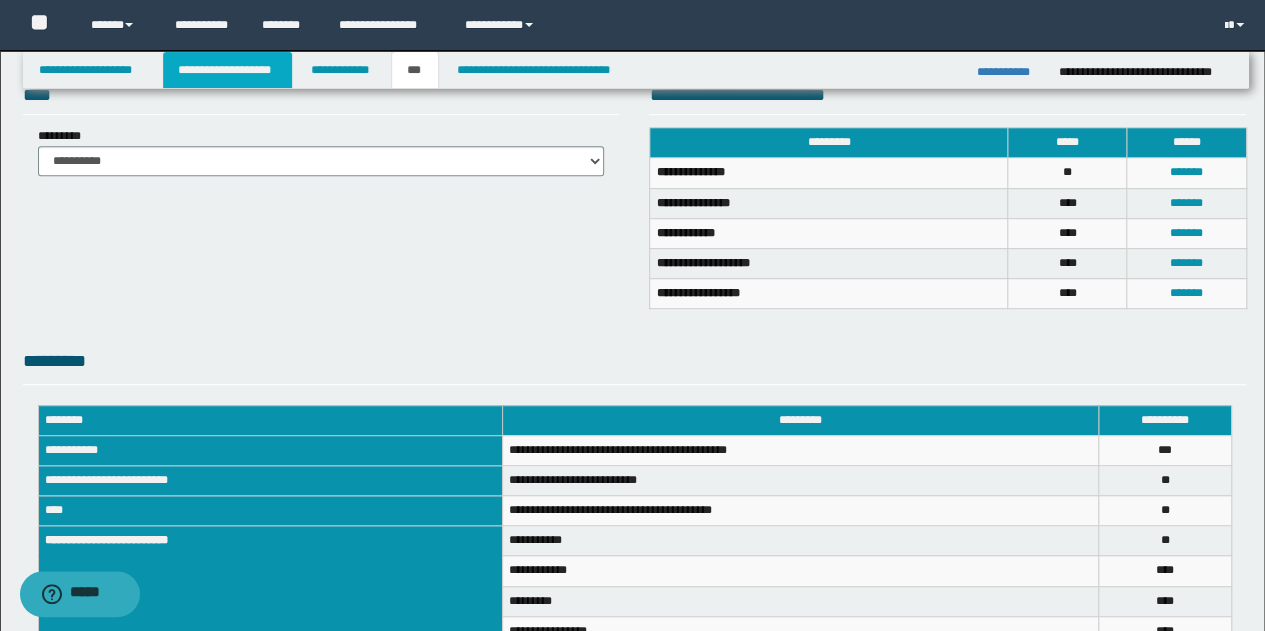 click on "**********" at bounding box center (227, 70) 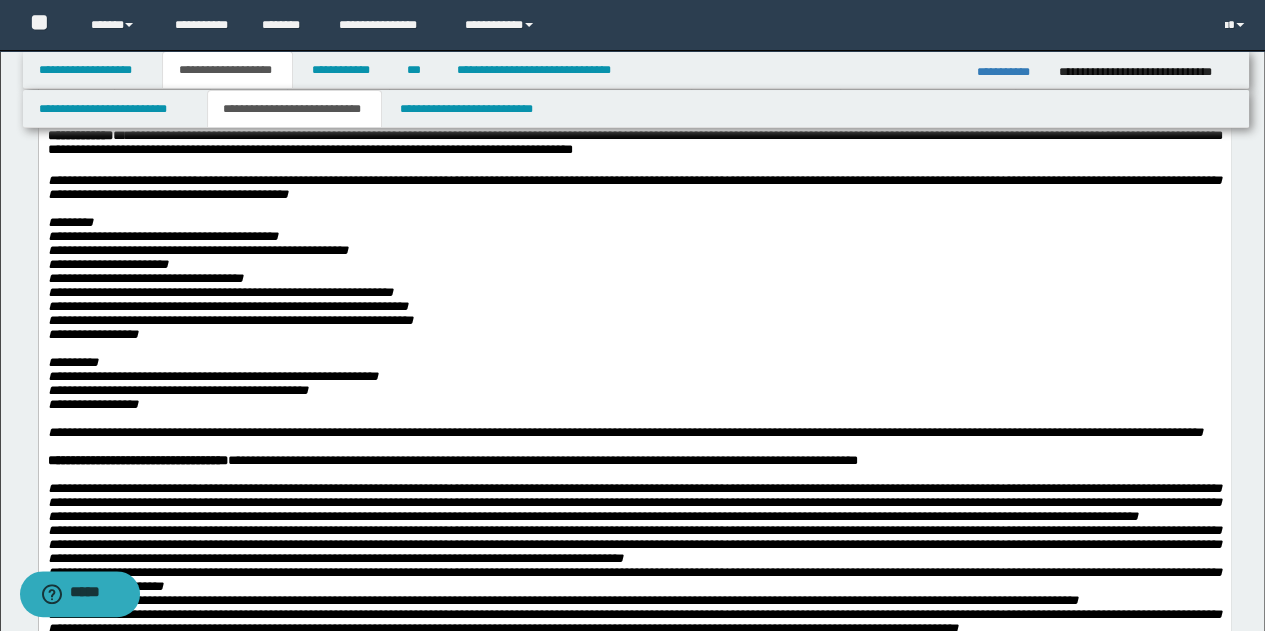 scroll, scrollTop: 98, scrollLeft: 0, axis: vertical 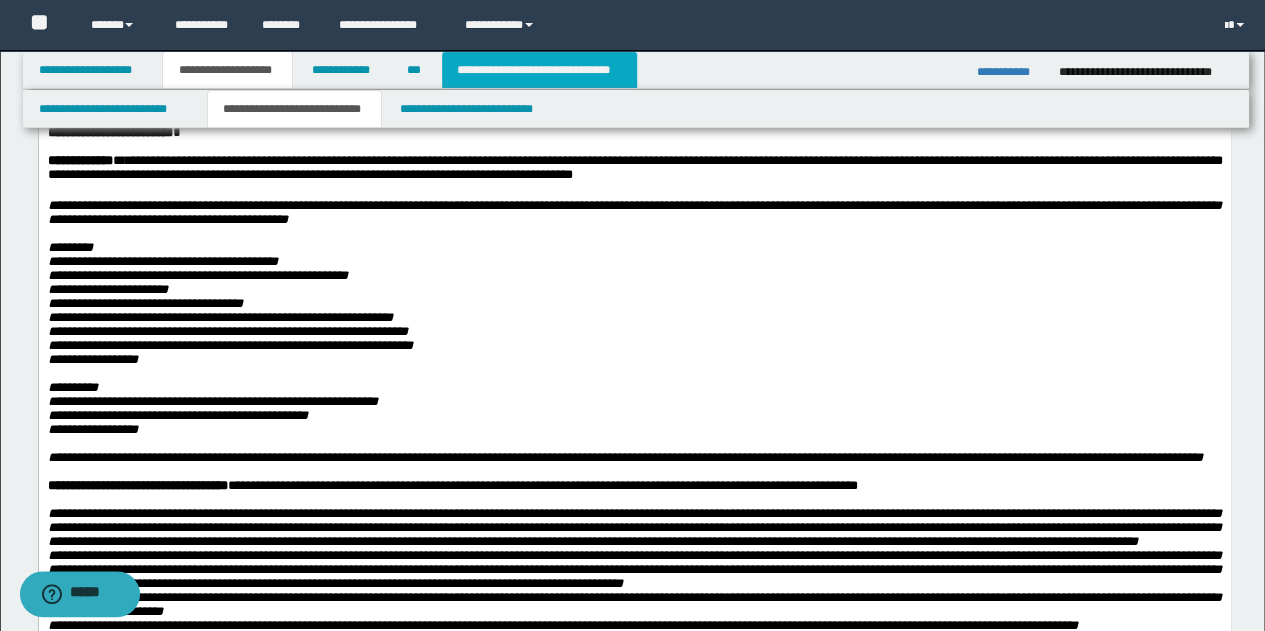 click on "**********" at bounding box center (539, 70) 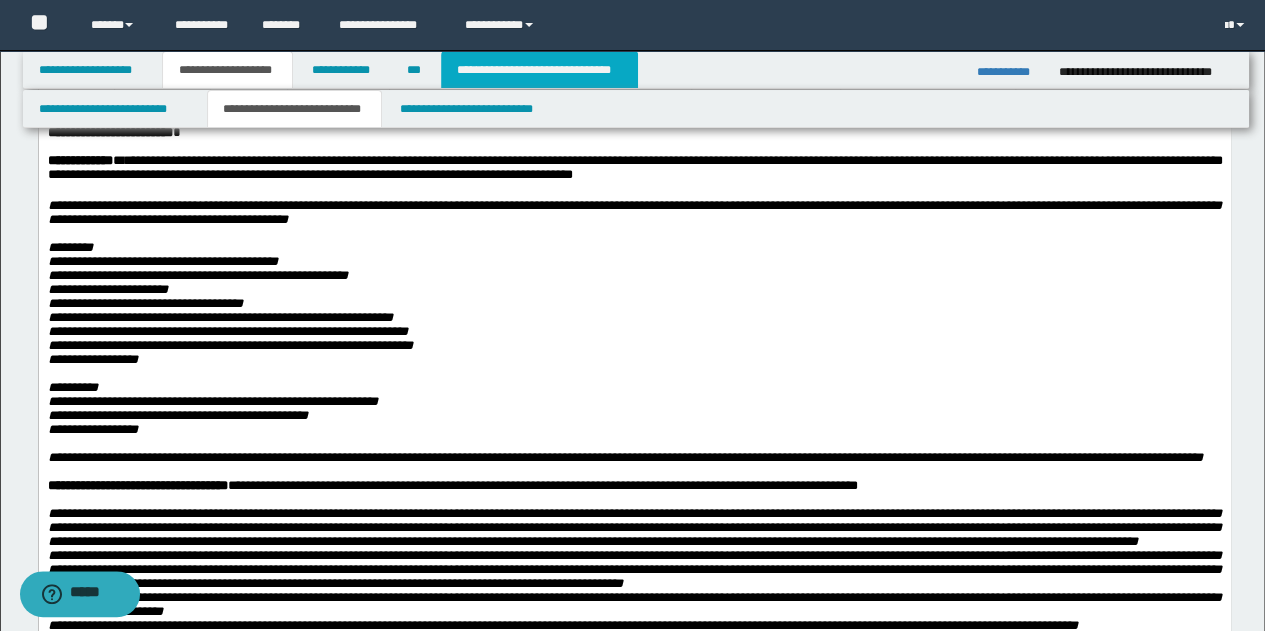 type on "**********" 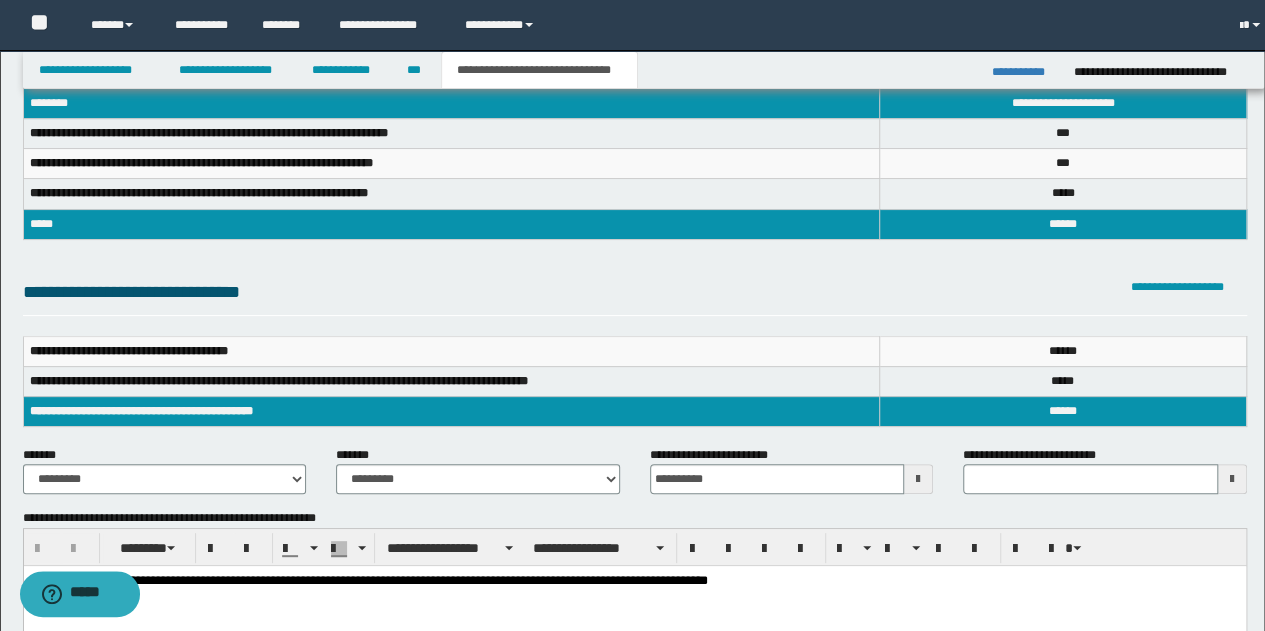scroll, scrollTop: 67, scrollLeft: 0, axis: vertical 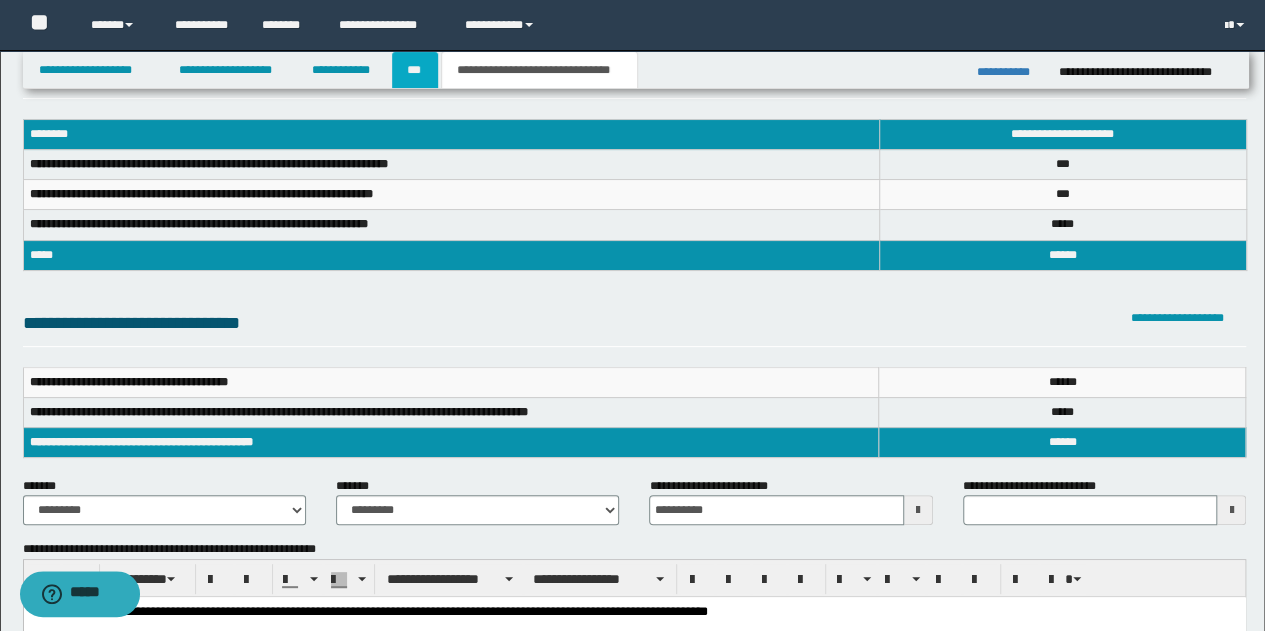 click on "***" at bounding box center (415, 70) 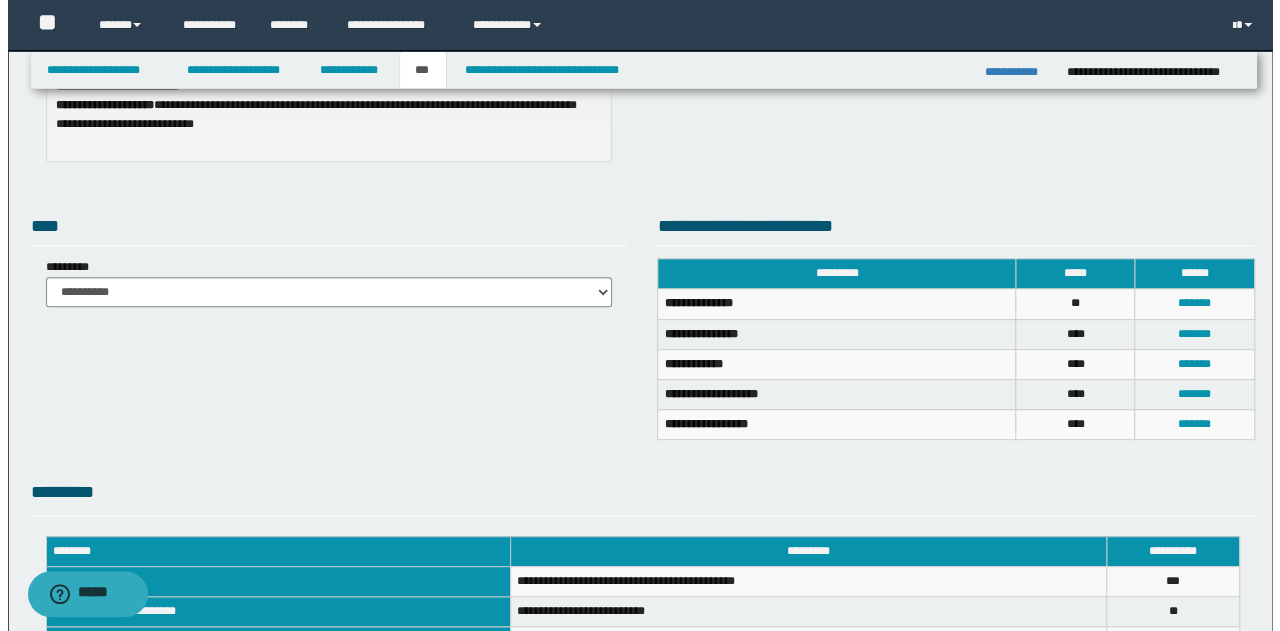 scroll, scrollTop: 367, scrollLeft: 0, axis: vertical 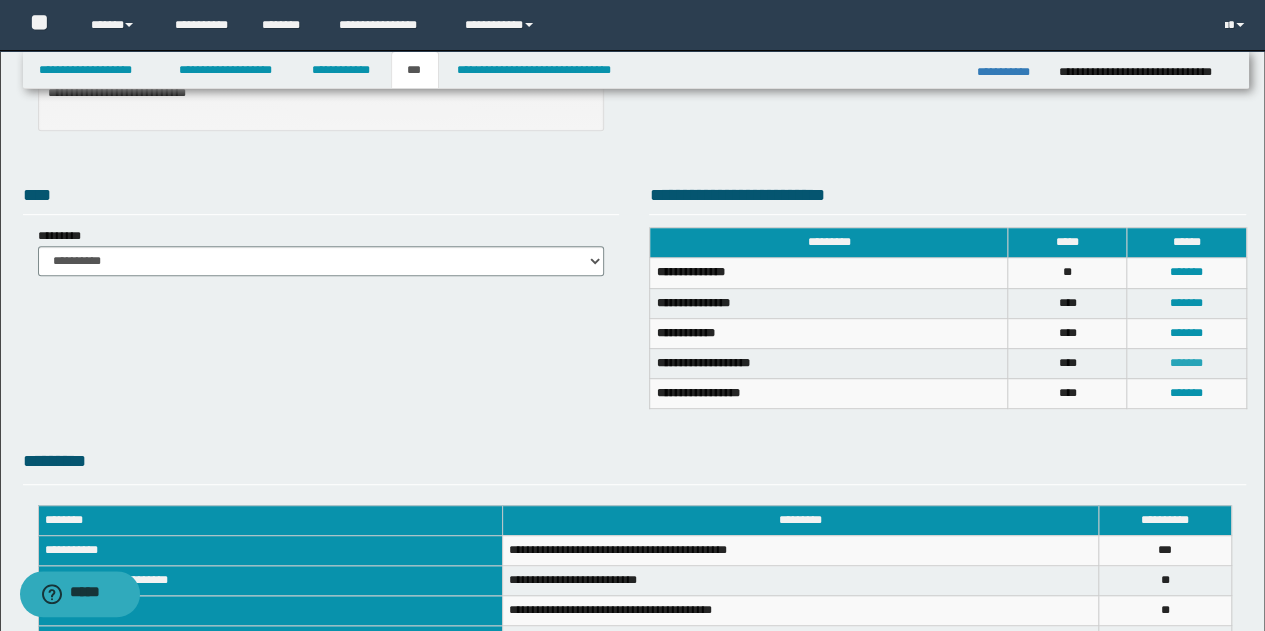 click on "*******" at bounding box center (1186, 363) 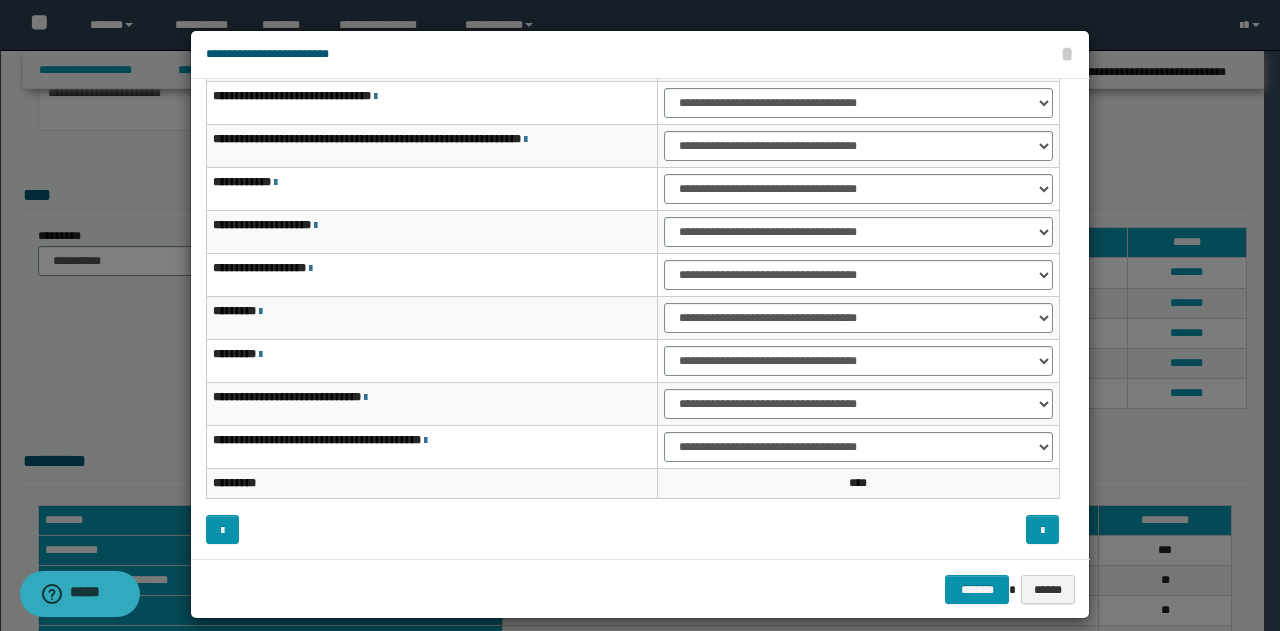 scroll, scrollTop: 16, scrollLeft: 0, axis: vertical 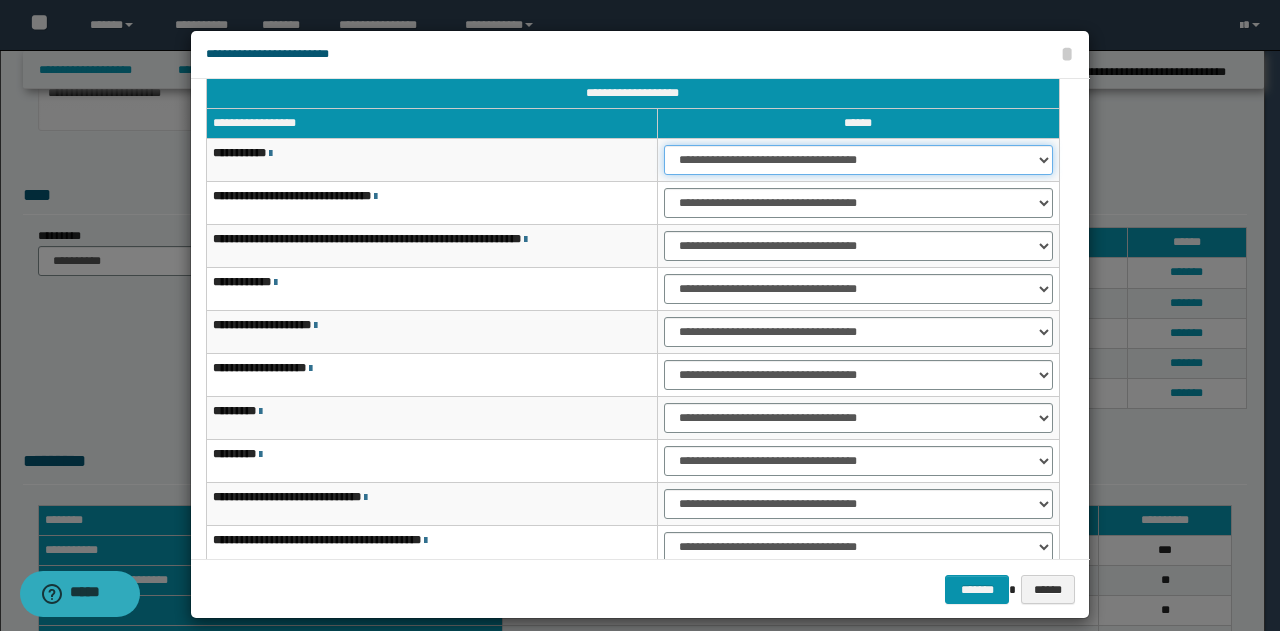 click on "**********" at bounding box center (858, 160) 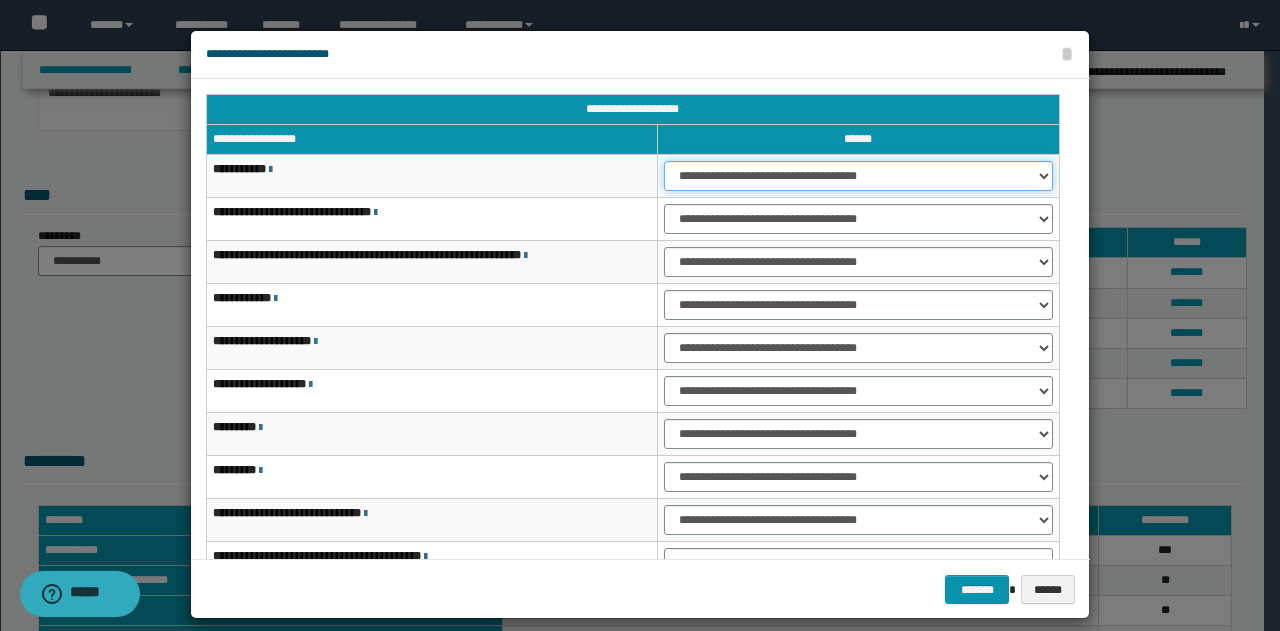 scroll, scrollTop: 100, scrollLeft: 0, axis: vertical 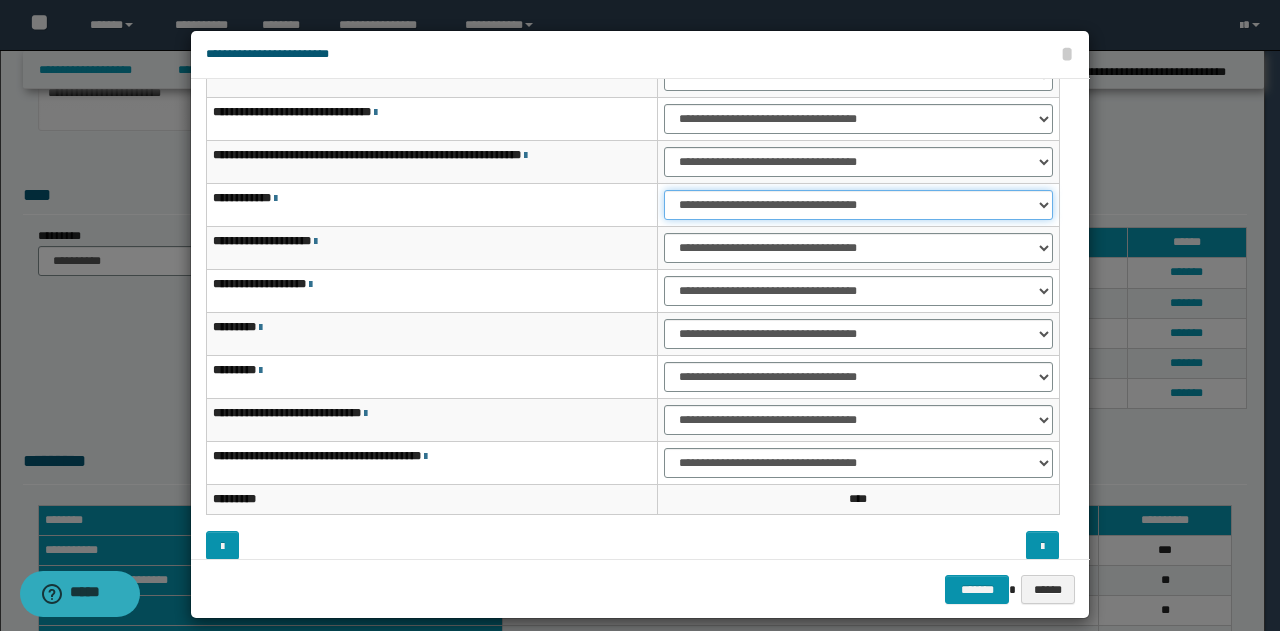 click on "**********" at bounding box center (858, 205) 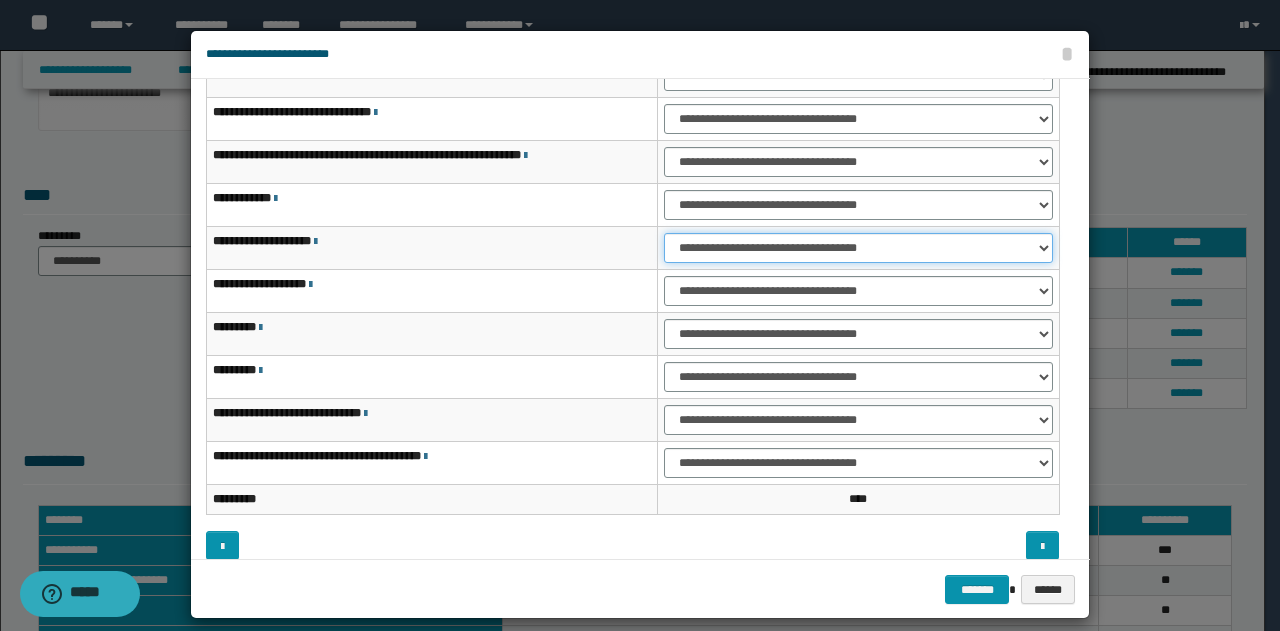 drag, startPoint x: 1032, startPoint y: 243, endPoint x: 1014, endPoint y: 243, distance: 18 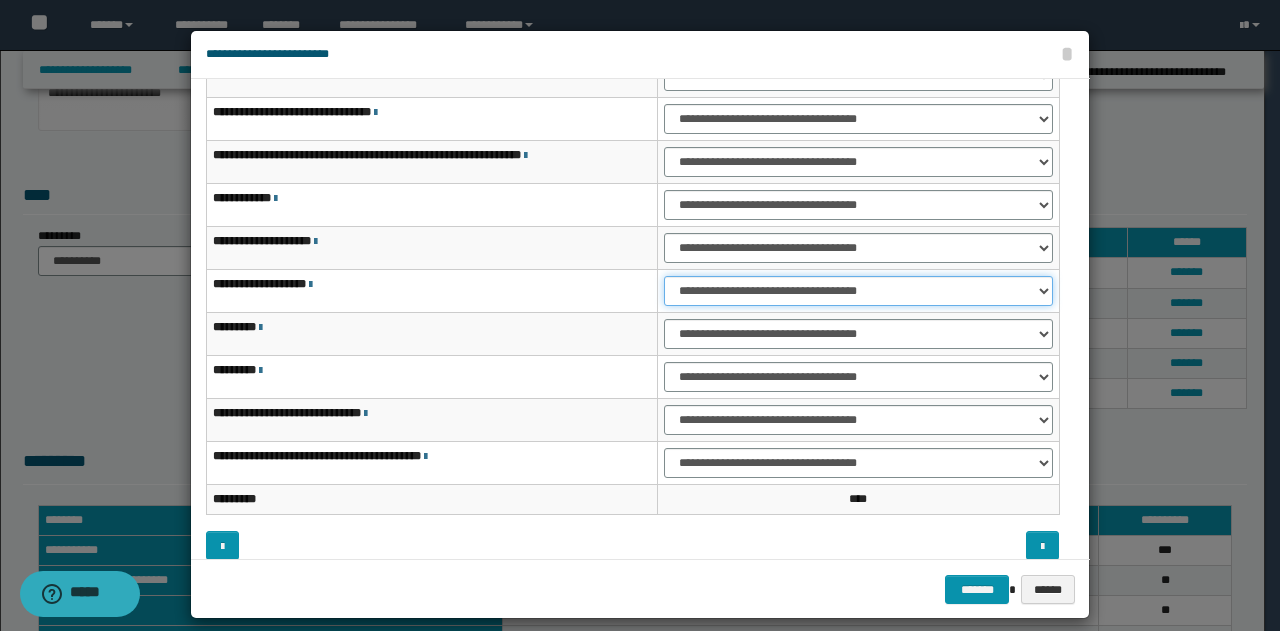 click on "**********" at bounding box center [858, 291] 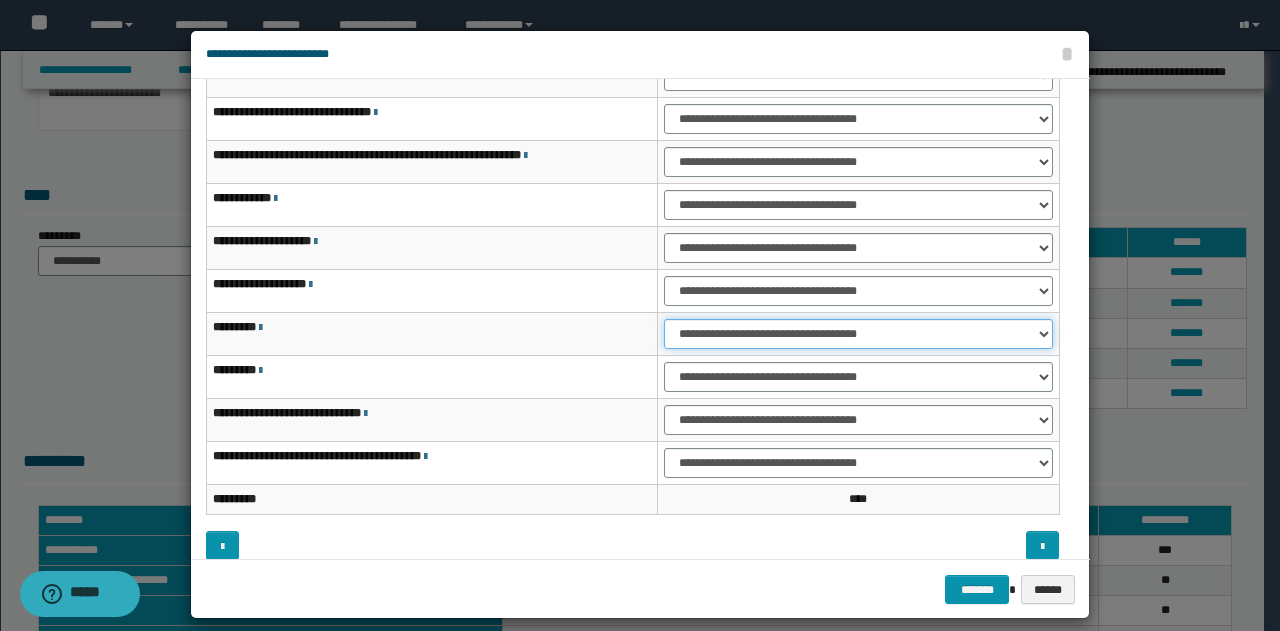 click on "**********" at bounding box center (858, 334) 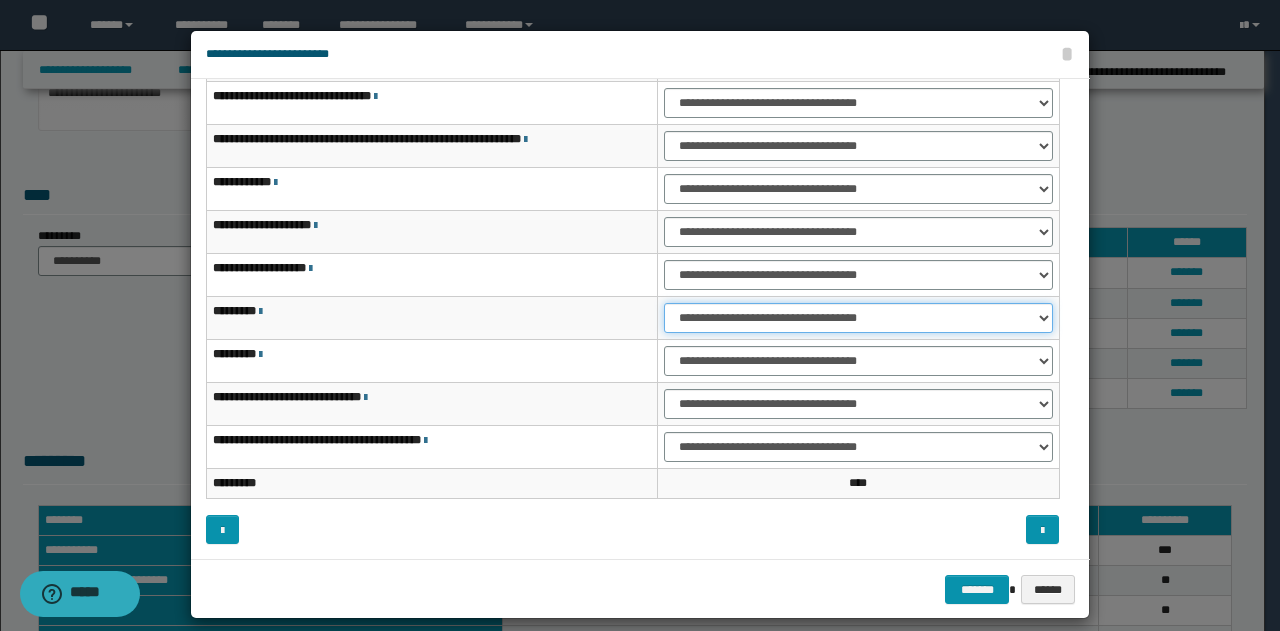 scroll, scrollTop: 16, scrollLeft: 0, axis: vertical 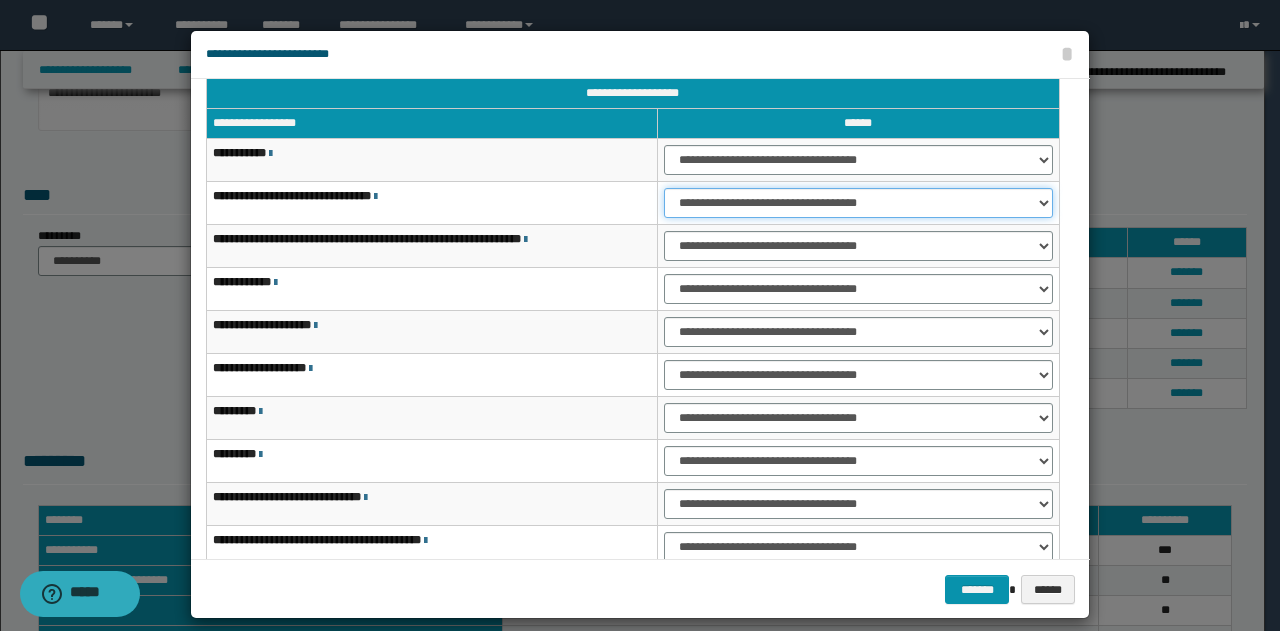 click on "**********" at bounding box center [858, 203] 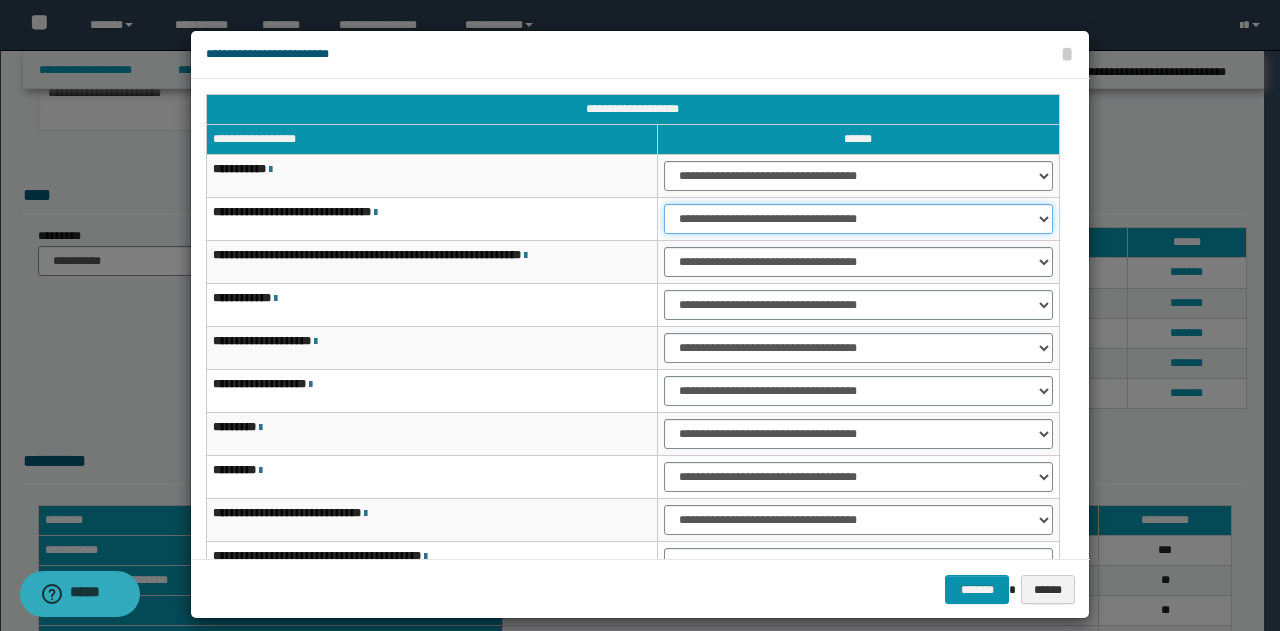 scroll, scrollTop: 100, scrollLeft: 0, axis: vertical 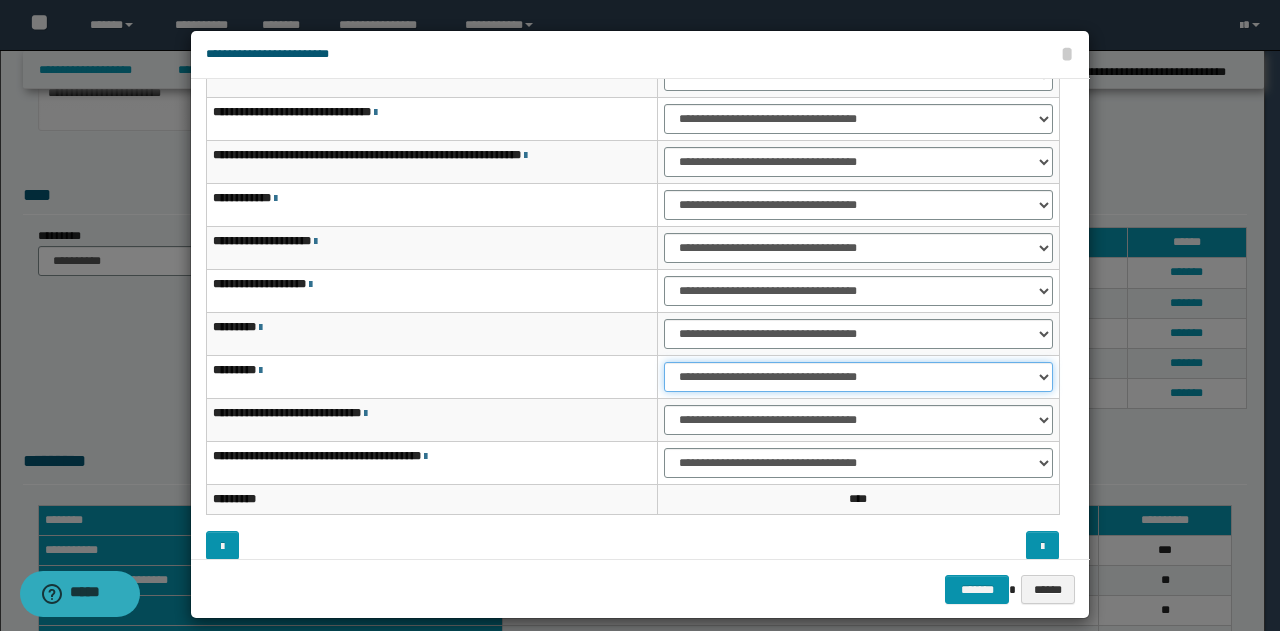 click on "**********" at bounding box center [858, 377] 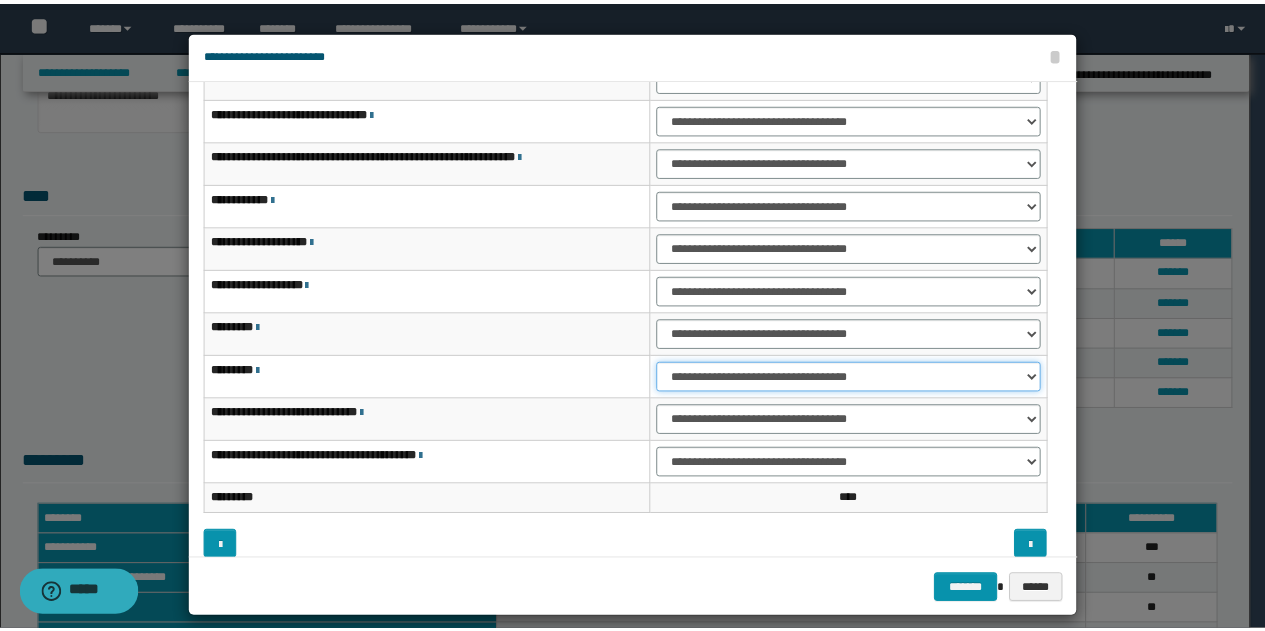scroll, scrollTop: 116, scrollLeft: 0, axis: vertical 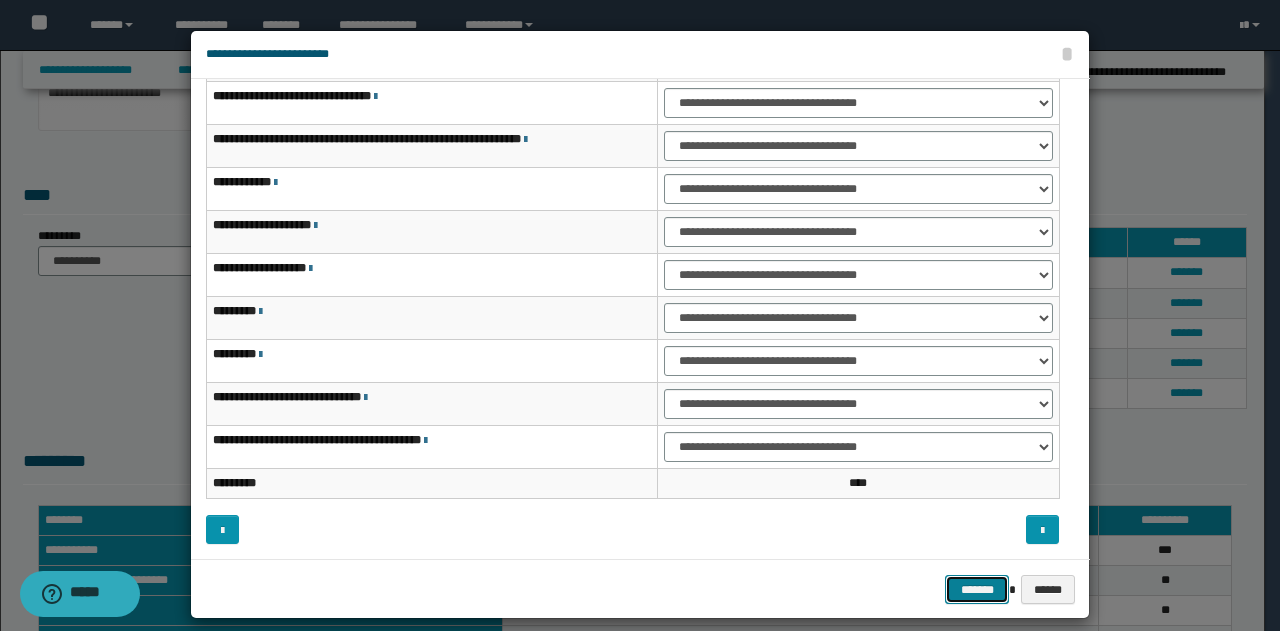 click on "*******" at bounding box center (977, 589) 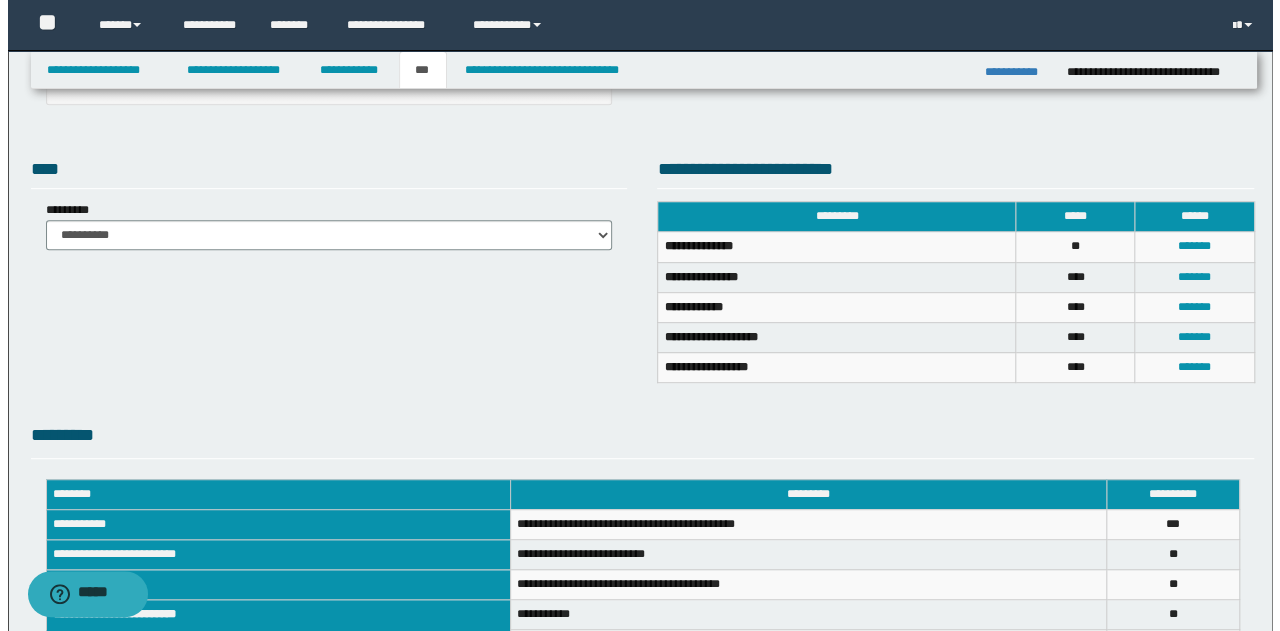 scroll, scrollTop: 367, scrollLeft: 0, axis: vertical 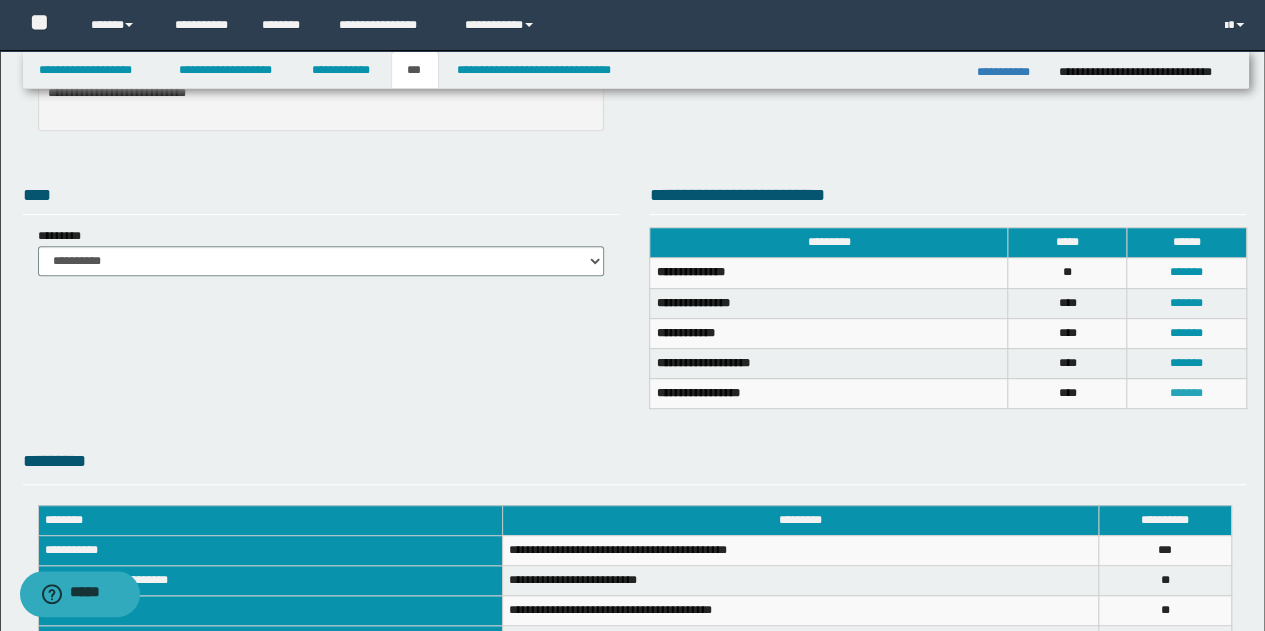 click on "*******" at bounding box center (1186, 393) 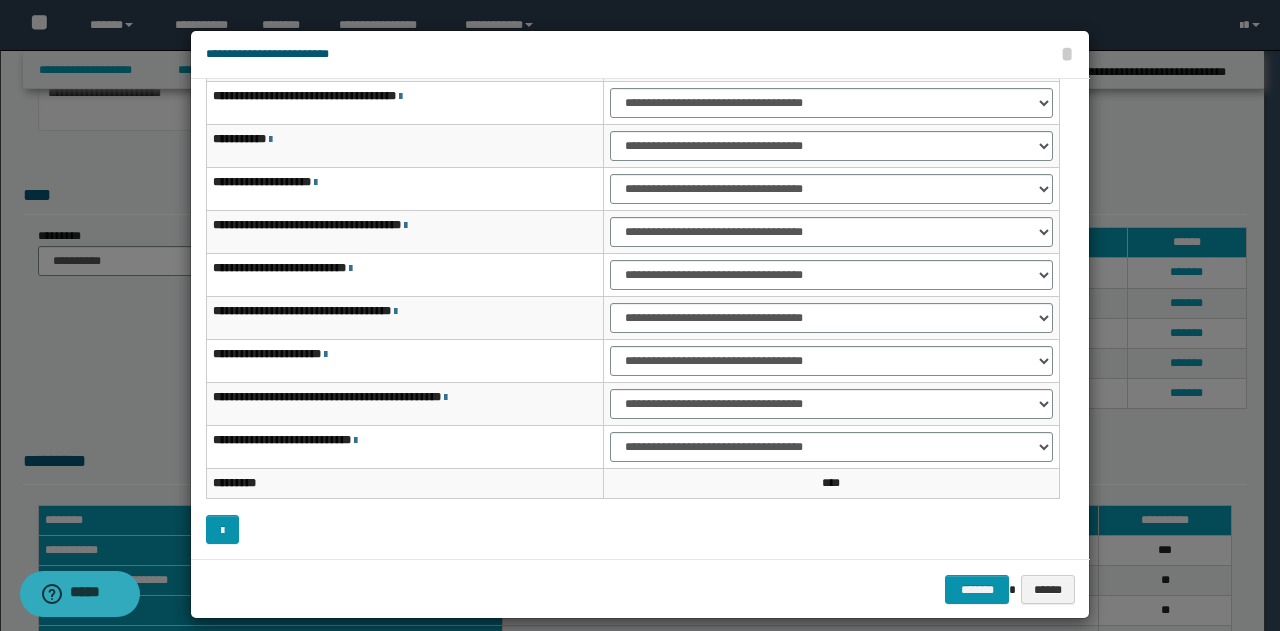 scroll, scrollTop: 16, scrollLeft: 0, axis: vertical 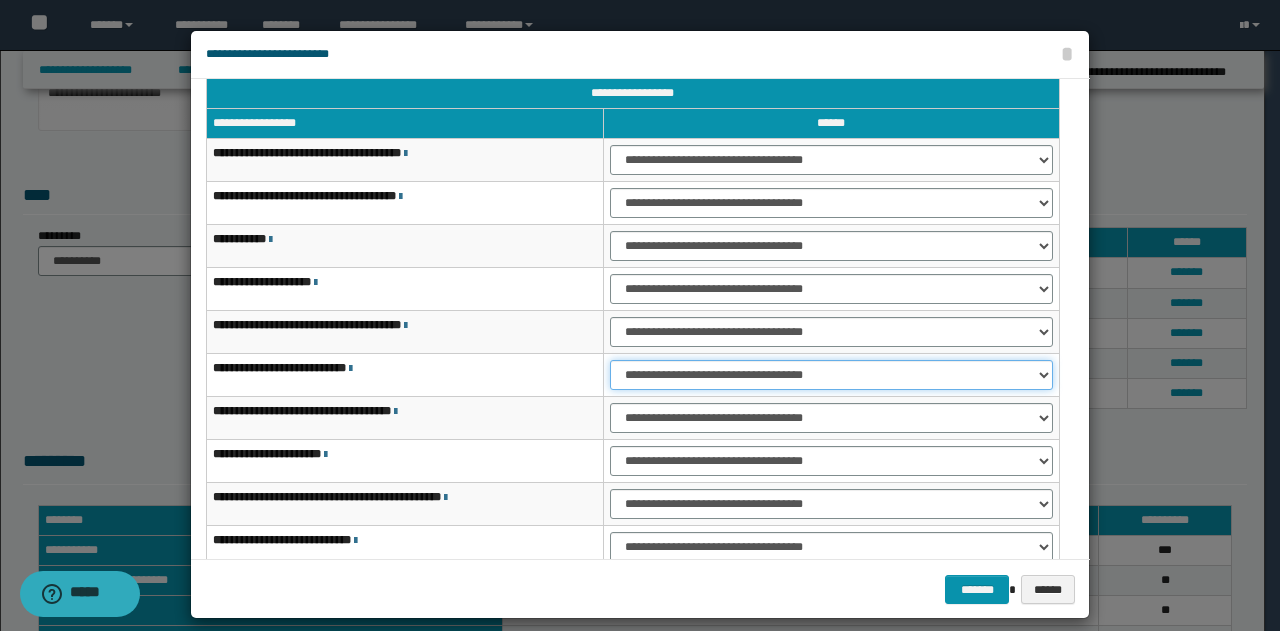 click on "**********" at bounding box center [831, 375] 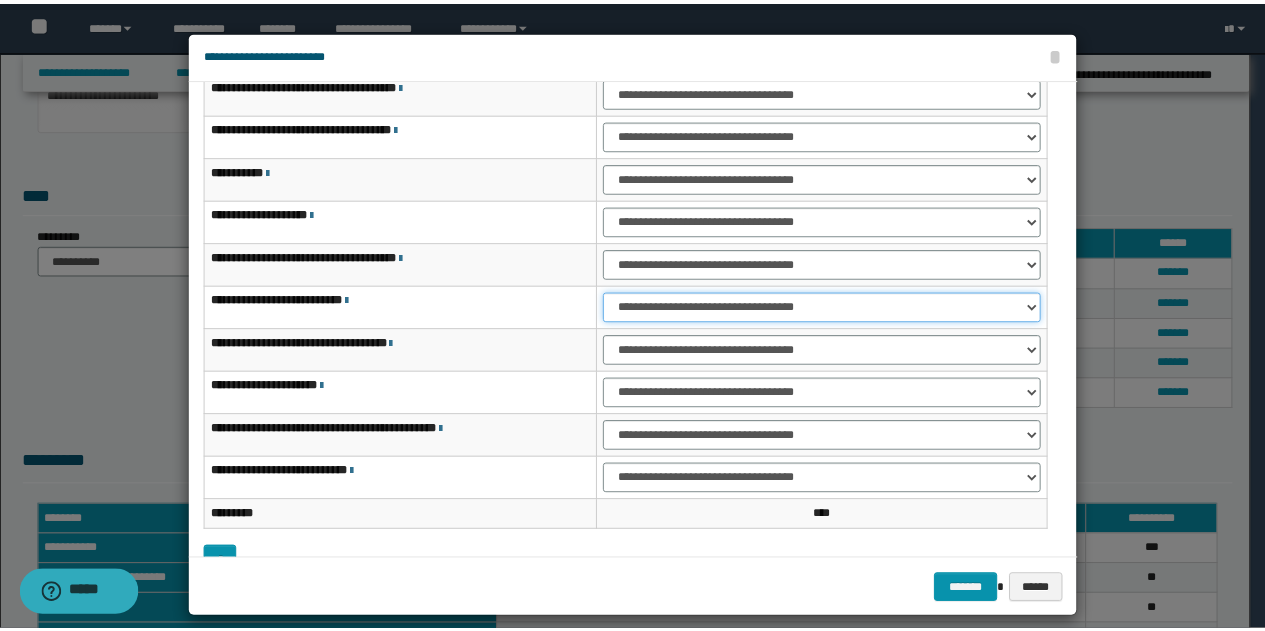 scroll, scrollTop: 116, scrollLeft: 0, axis: vertical 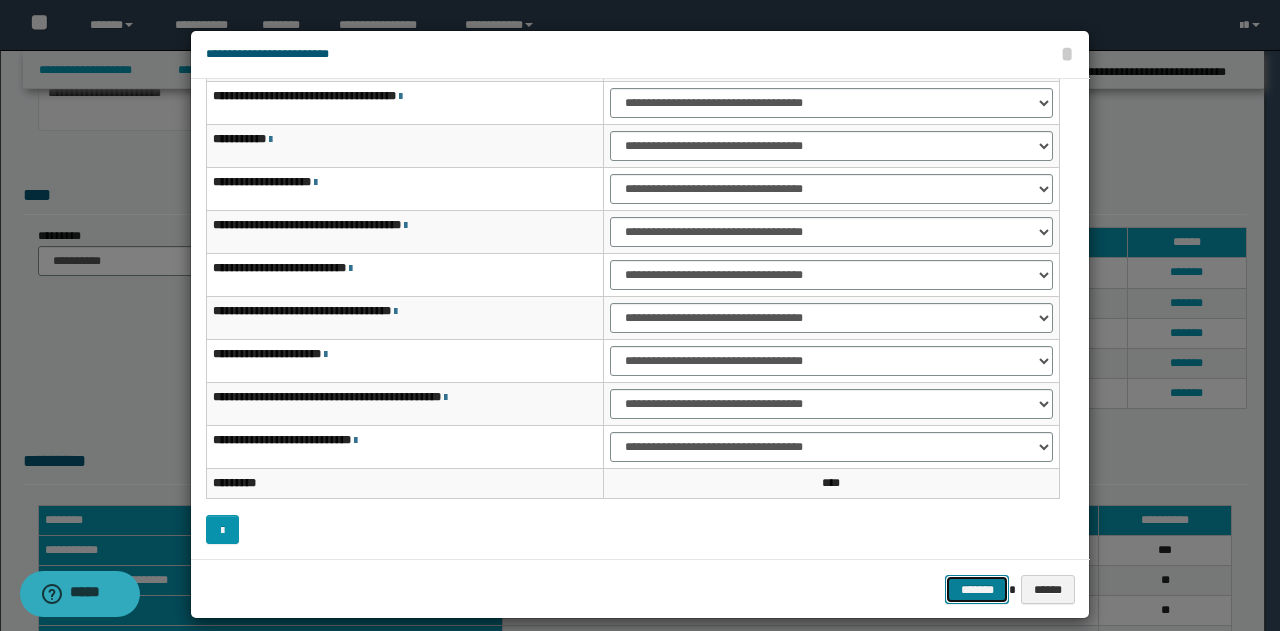 click on "*******" at bounding box center (977, 589) 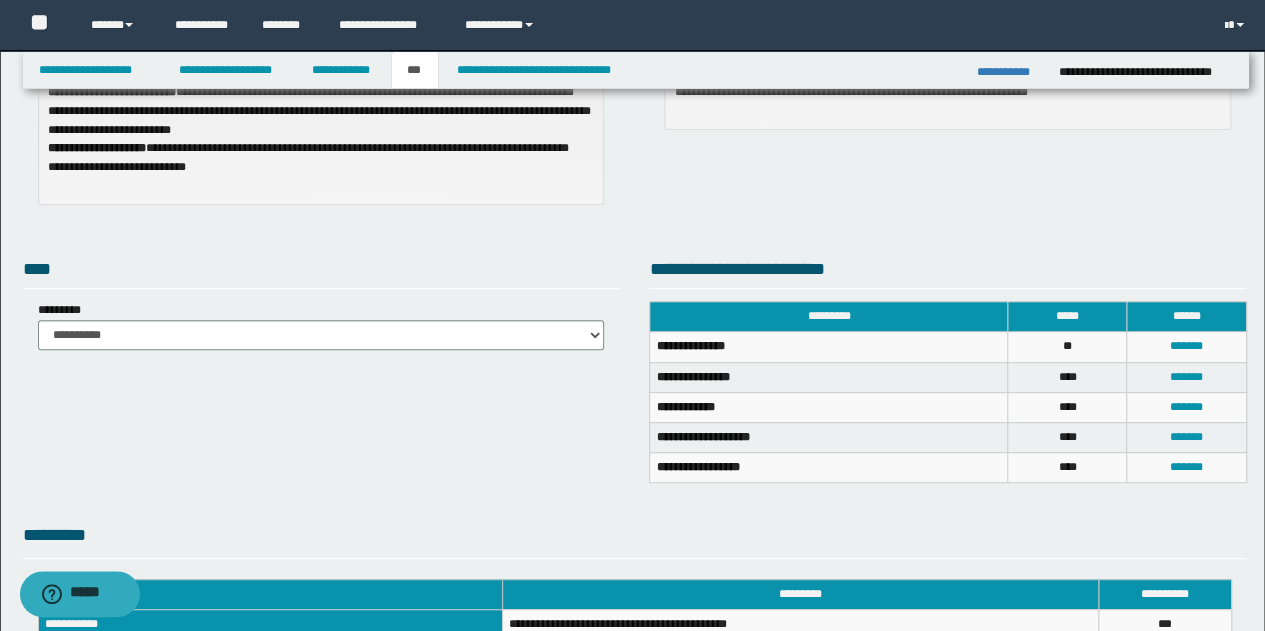 scroll, scrollTop: 267, scrollLeft: 0, axis: vertical 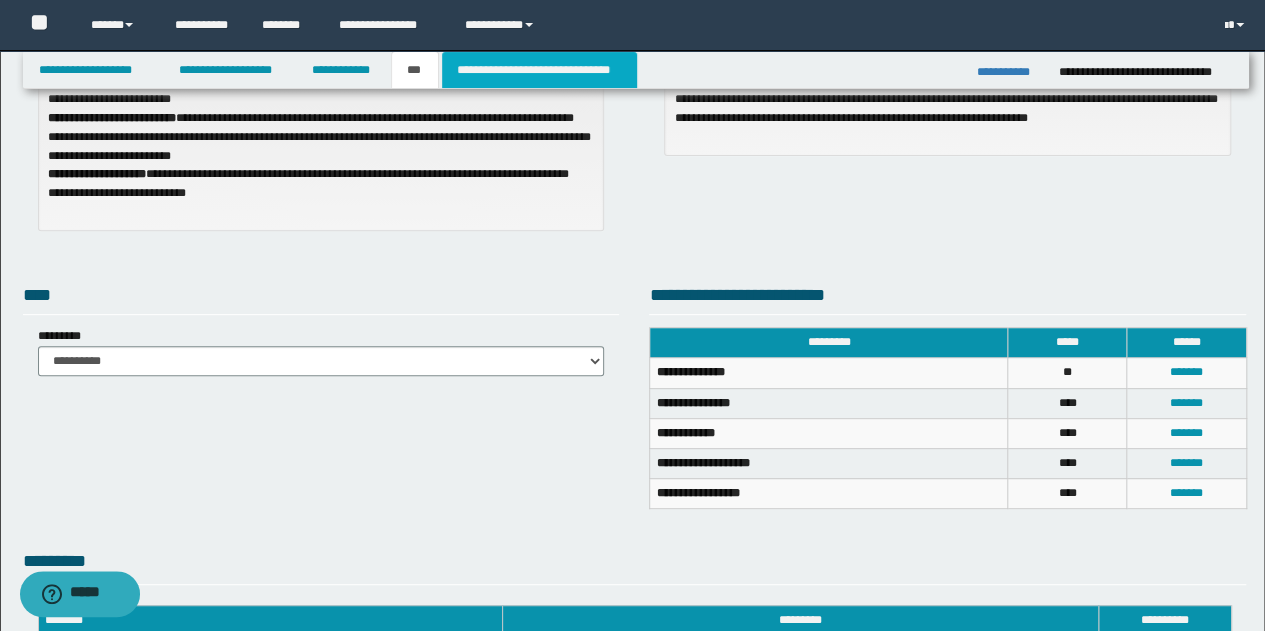 click on "**********" at bounding box center [539, 70] 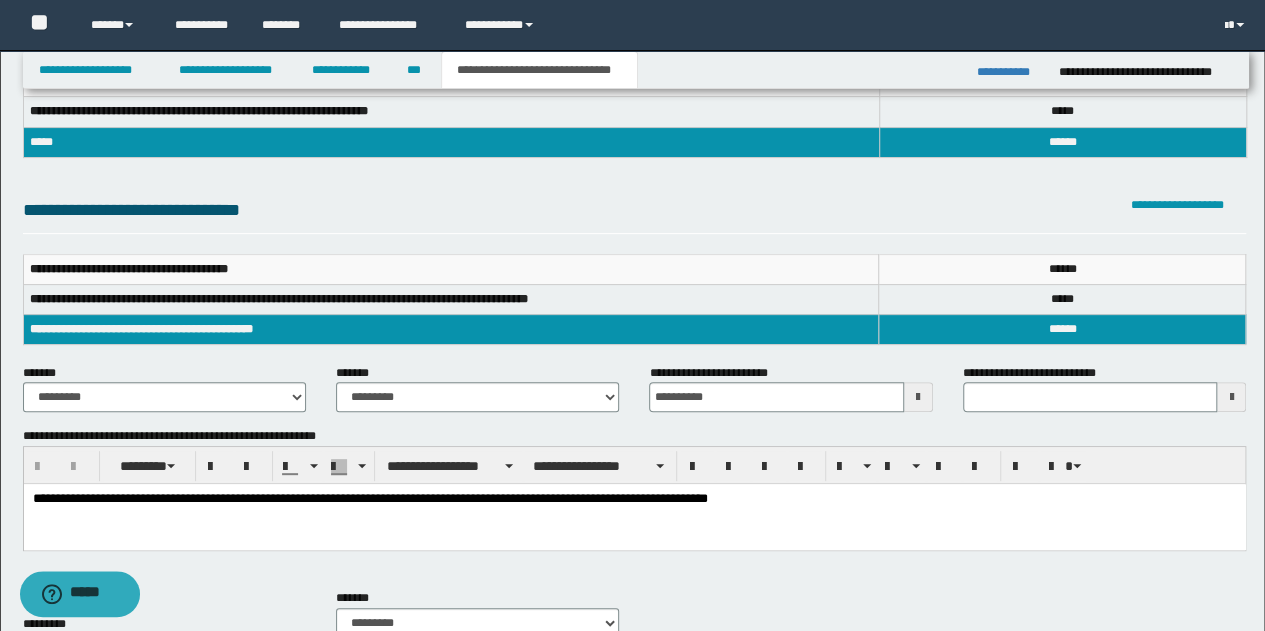scroll, scrollTop: 67, scrollLeft: 0, axis: vertical 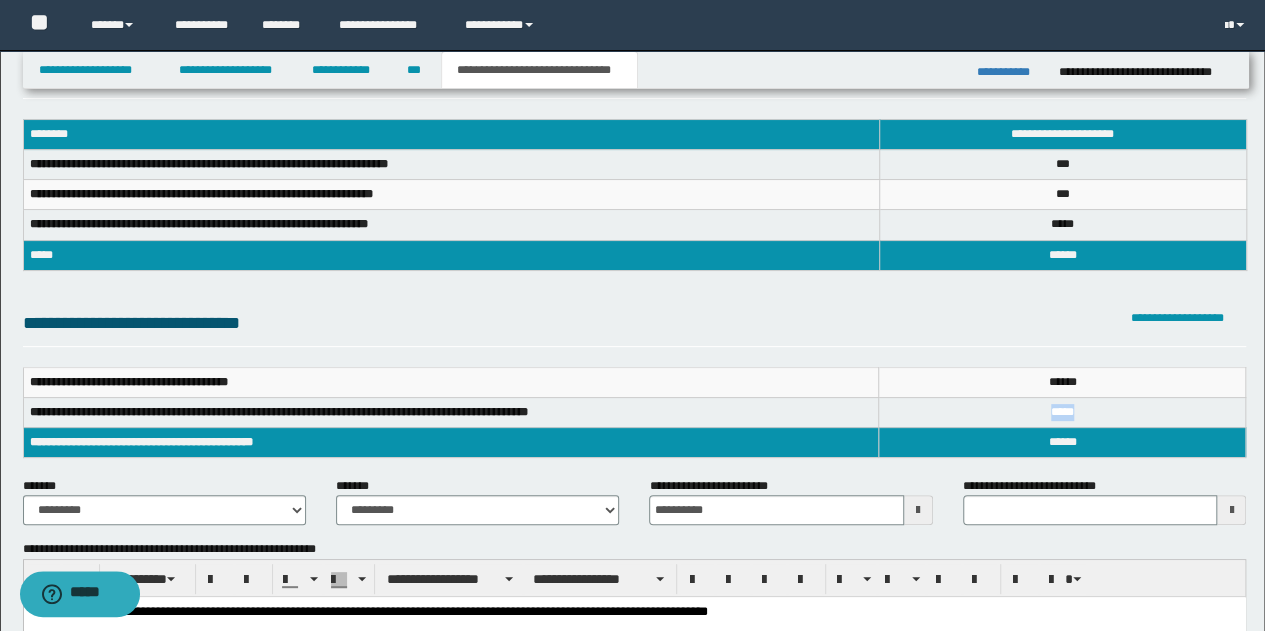 drag, startPoint x: 1109, startPoint y: 409, endPoint x: 1012, endPoint y: 415, distance: 97.18539 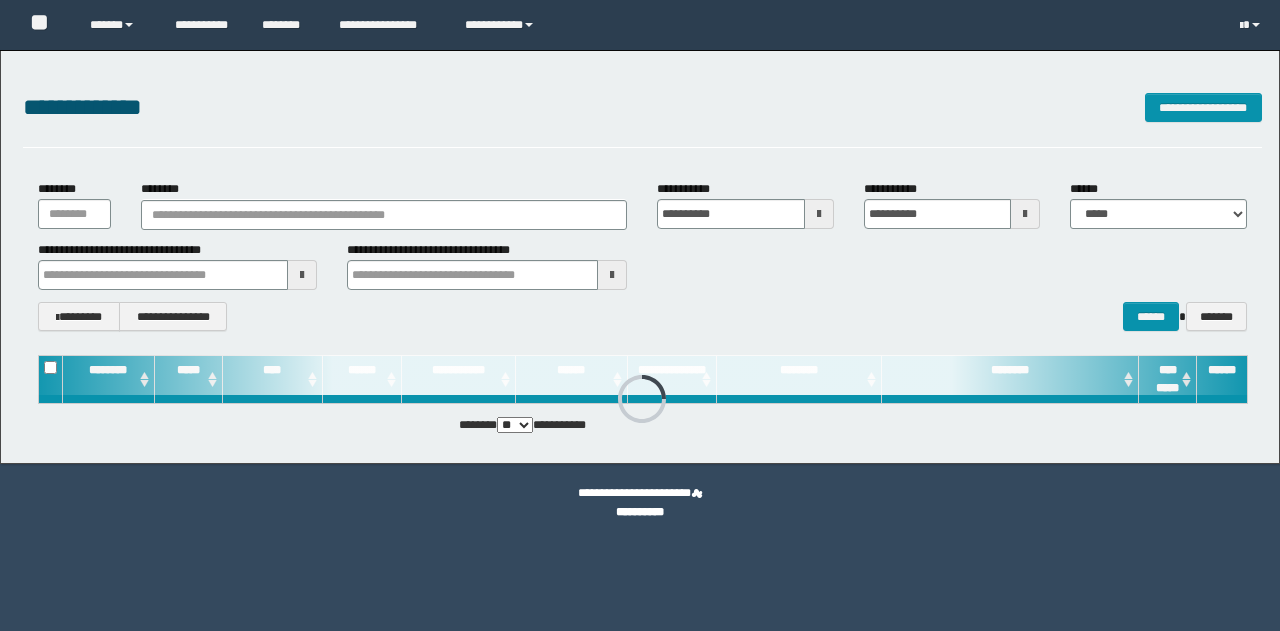 scroll, scrollTop: 0, scrollLeft: 0, axis: both 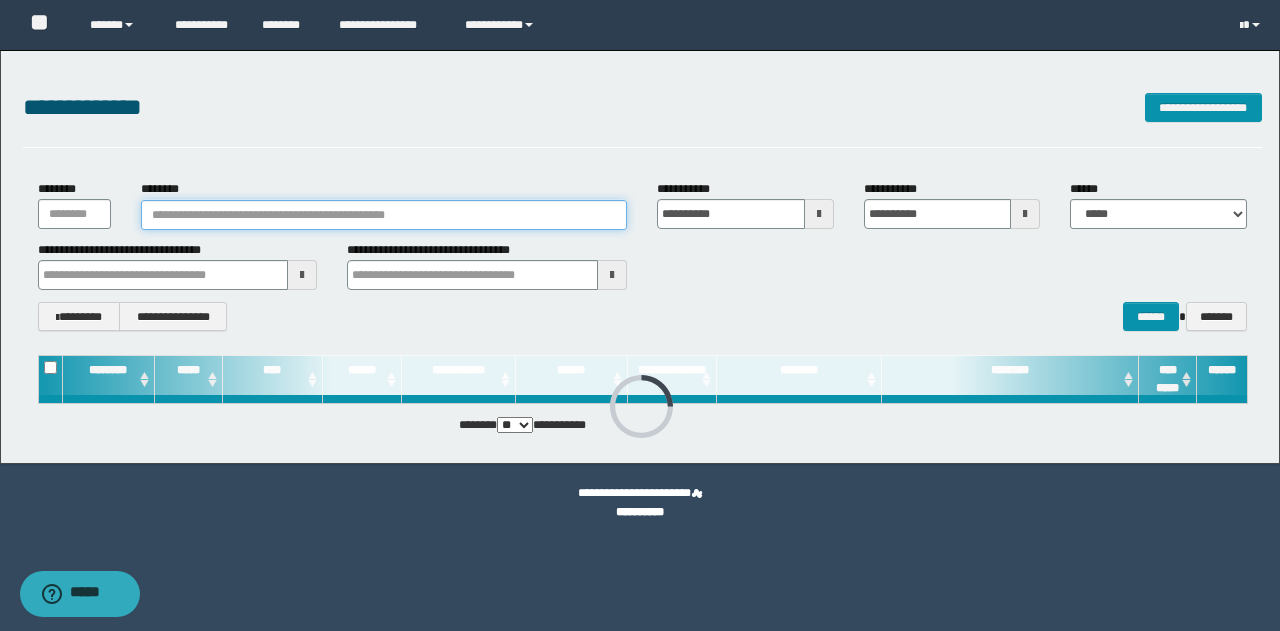 click on "********" at bounding box center (384, 215) 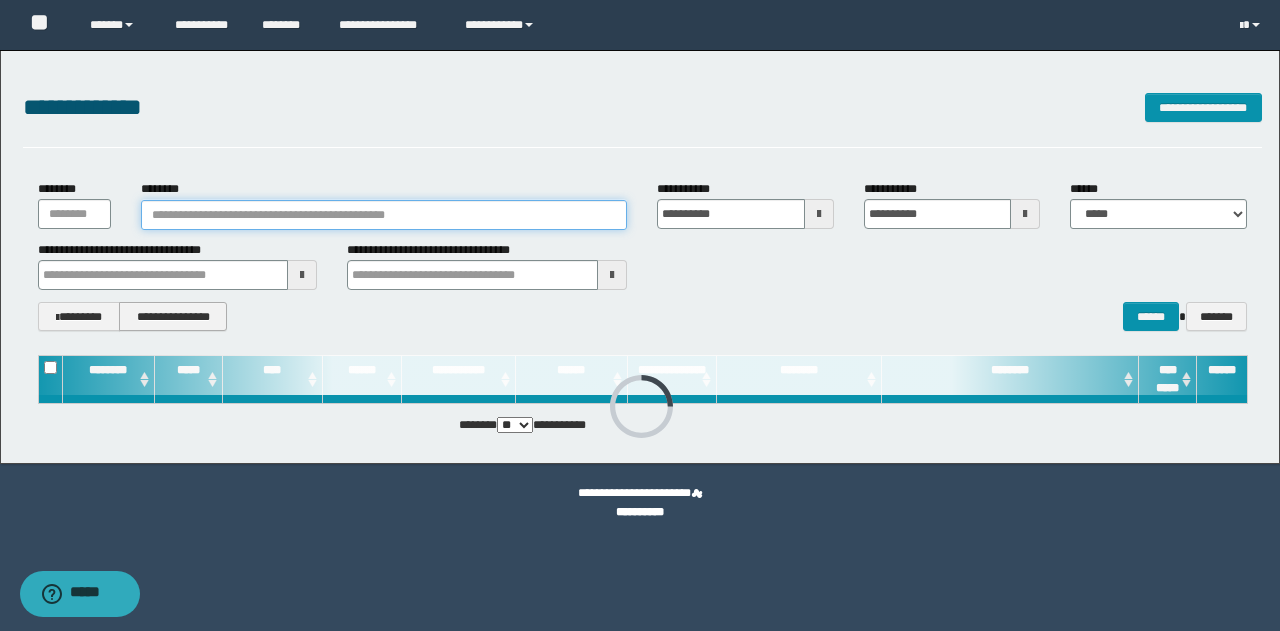 type on "**********" 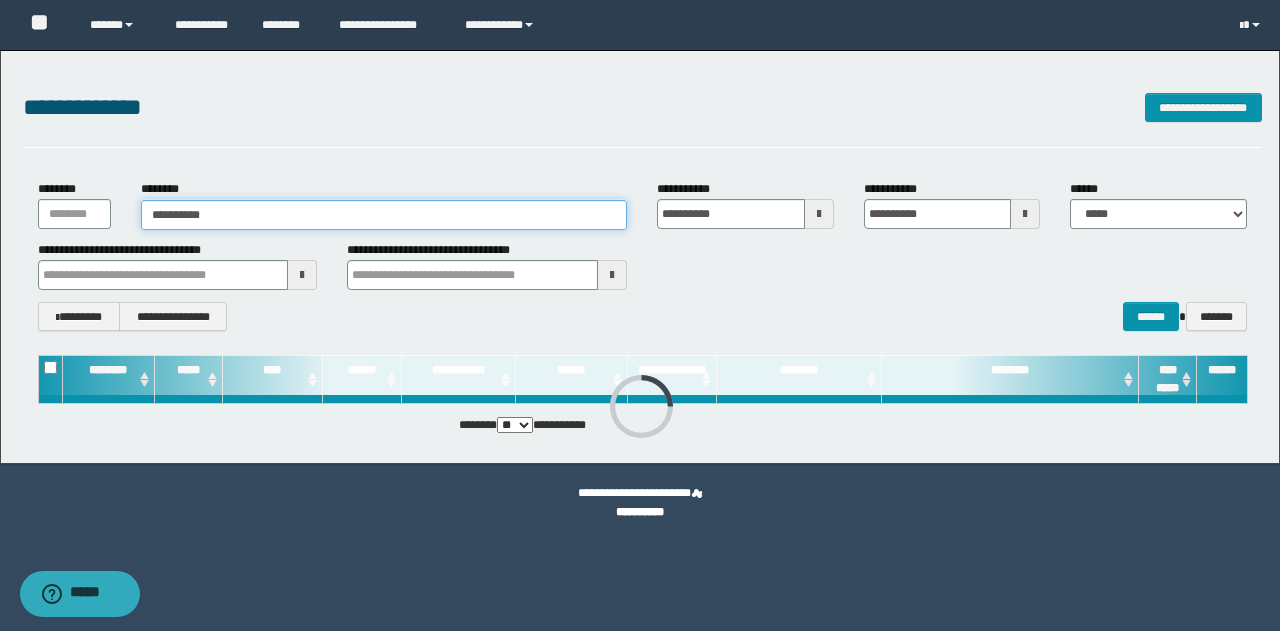 type on "**********" 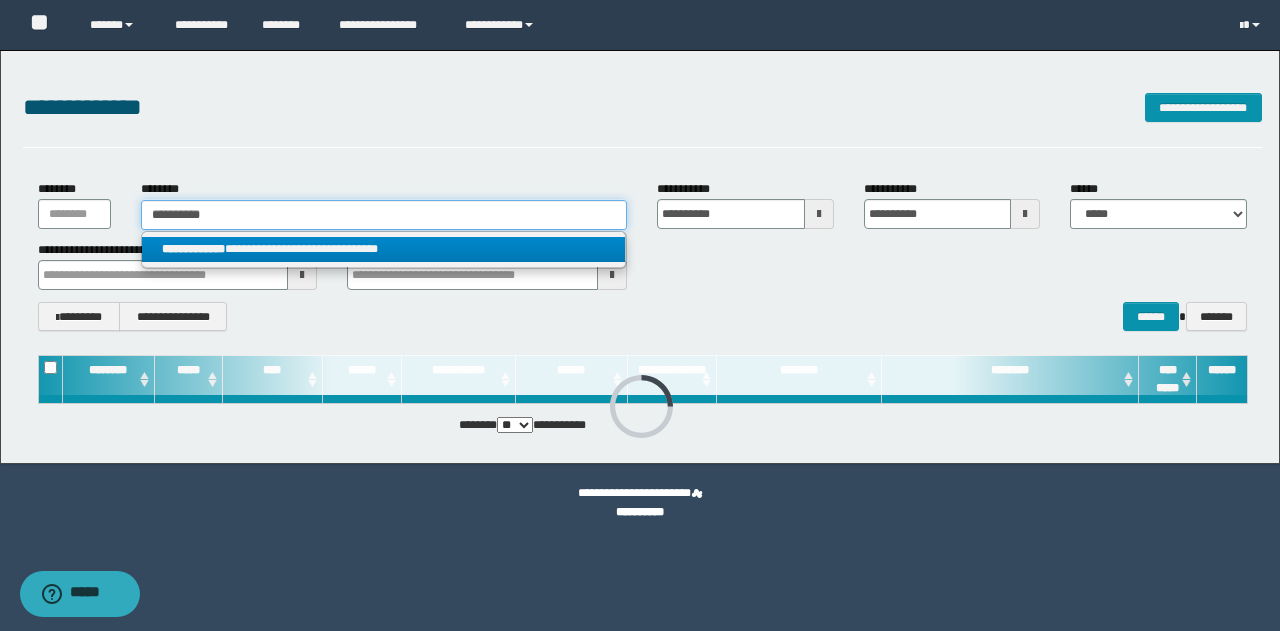 type on "**********" 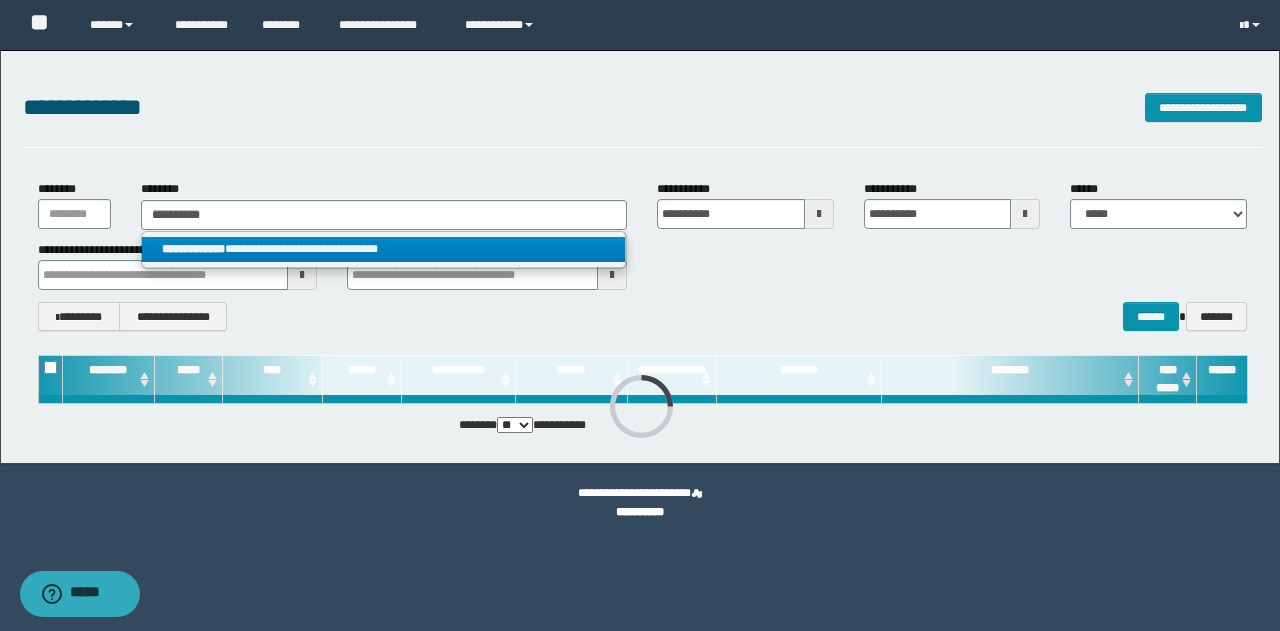 click on "**********" at bounding box center (384, 249) 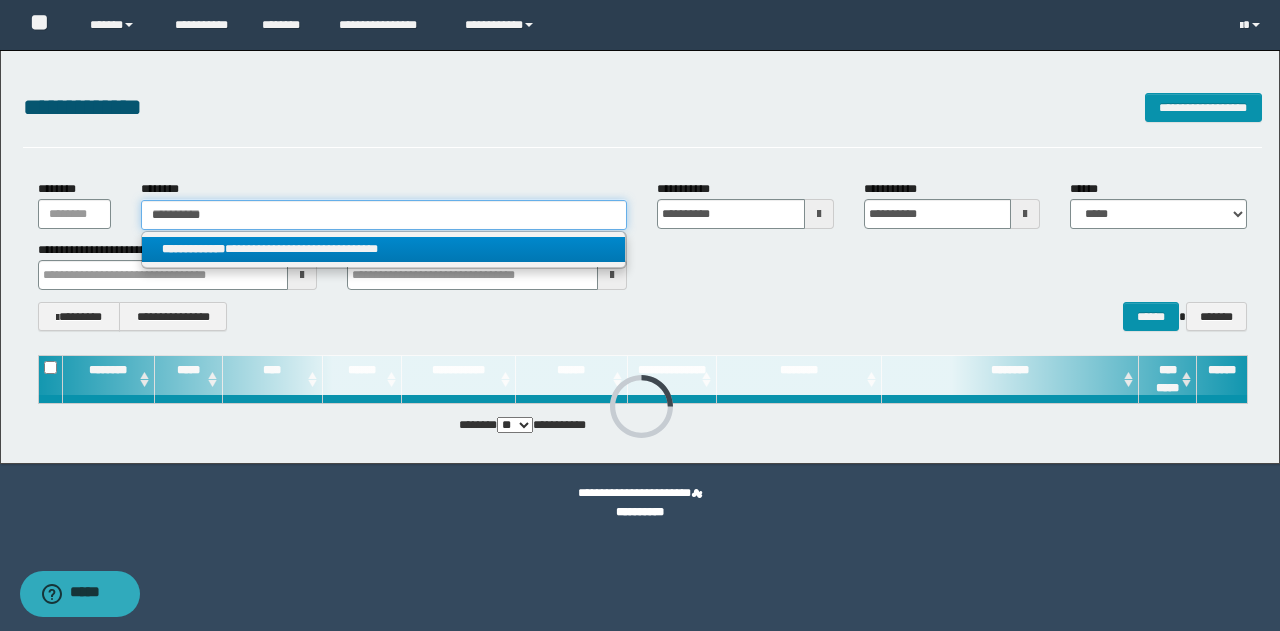 type 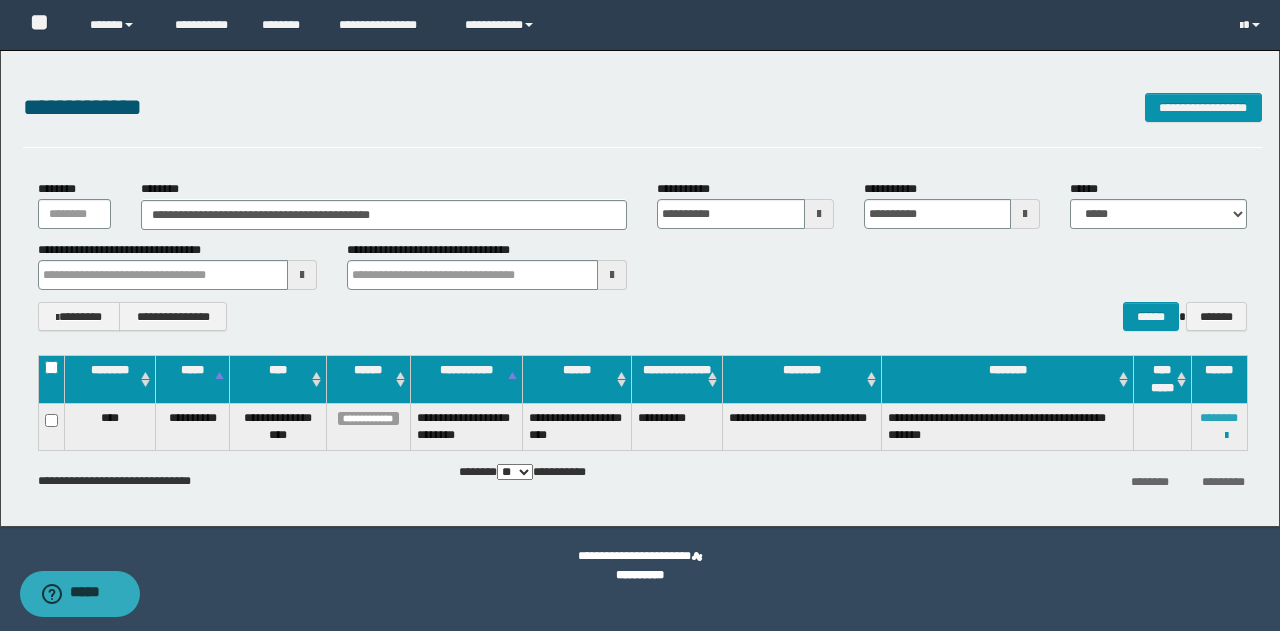click on "********" at bounding box center [1219, 418] 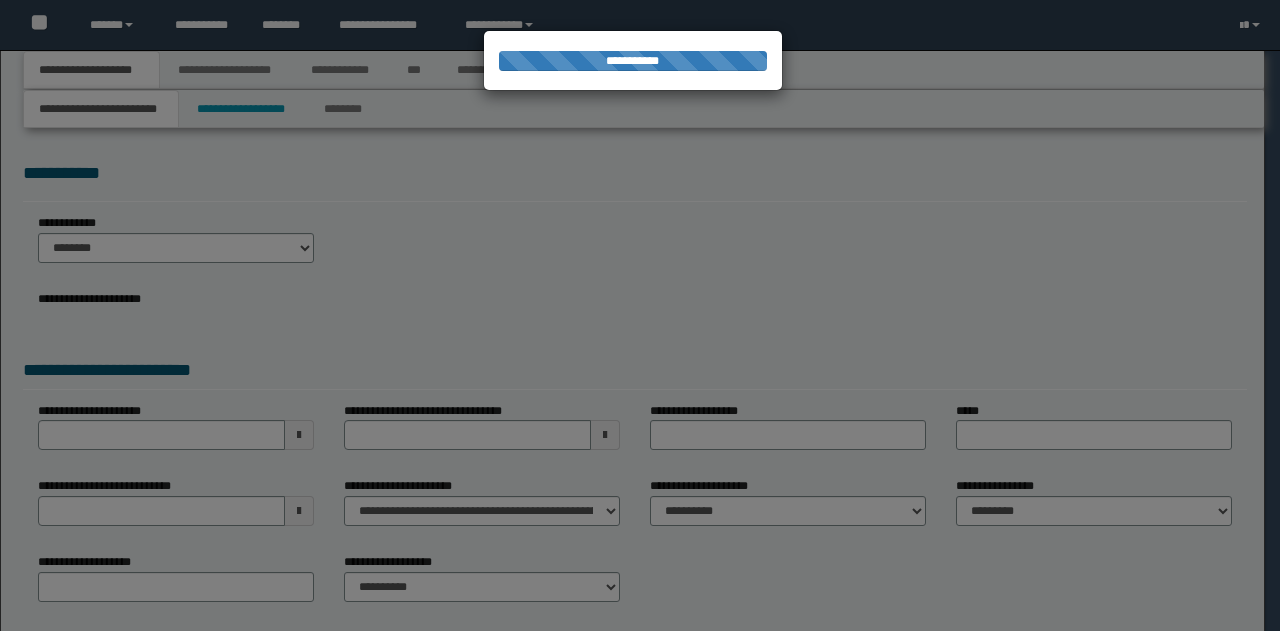 scroll, scrollTop: 0, scrollLeft: 0, axis: both 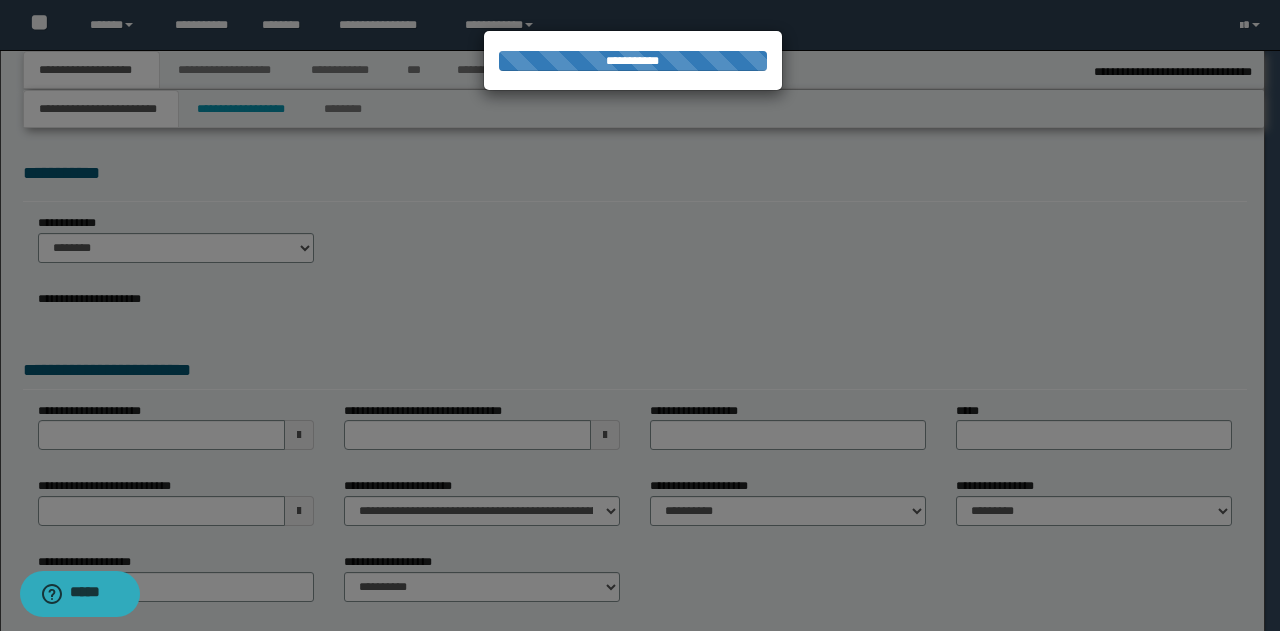 type on "**********" 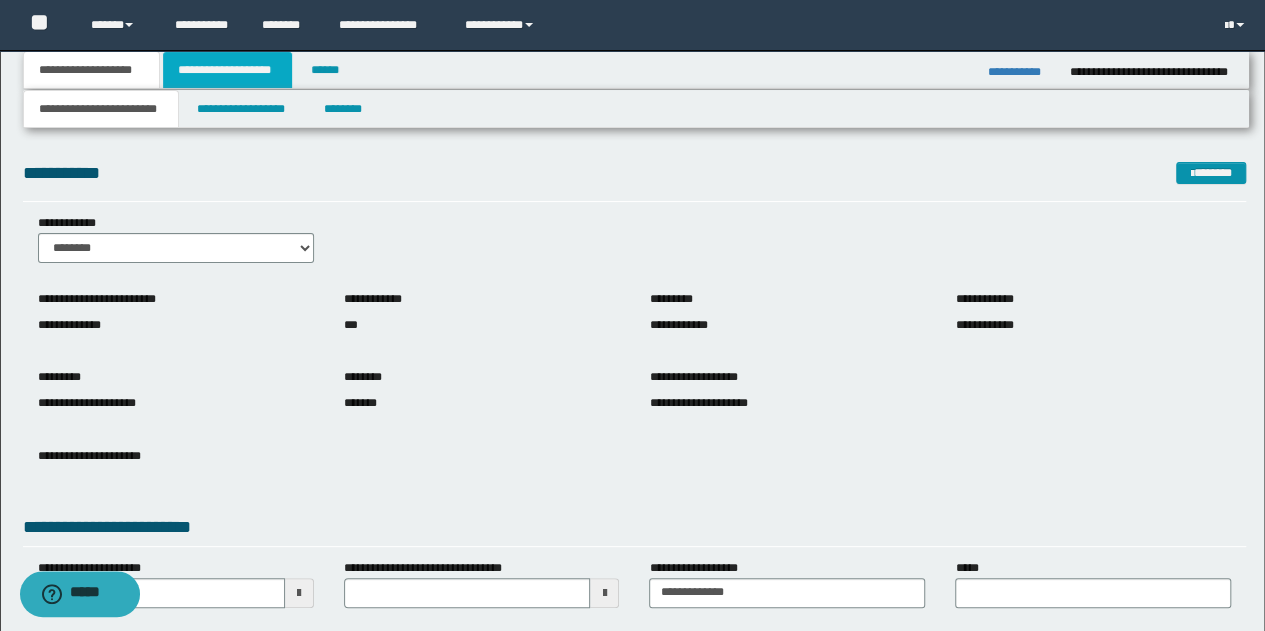 click on "**********" at bounding box center (227, 70) 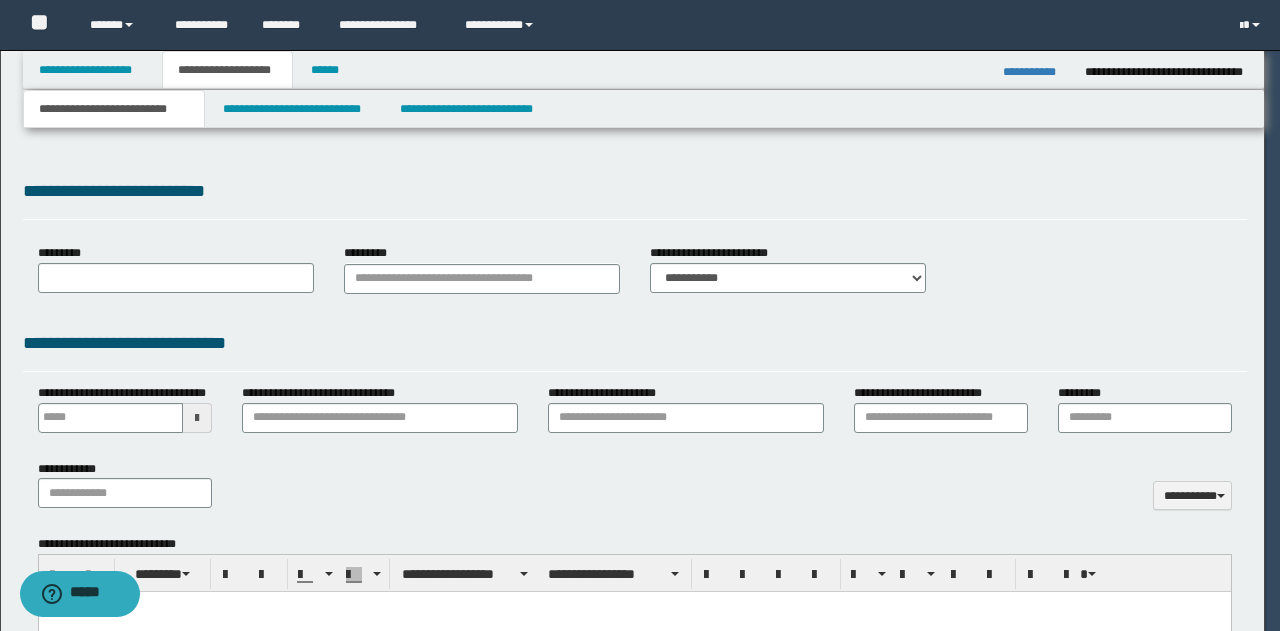 type 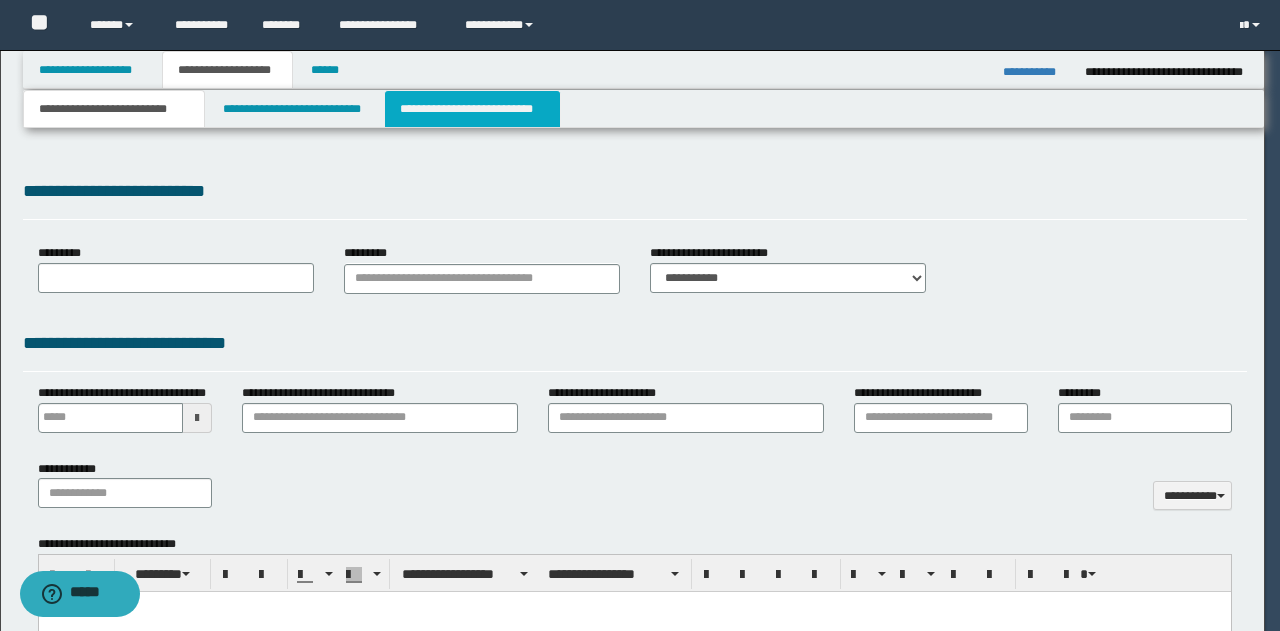 scroll, scrollTop: 0, scrollLeft: 0, axis: both 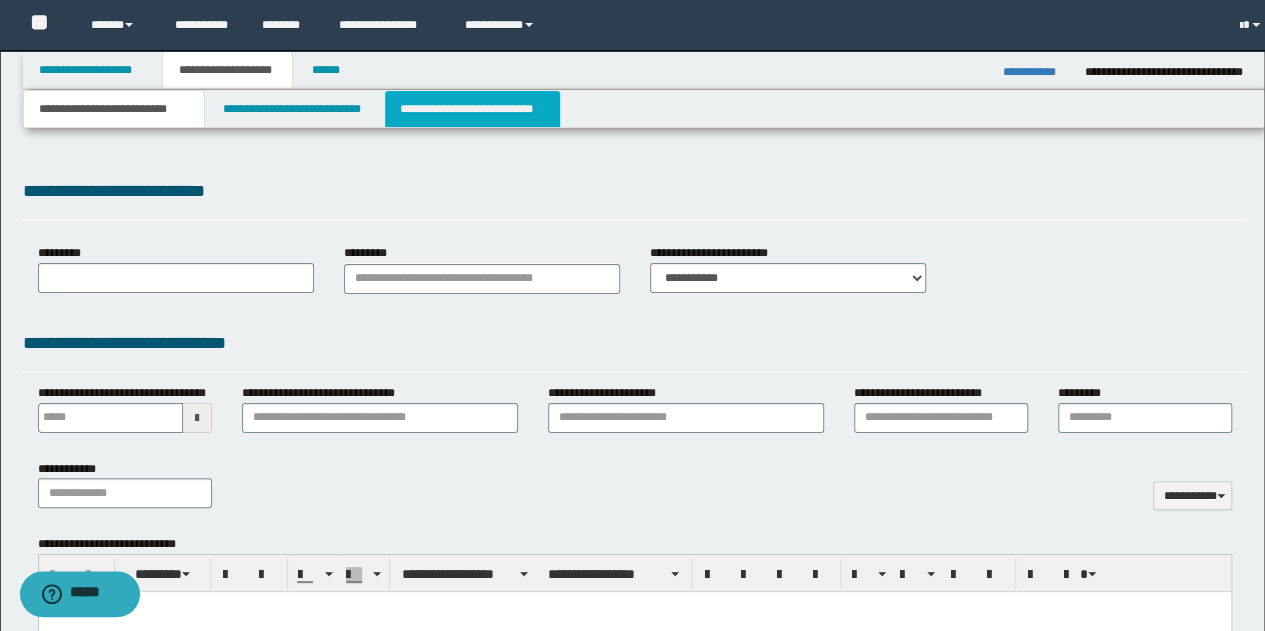 select on "*" 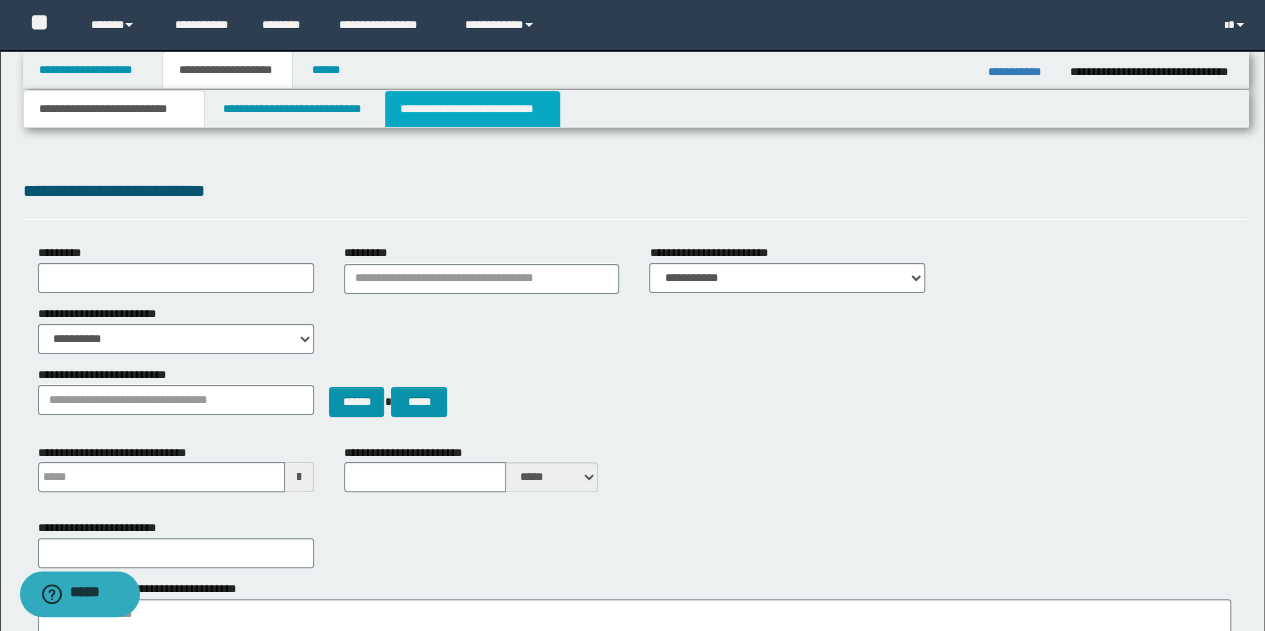 click on "**********" at bounding box center [472, 109] 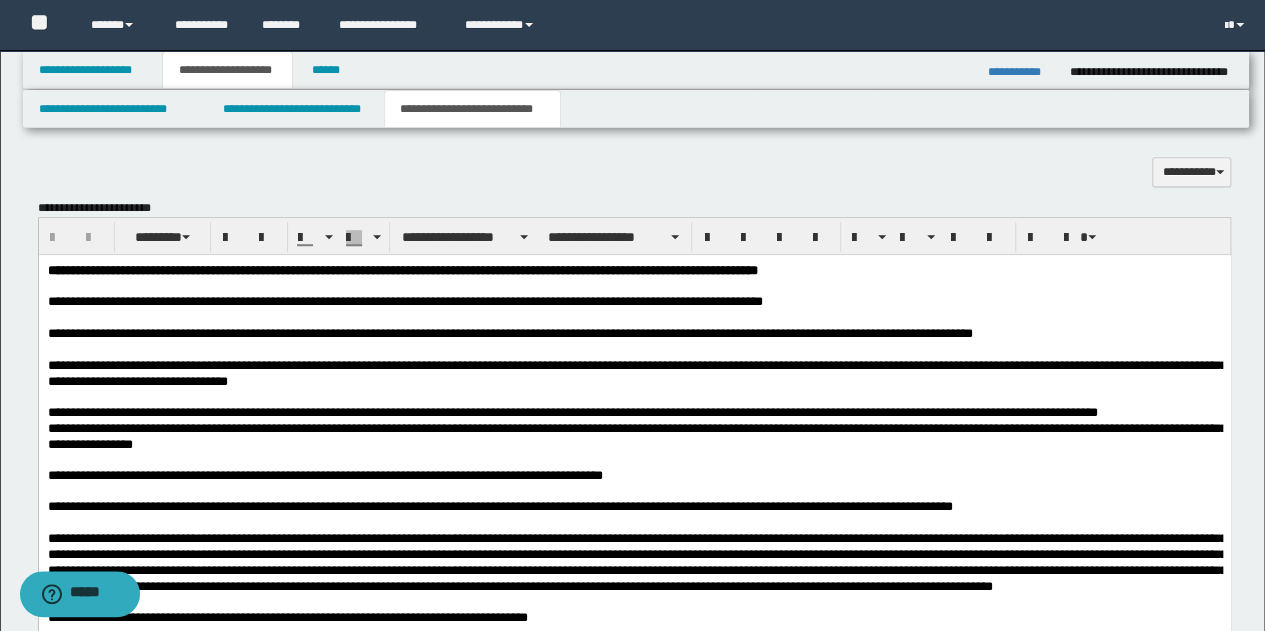 scroll, scrollTop: 600, scrollLeft: 0, axis: vertical 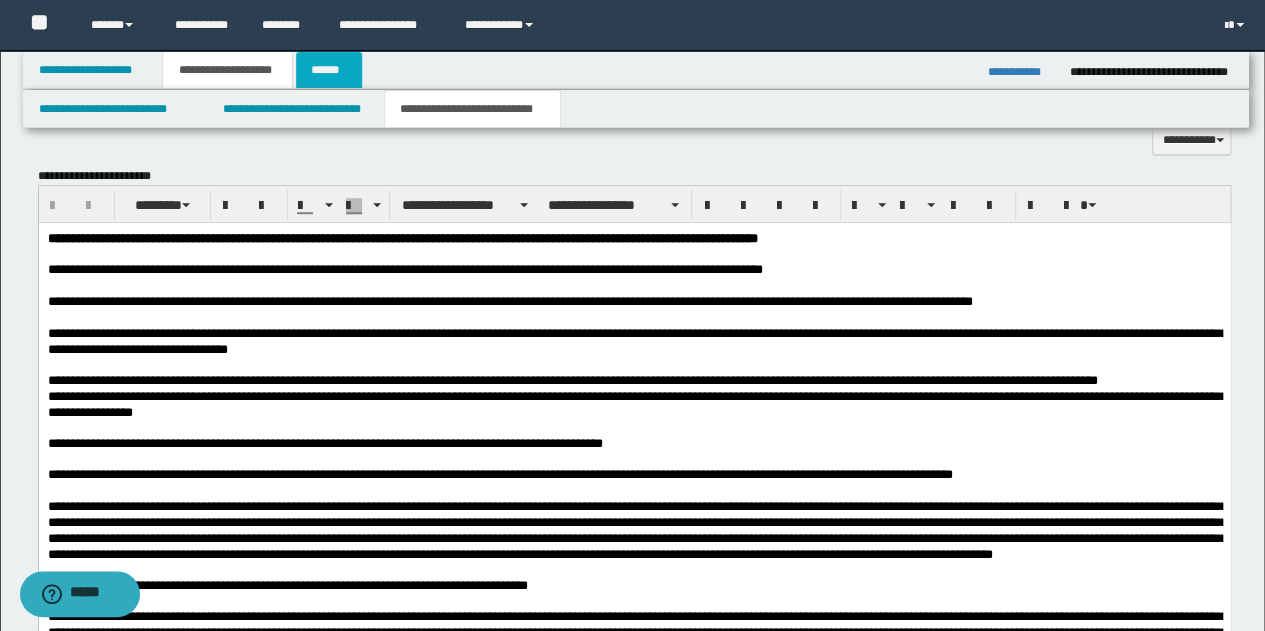 click on "******" at bounding box center [329, 70] 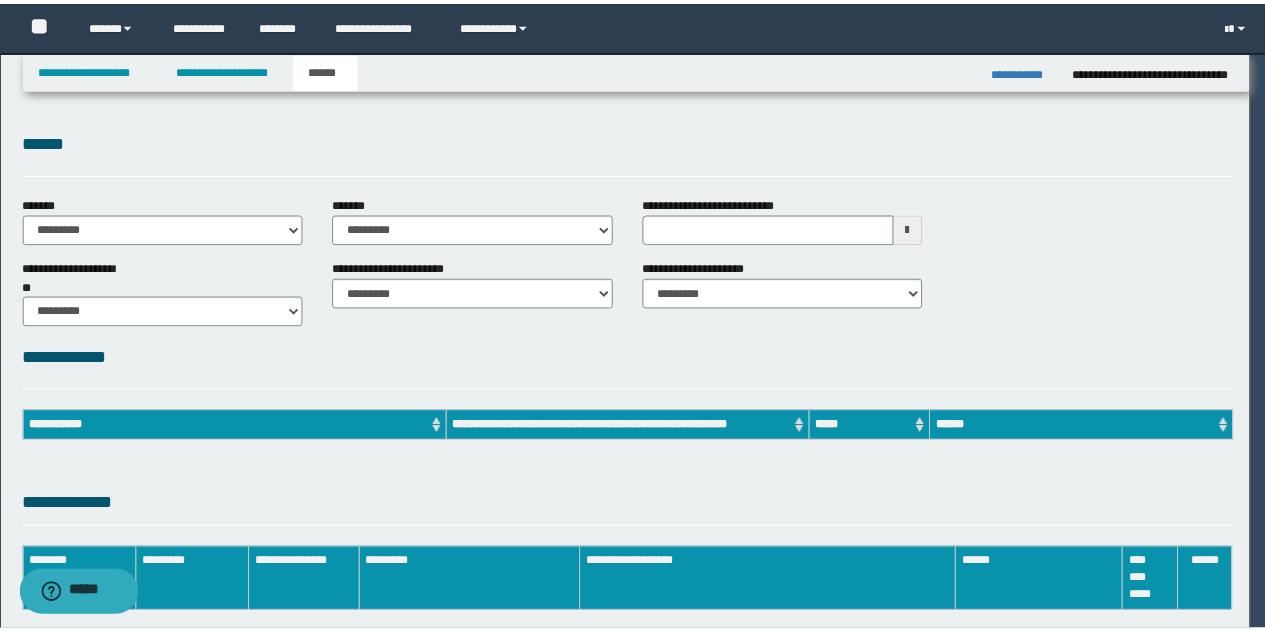 scroll, scrollTop: 0, scrollLeft: 0, axis: both 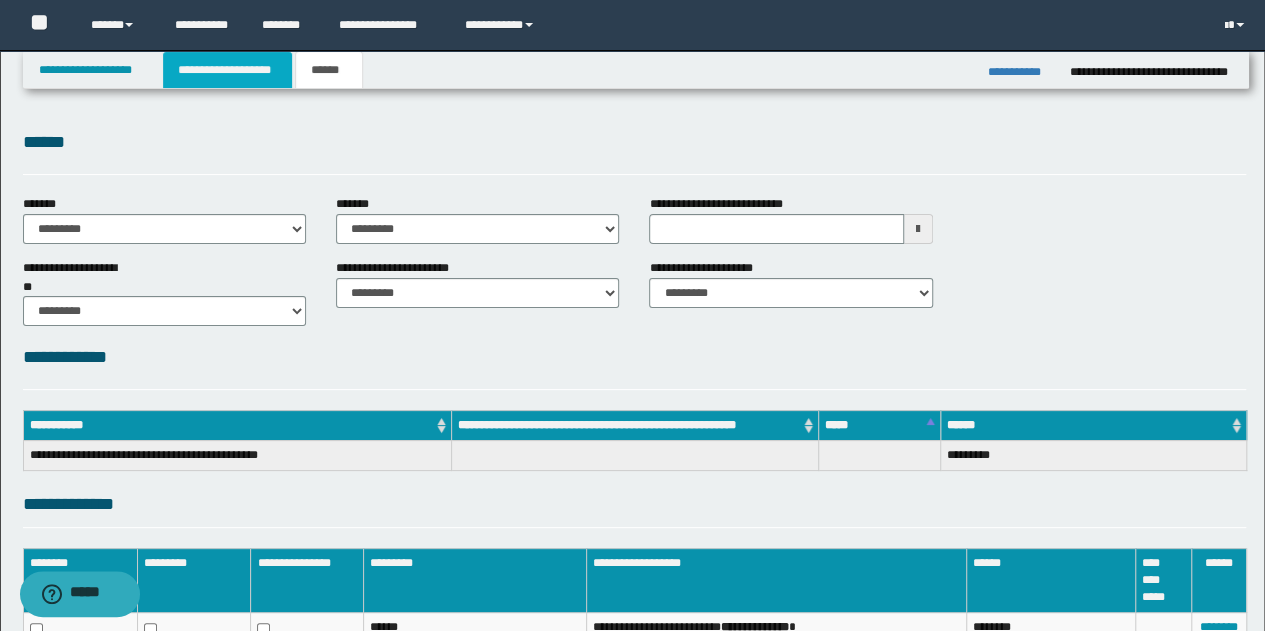 click on "**********" at bounding box center (227, 70) 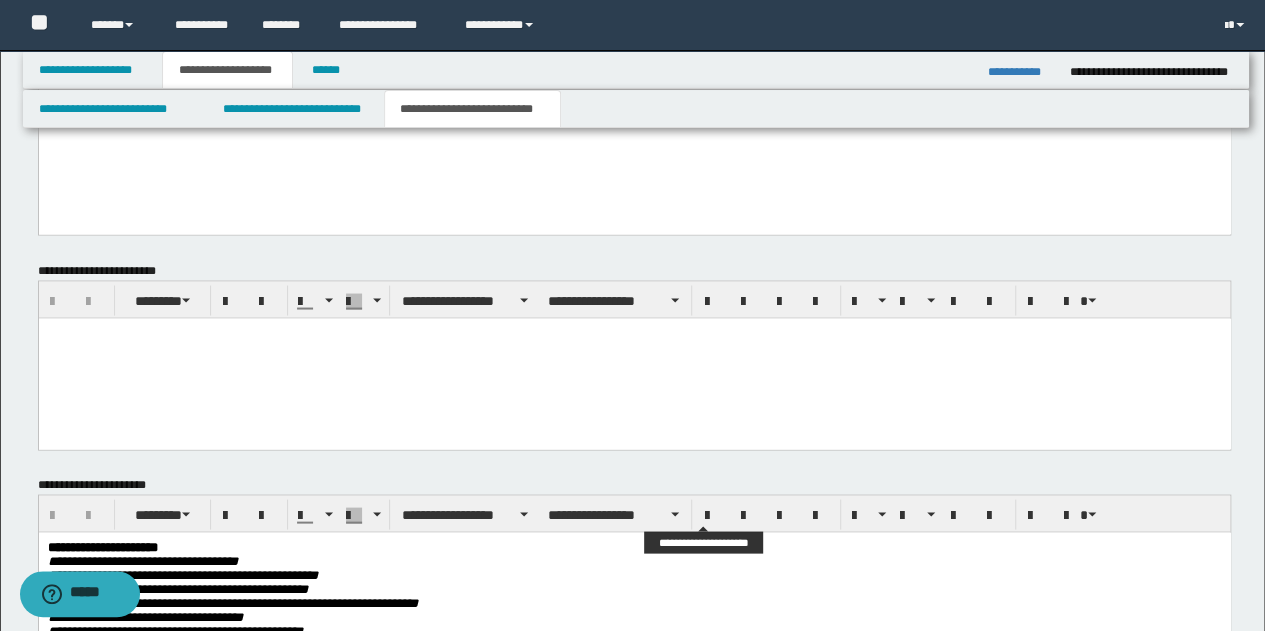 scroll, scrollTop: 1300, scrollLeft: 0, axis: vertical 